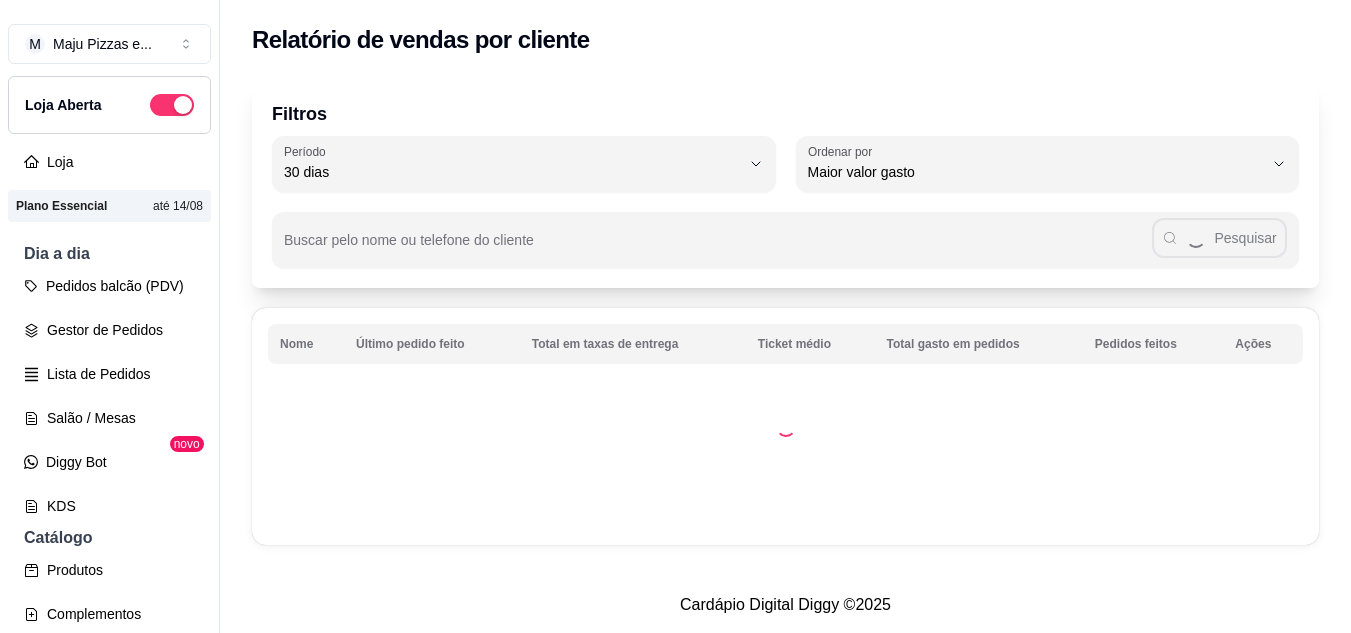 select on "30" 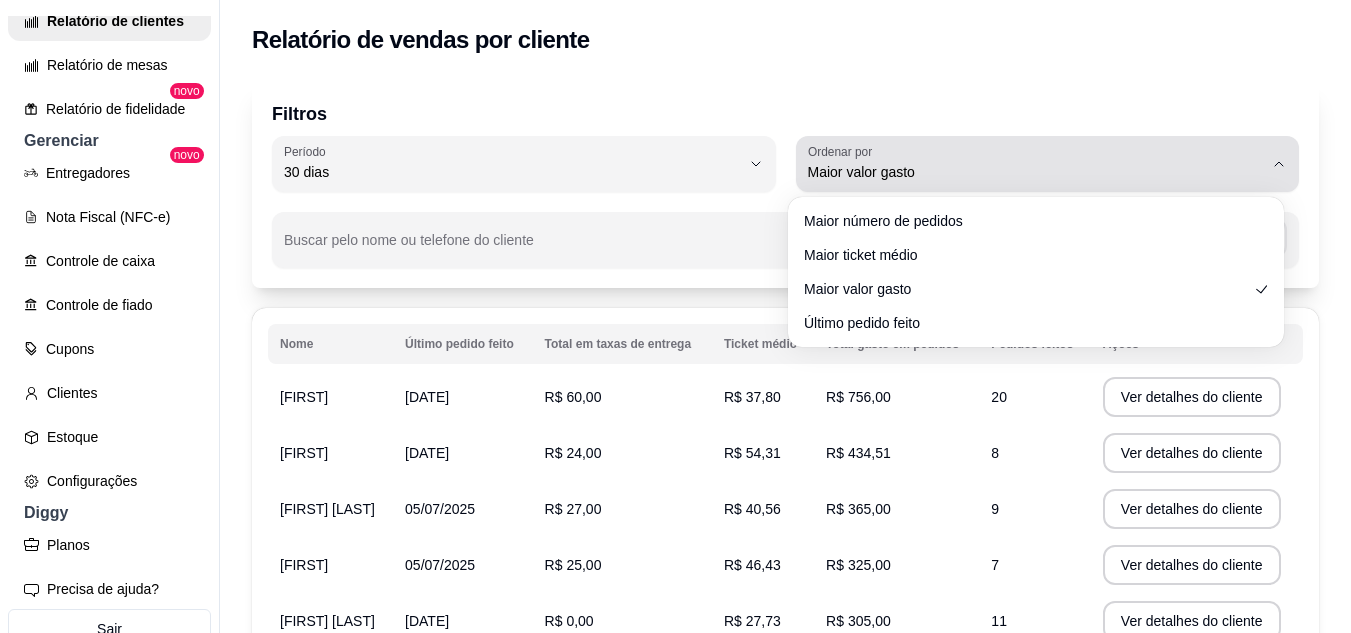 click 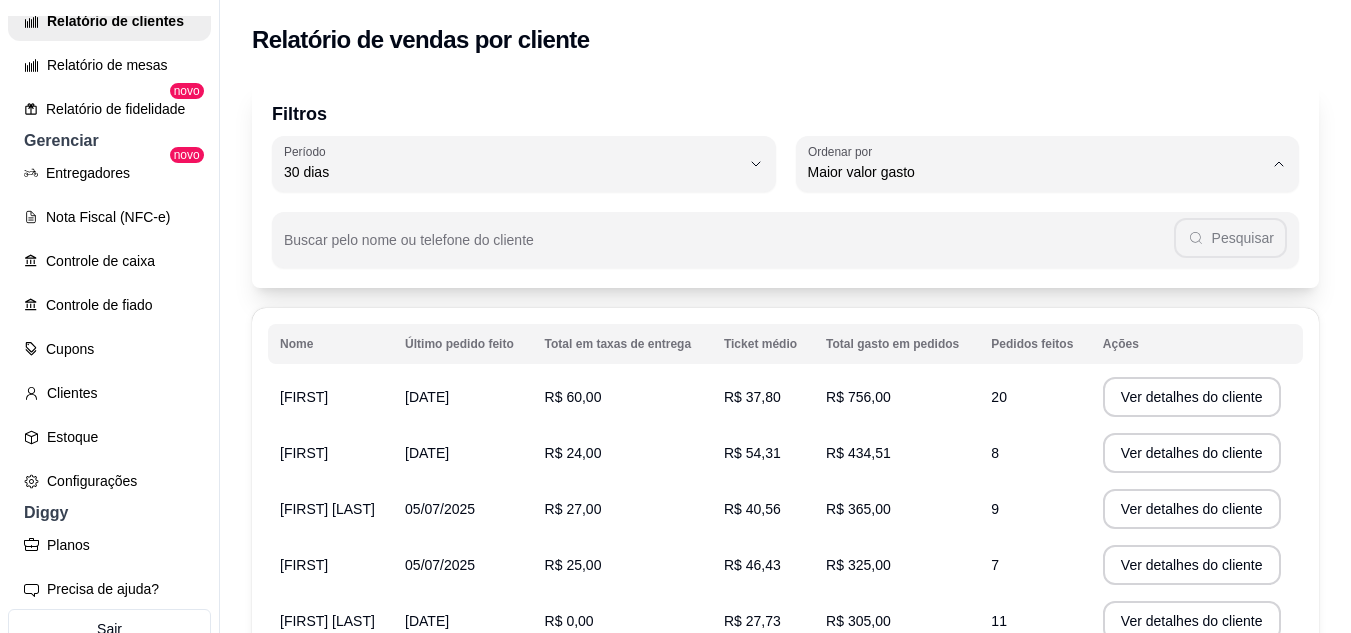 click on "Filtros 30 Período Hoje Ontem 7 dias 15 dias 30 dias 45 dias 60 dias Período 30 dias HIGHEST_TOTAL_SPENT_WITH_ORDERS Ordenar por Maior número de pedidos Maior ticket médio Maior valor gasto Último pedido feito Ordenar por Maior valor gasto Buscar pelo nome ou telefone do cliente Pesquisar" at bounding box center [785, 184] 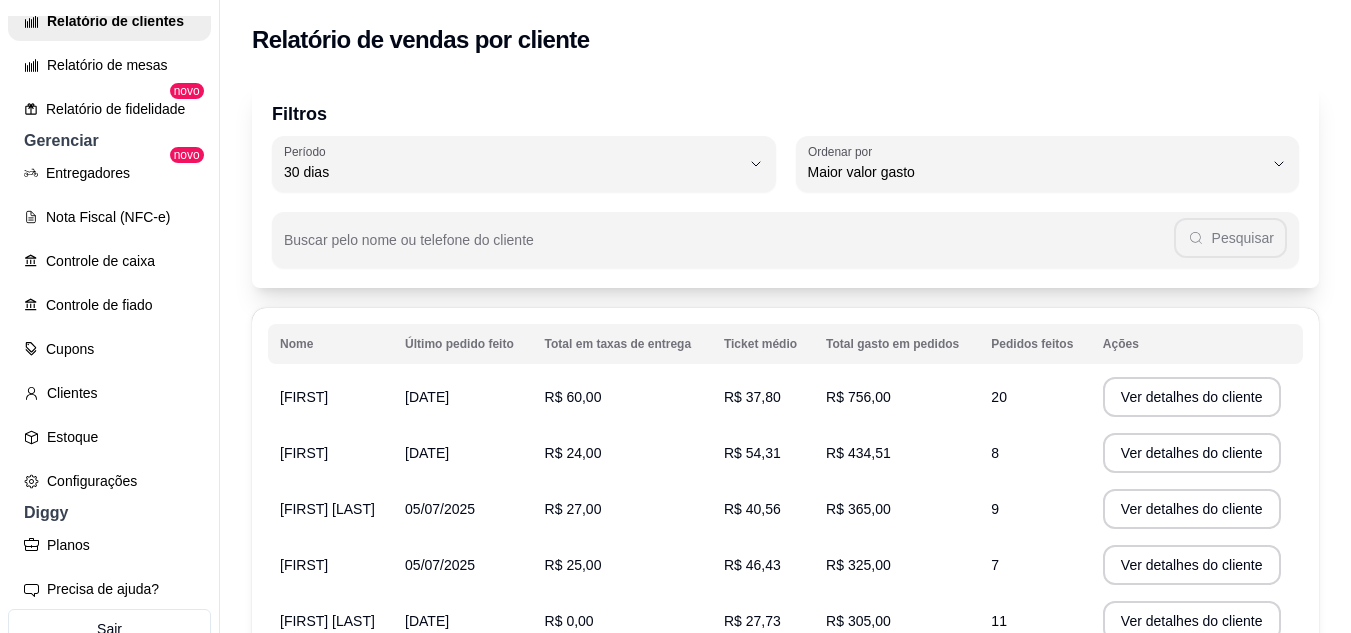 click on "Filtros" at bounding box center [785, 114] 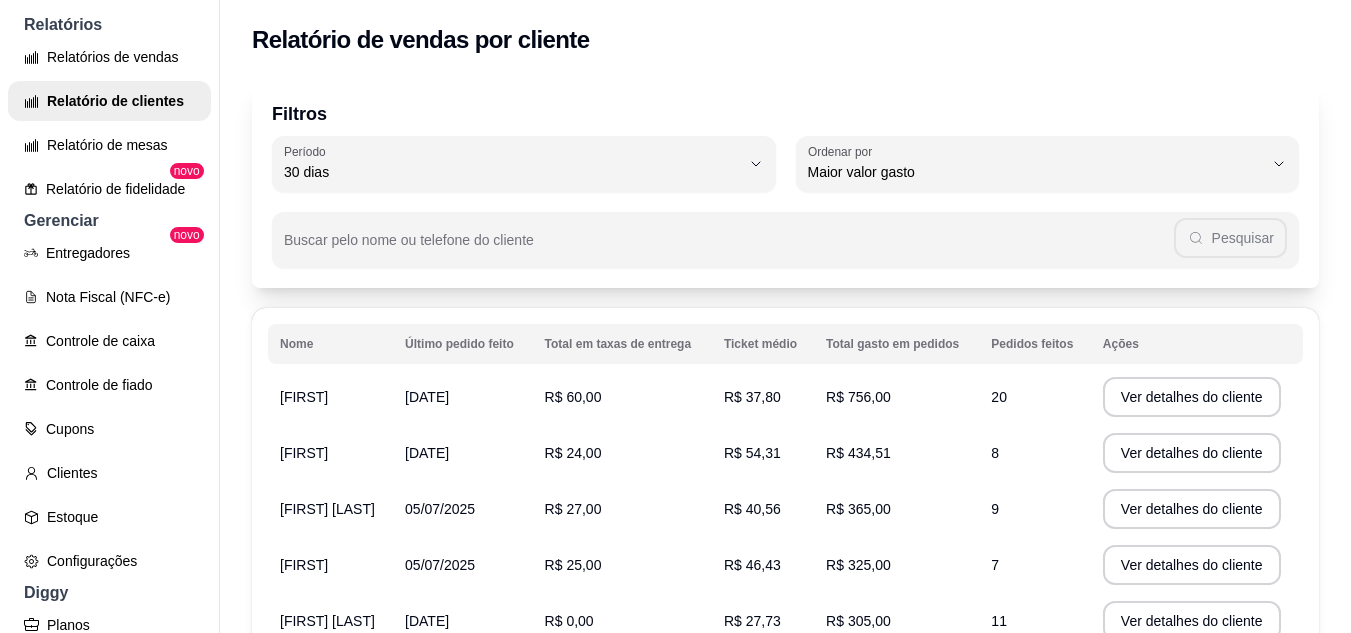 scroll, scrollTop: 581, scrollLeft: 0, axis: vertical 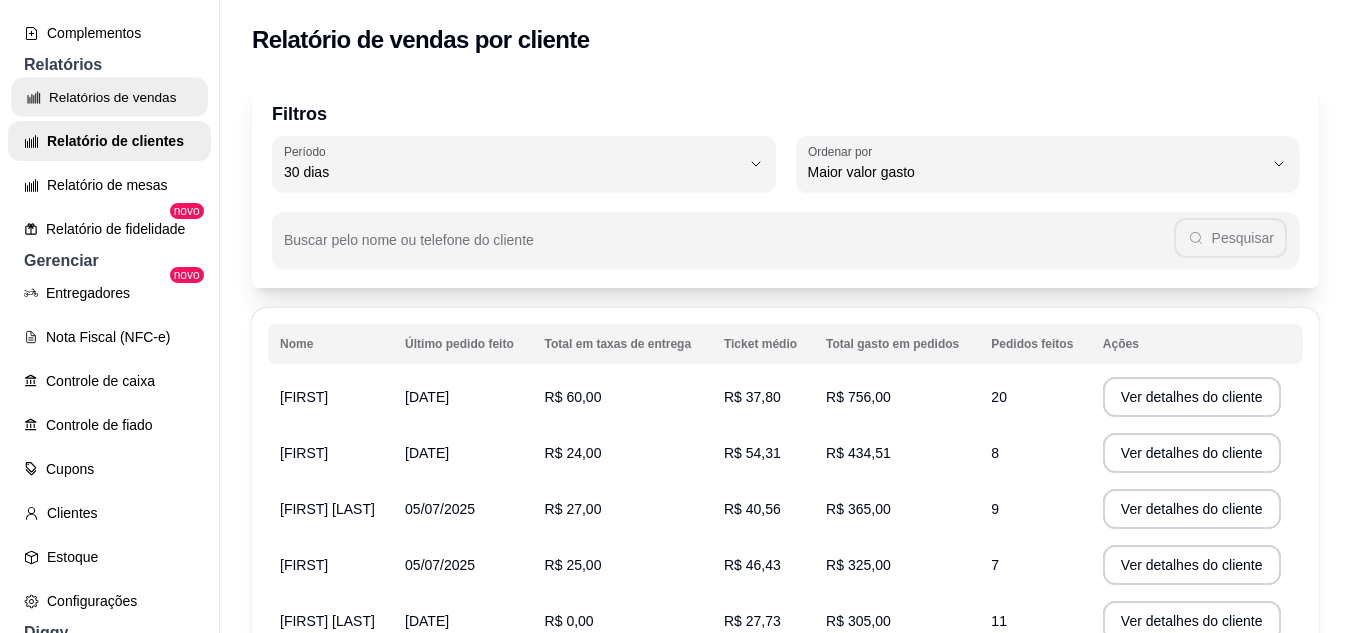 click on "Relatórios de vendas" at bounding box center (109, 97) 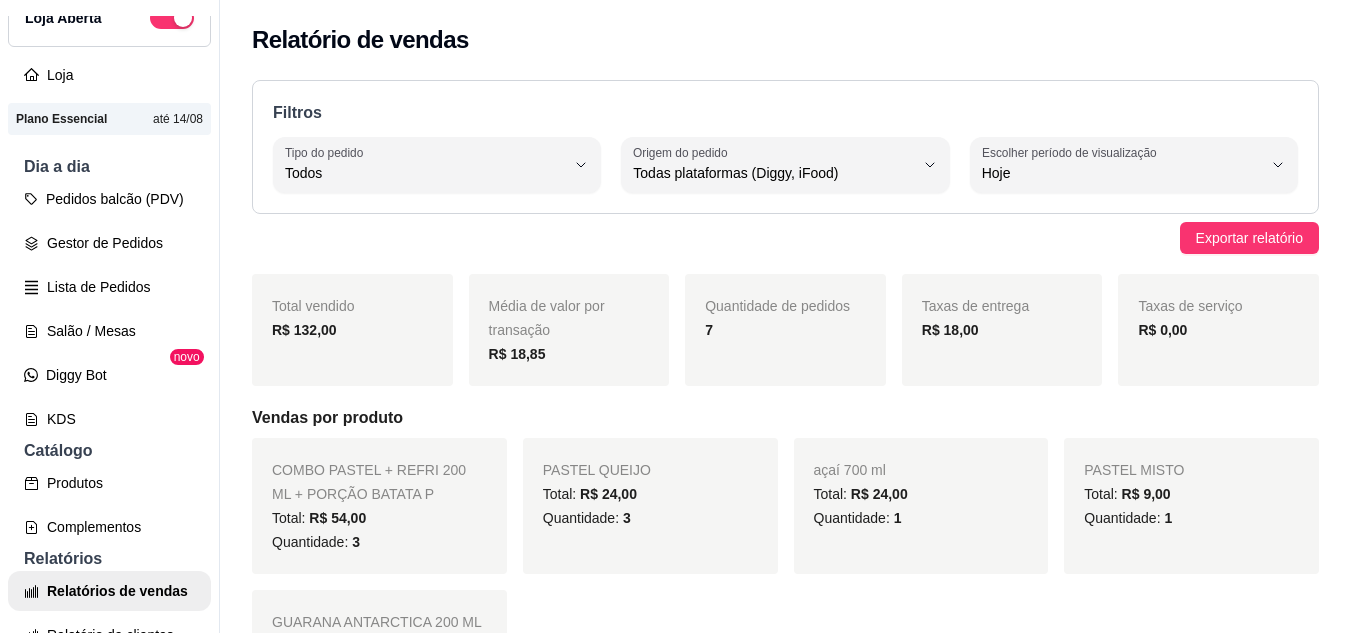 scroll, scrollTop: 0, scrollLeft: 0, axis: both 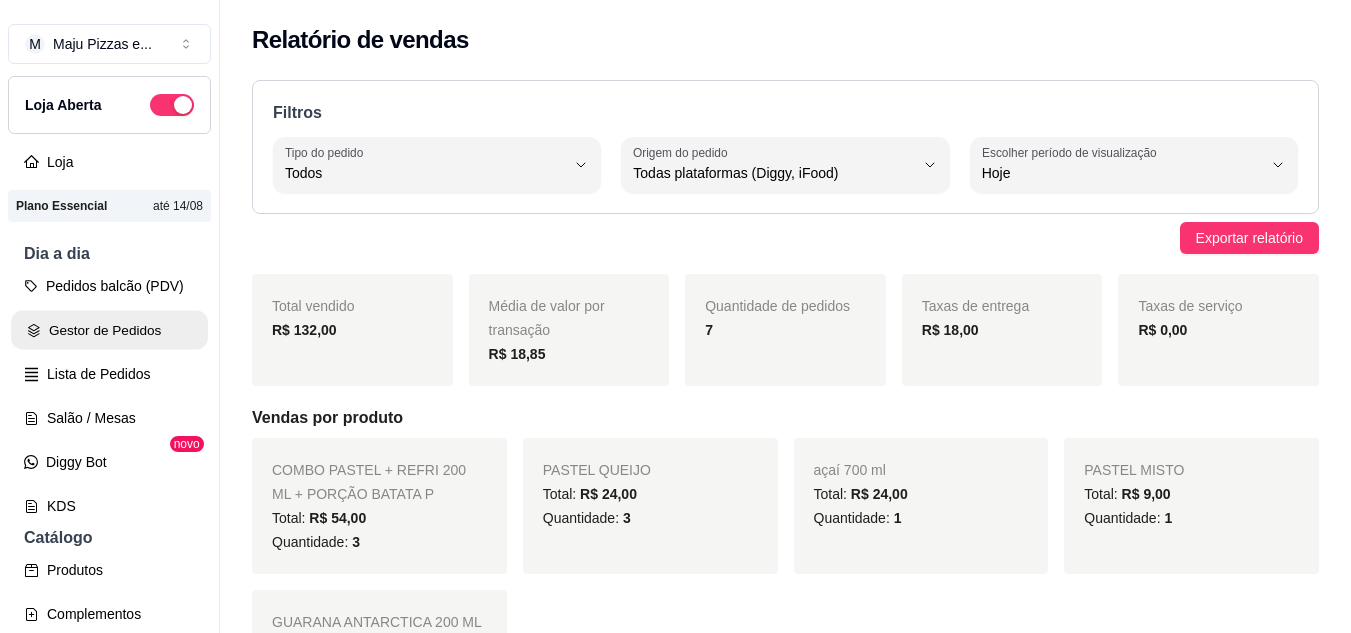 click on "Gestor de Pedidos" at bounding box center (109, 330) 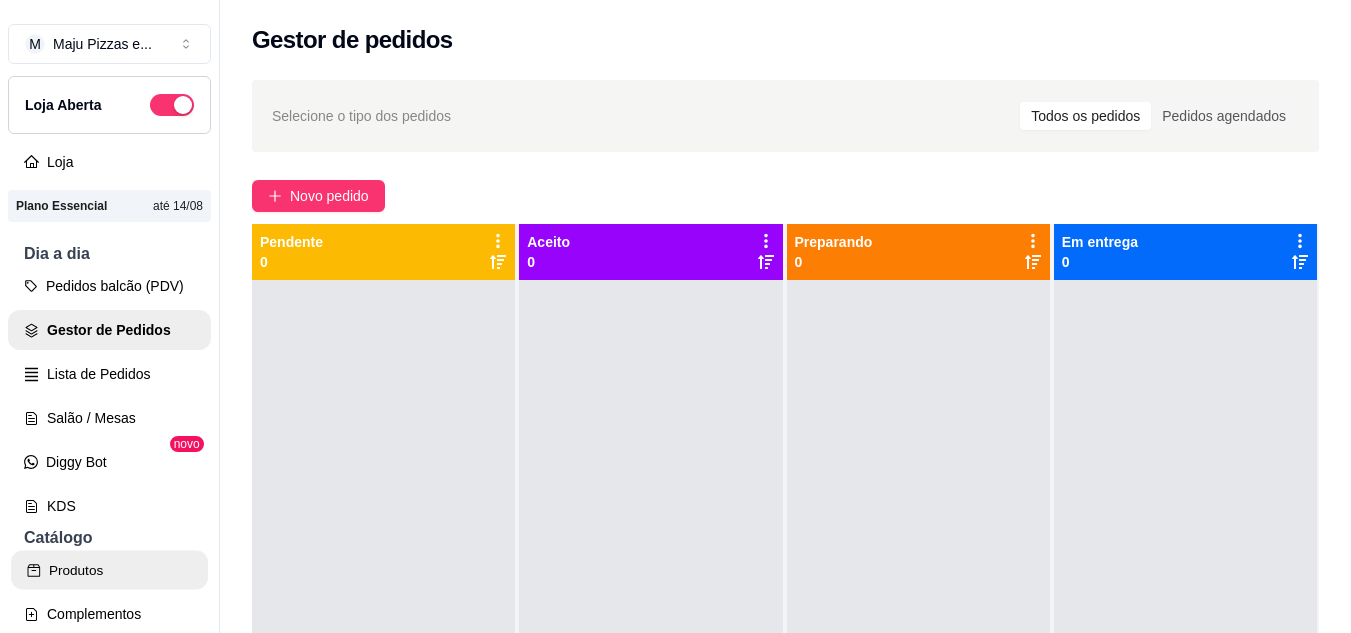 click on "Produtos" at bounding box center [109, 570] 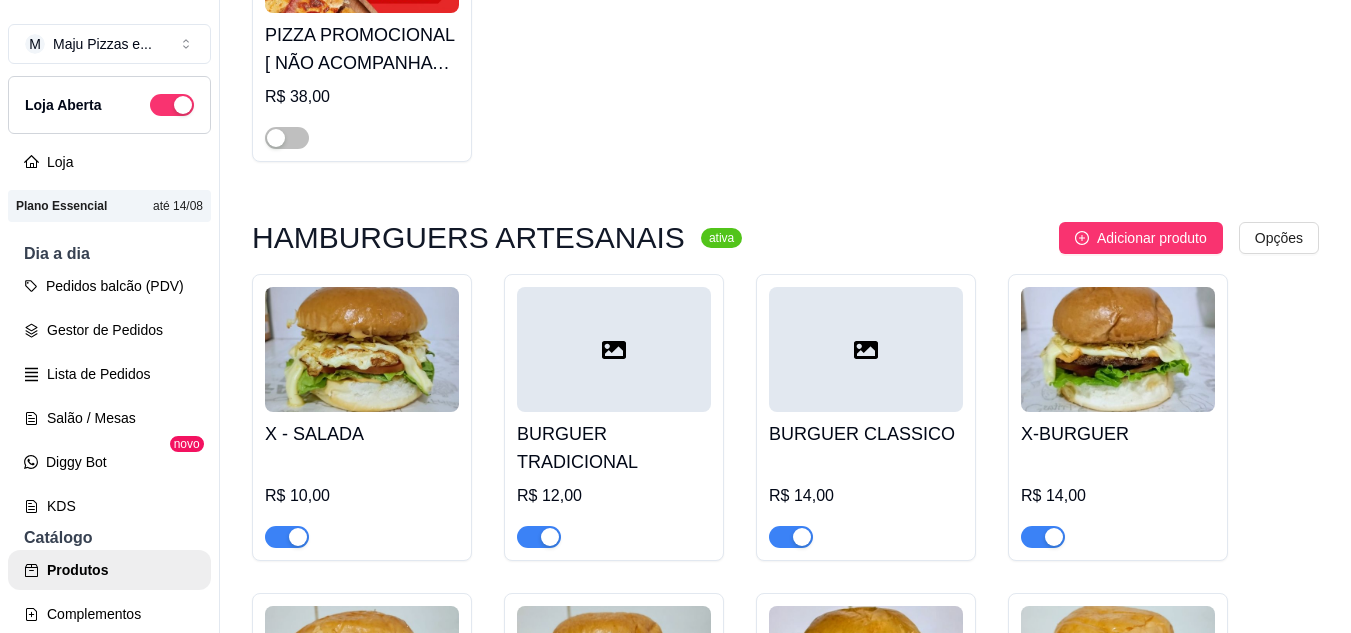 scroll, scrollTop: 787, scrollLeft: 0, axis: vertical 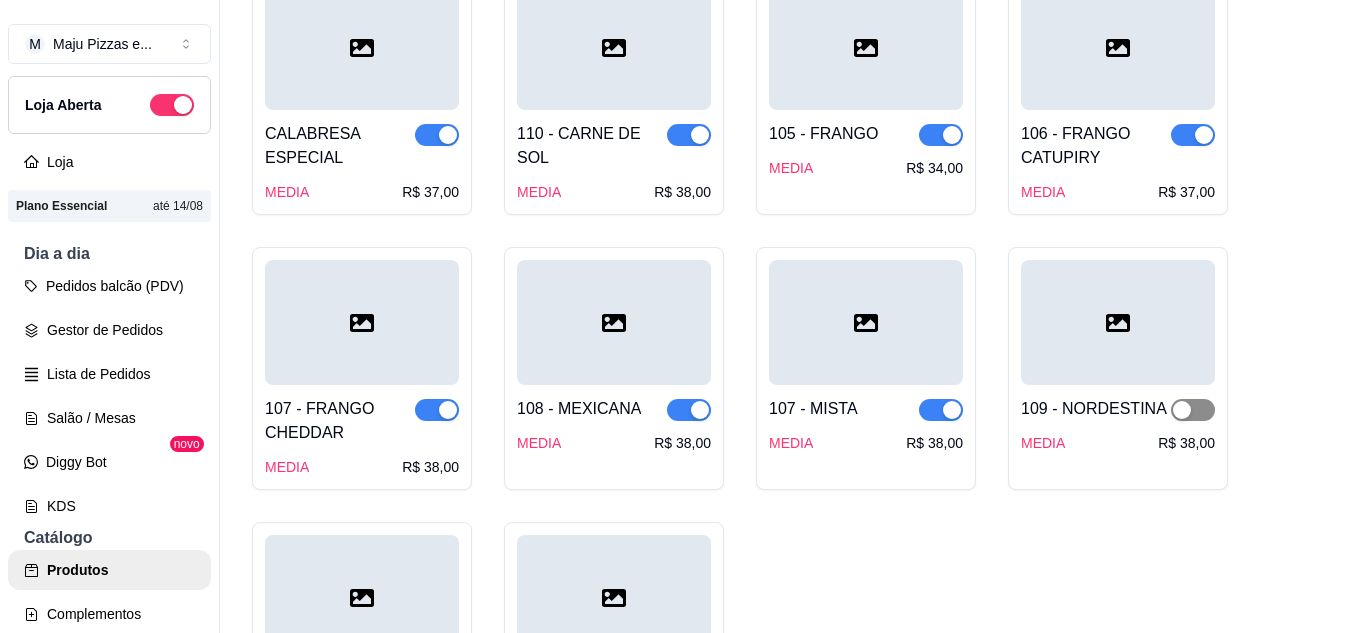 click at bounding box center (1193, 410) 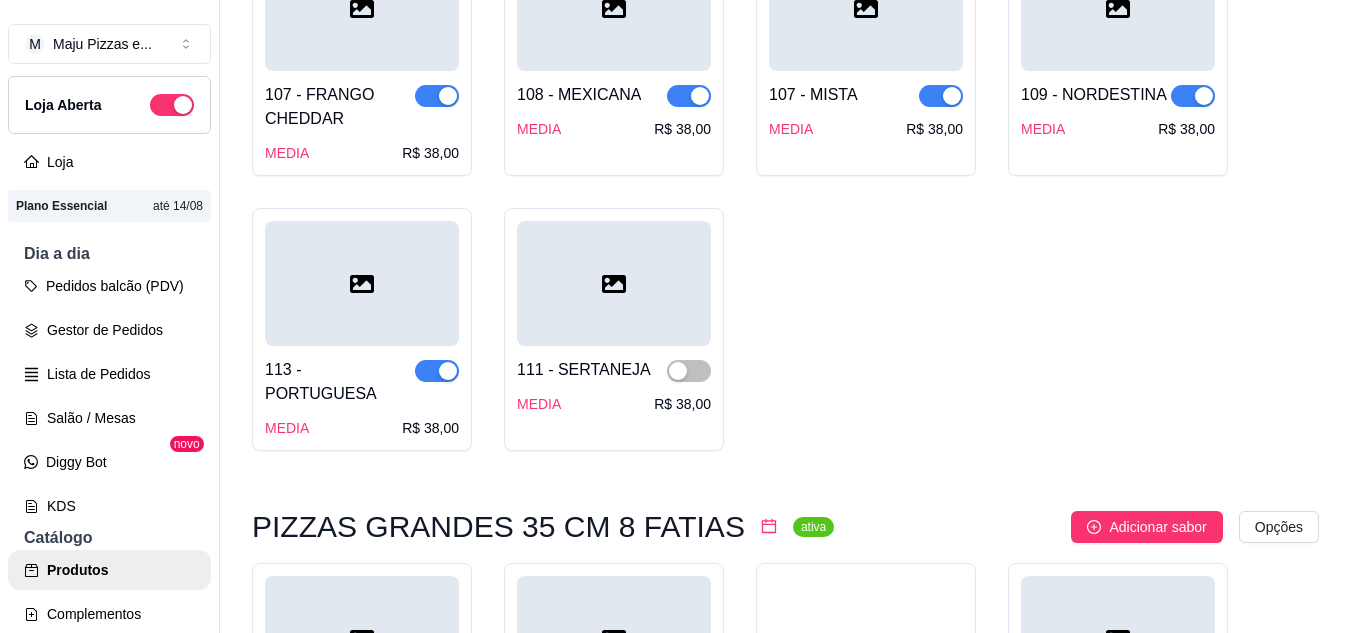scroll, scrollTop: 6466, scrollLeft: 0, axis: vertical 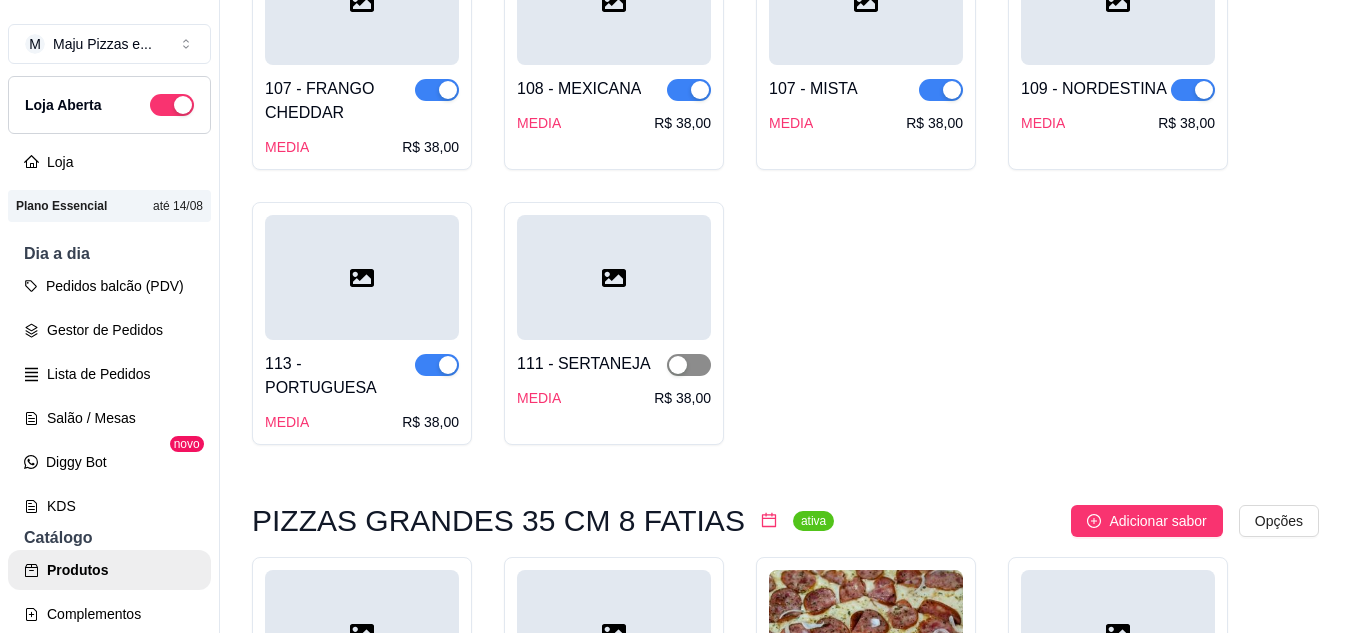 click at bounding box center (689, 365) 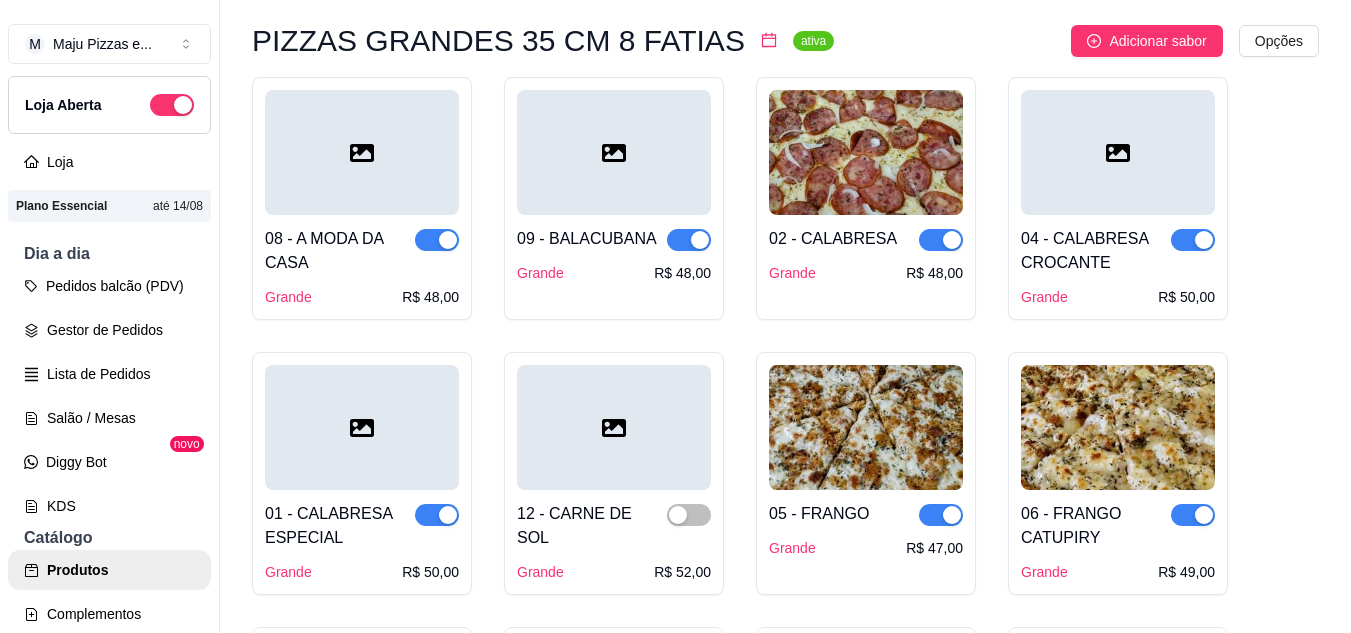 scroll, scrollTop: 6986, scrollLeft: 0, axis: vertical 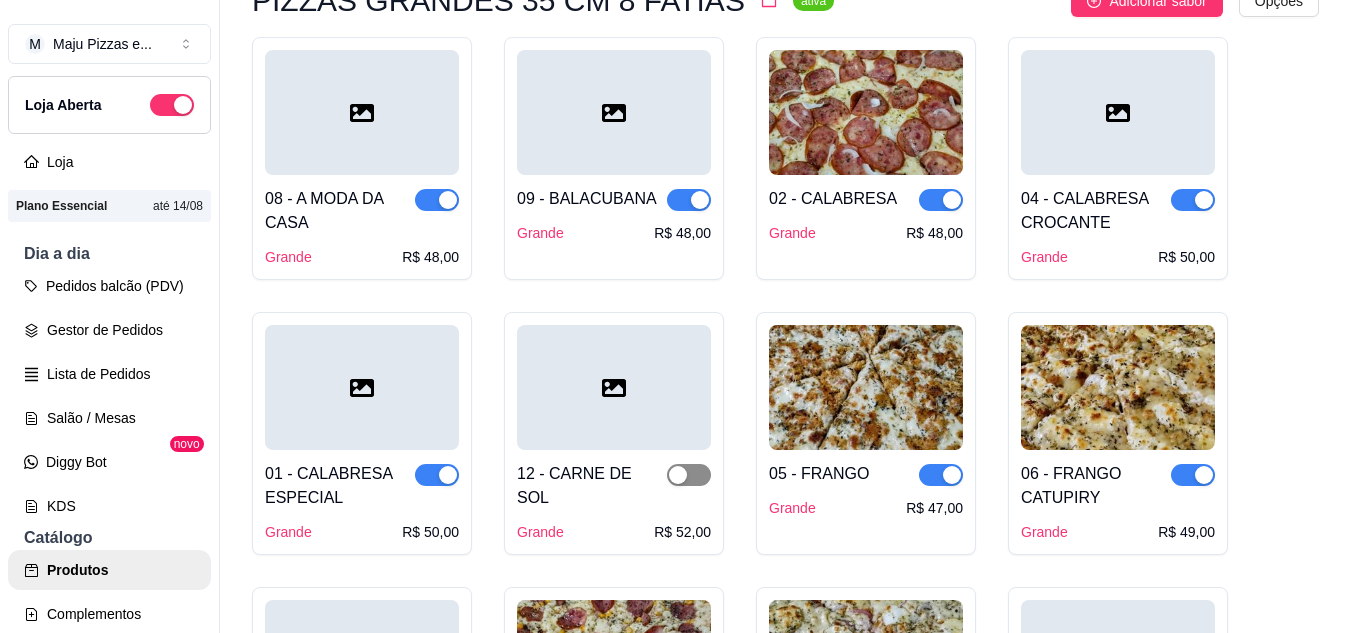 click at bounding box center [689, 475] 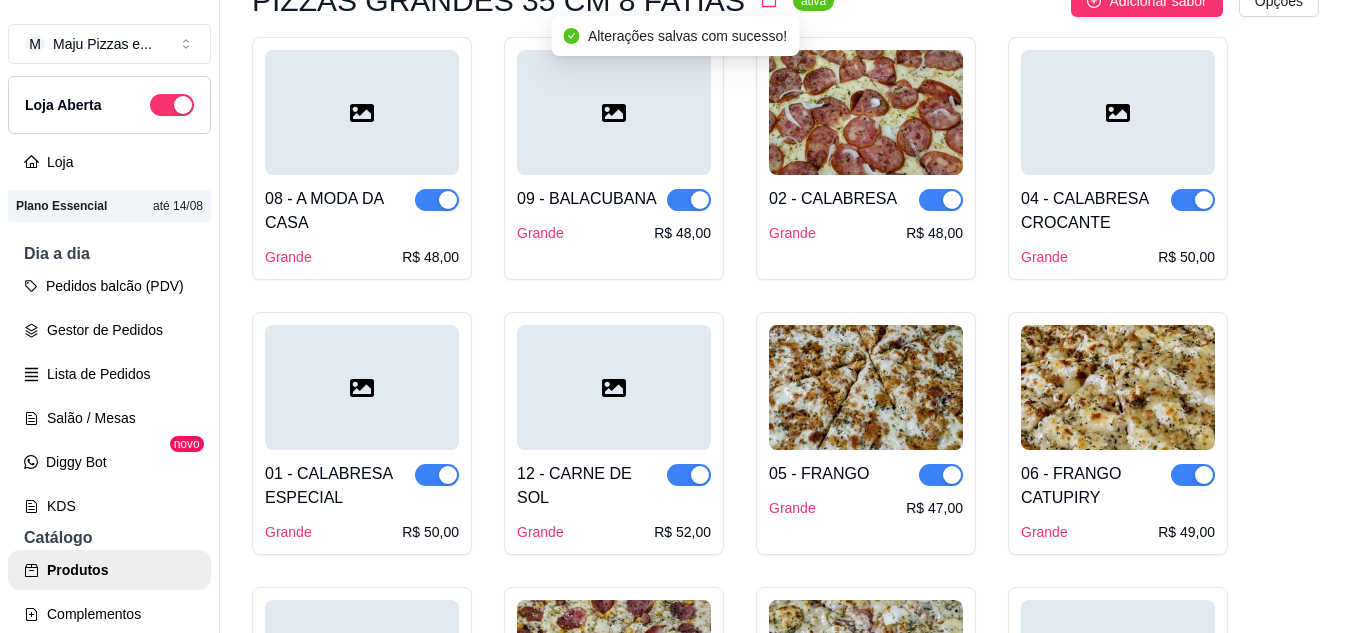 scroll, scrollTop: 32, scrollLeft: 0, axis: vertical 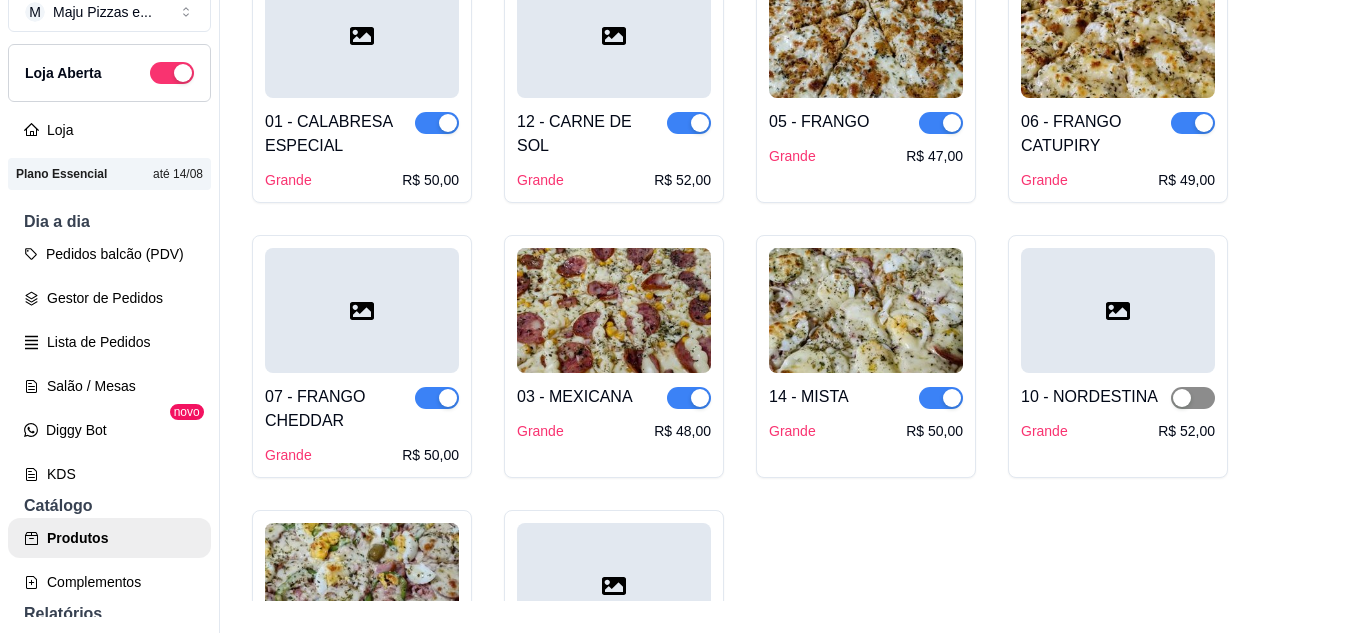 click at bounding box center [1193, 398] 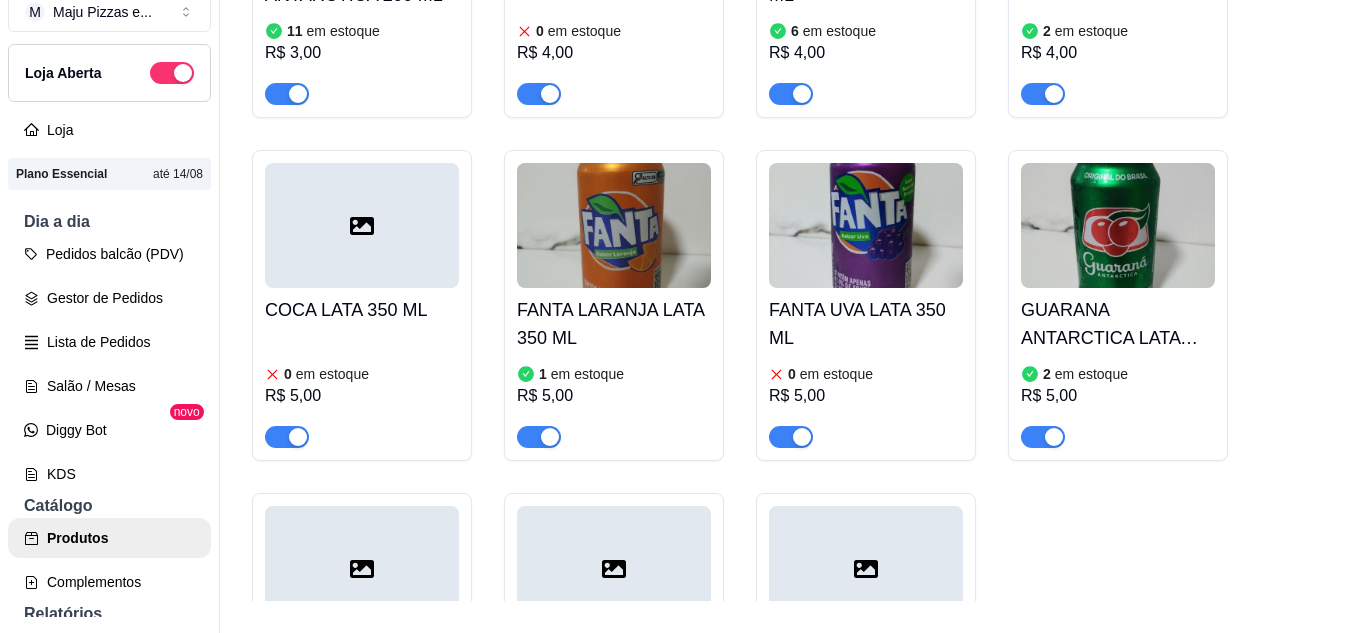 scroll, scrollTop: 9972, scrollLeft: 0, axis: vertical 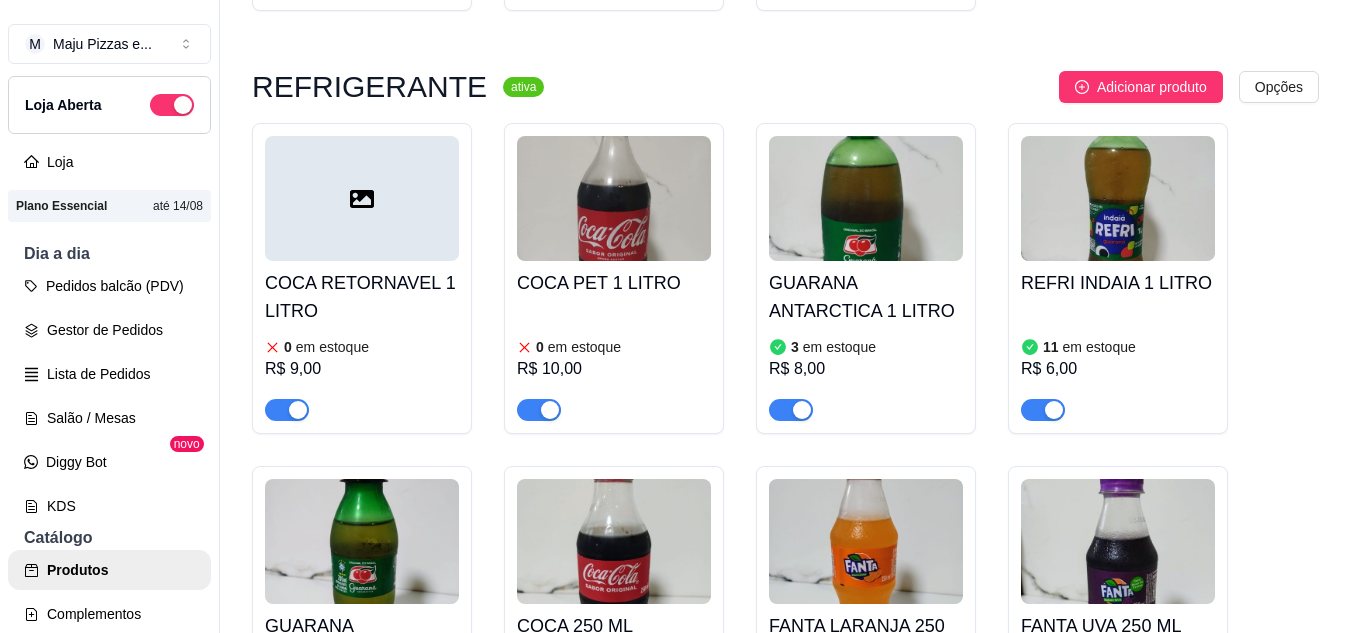 click at bounding box center [614, 198] 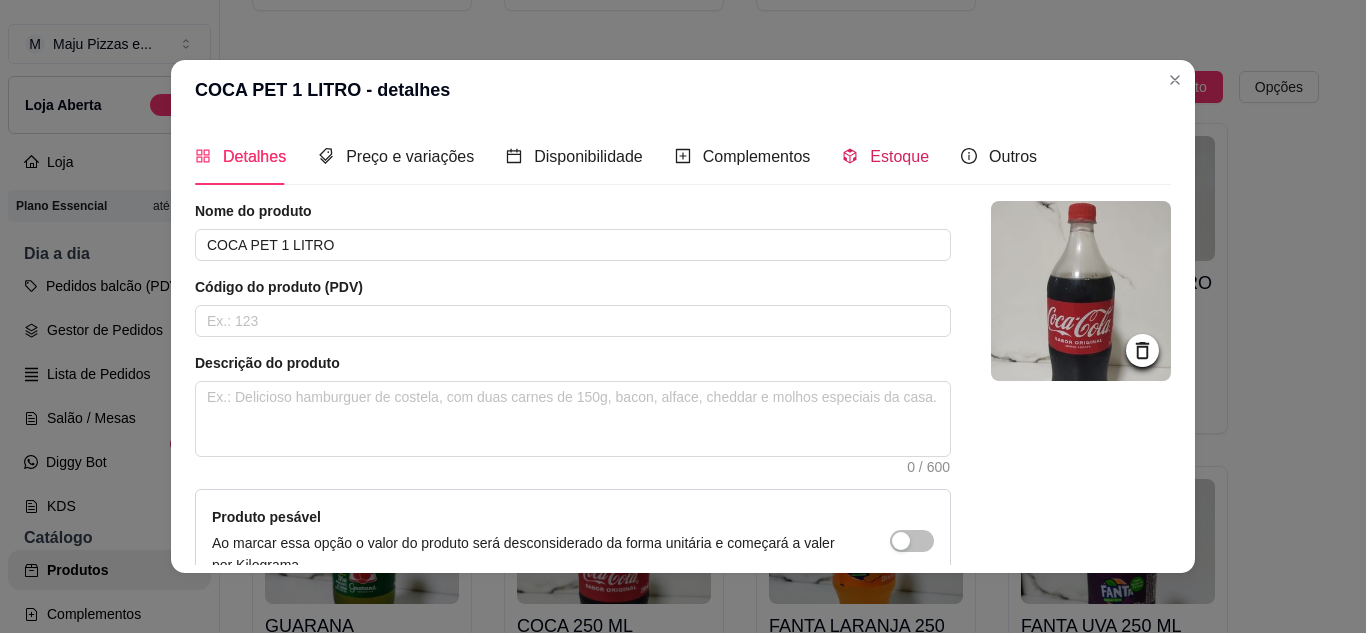 click on "Estoque" at bounding box center (885, 156) 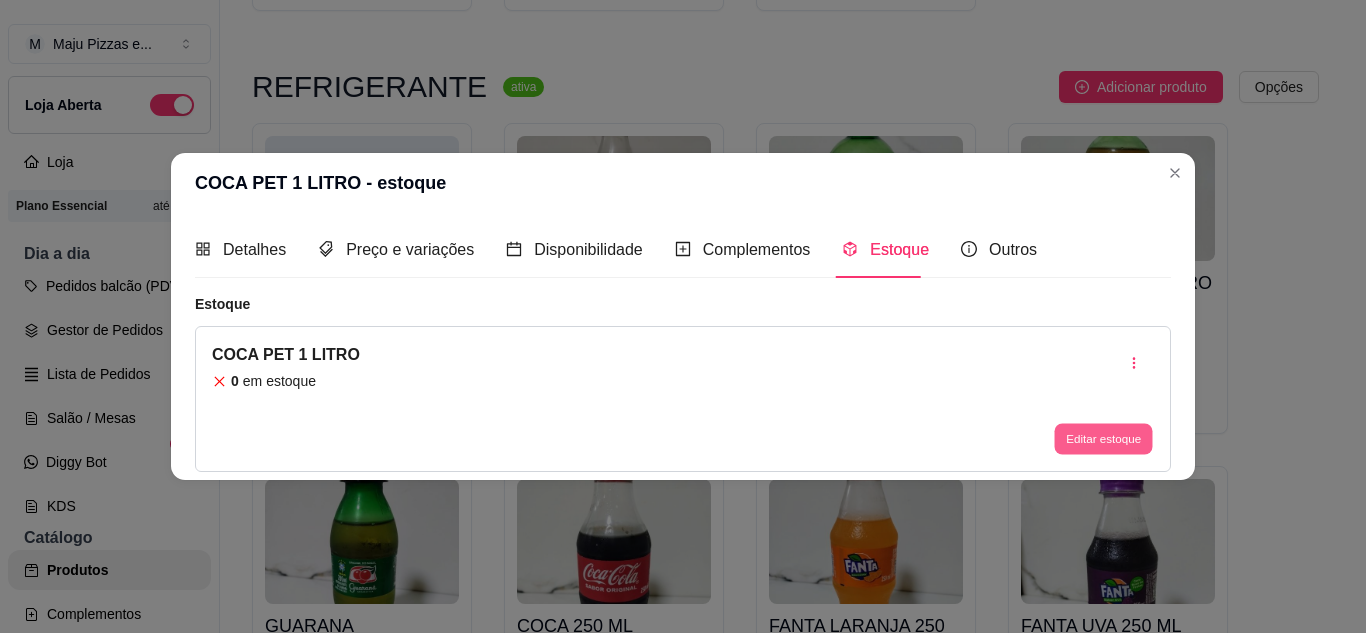 click on "Editar estoque" at bounding box center [1103, 439] 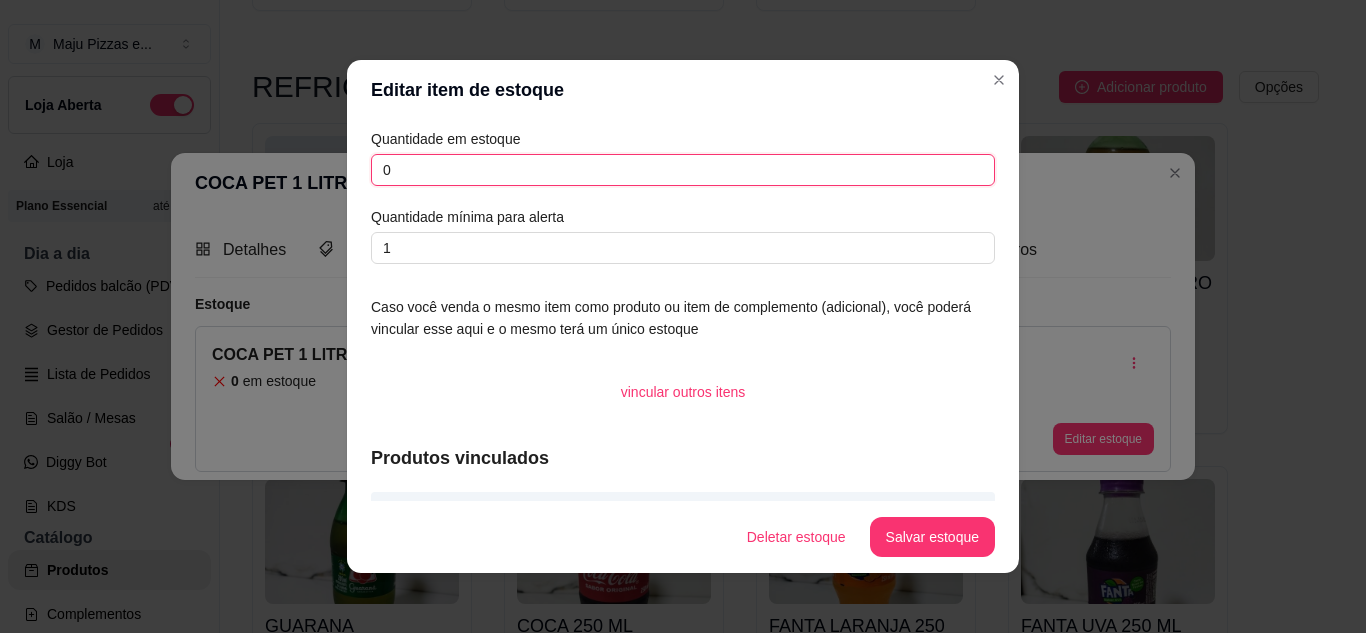 click on "0" at bounding box center [683, 170] 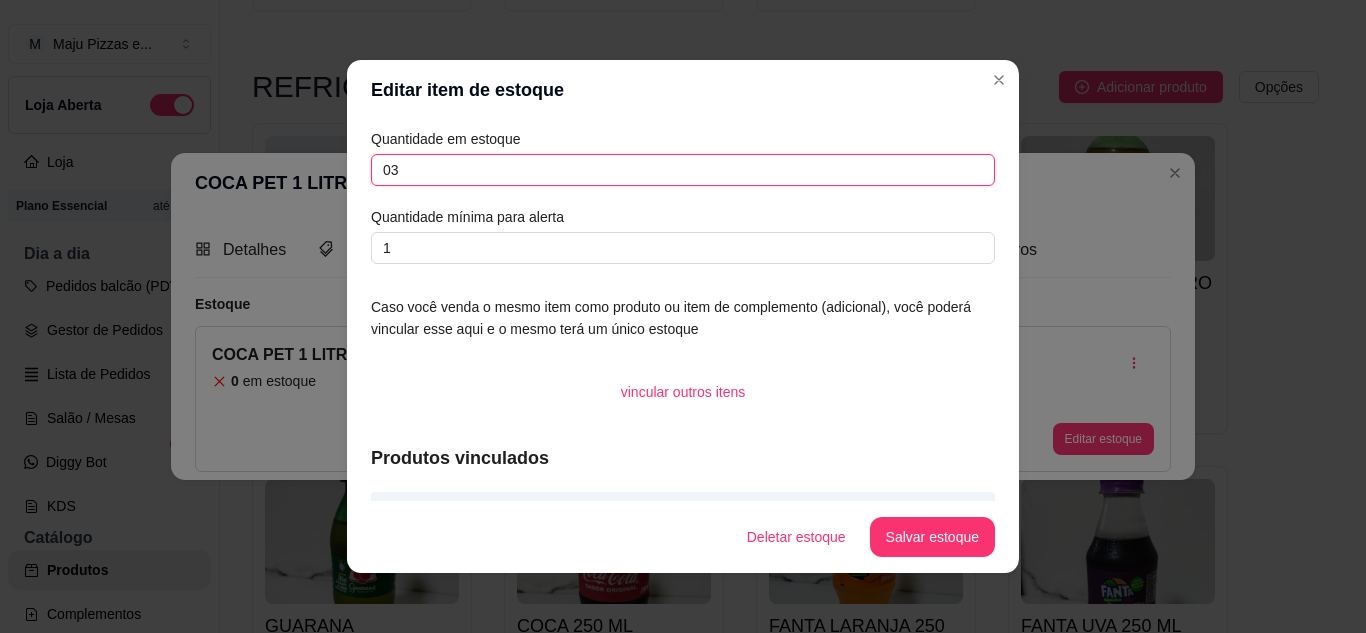 type on "03" 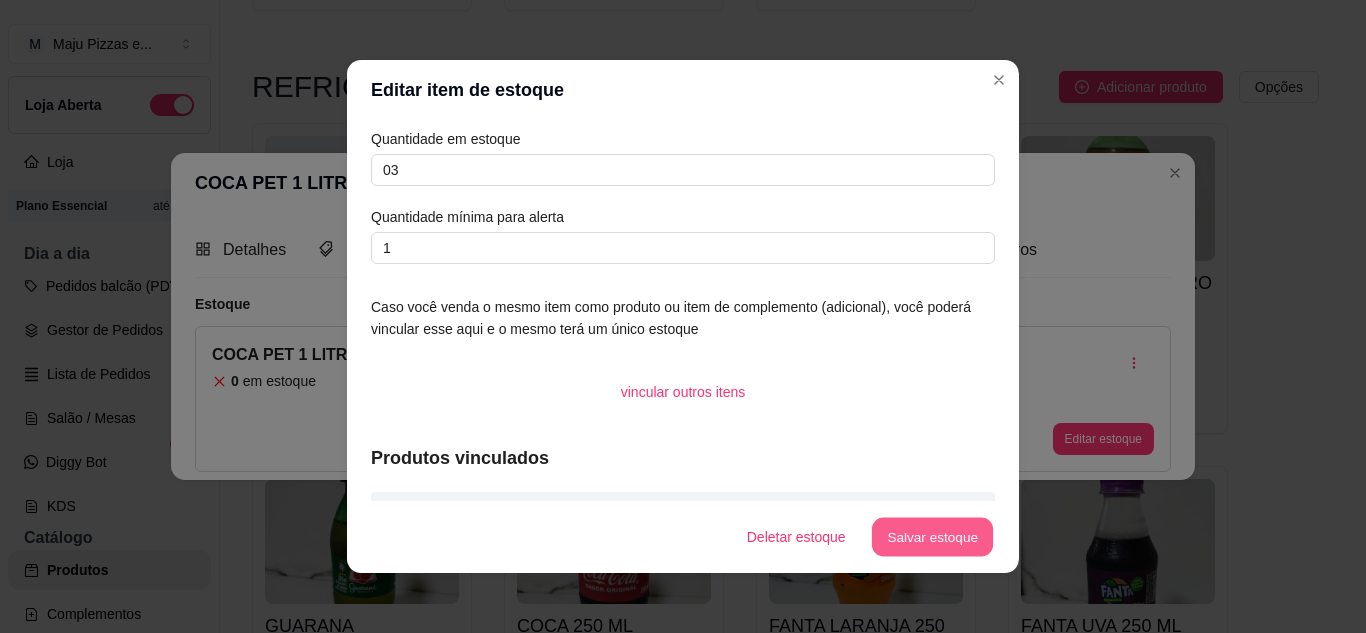 click on "Salvar estoque" at bounding box center [932, 537] 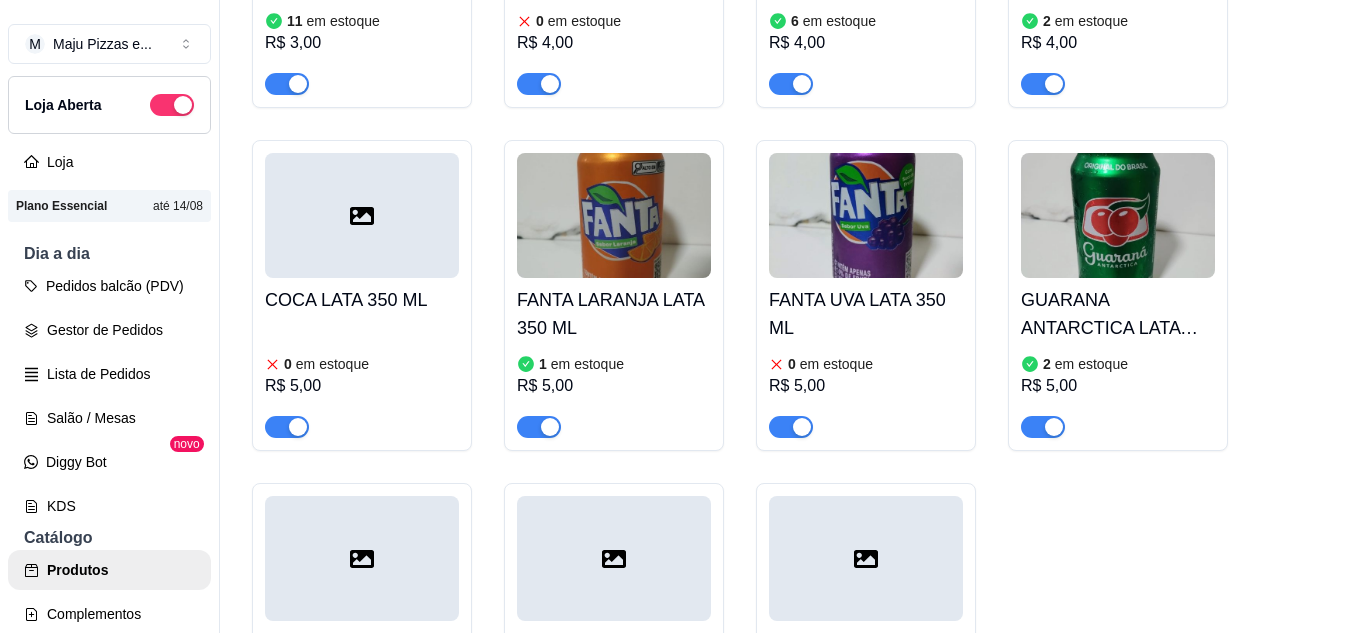 scroll, scrollTop: 9892, scrollLeft: 0, axis: vertical 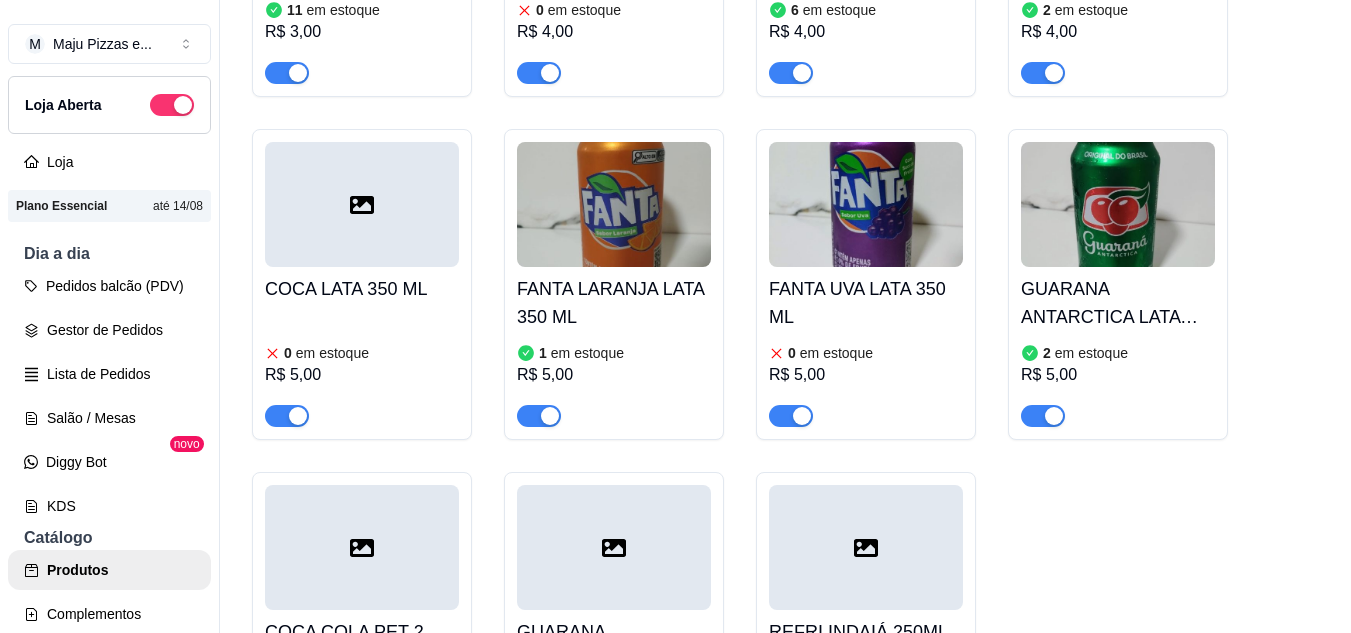 click on "FANTA UVA LATA 350 ML   0 em estoque R$ 5,00" at bounding box center (866, 347) 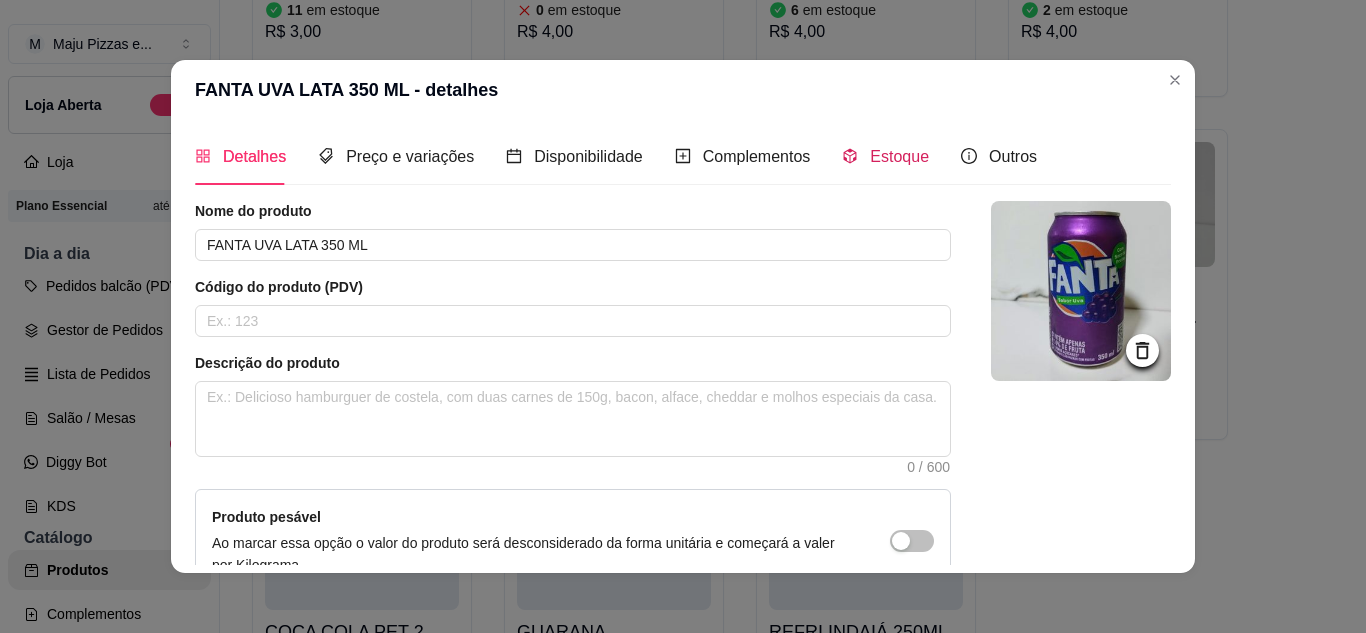 click on "Estoque" at bounding box center [885, 156] 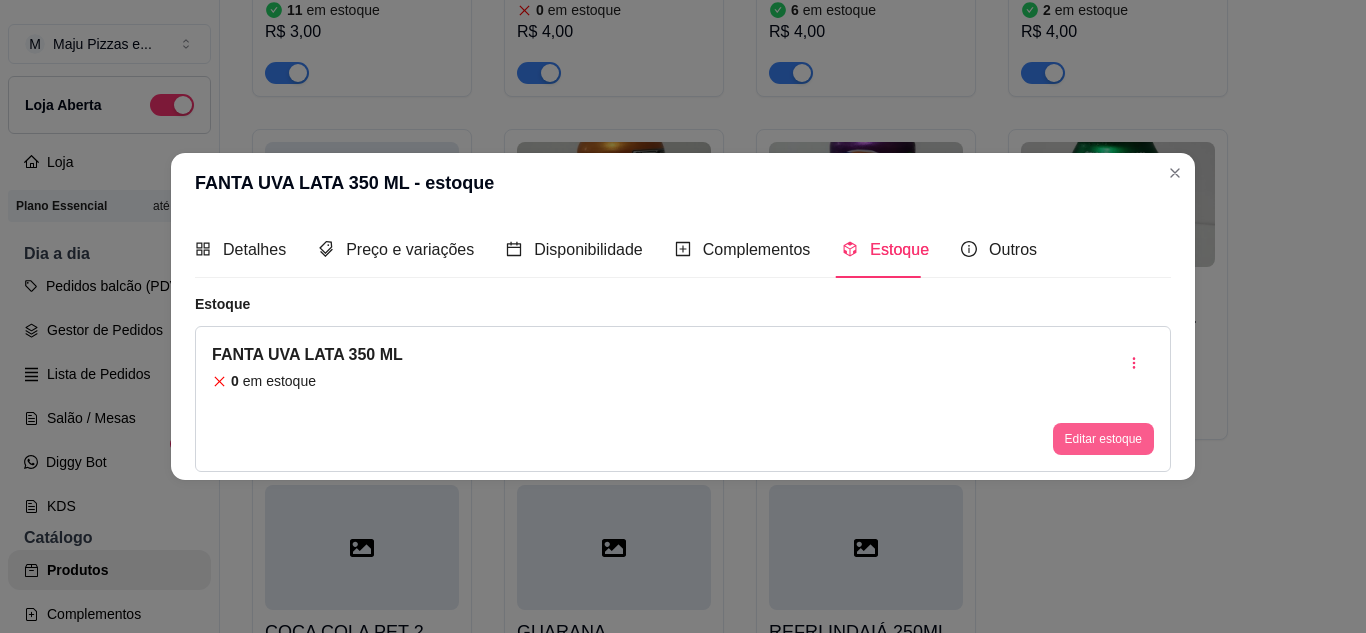 click on "Editar estoque" at bounding box center (1103, 439) 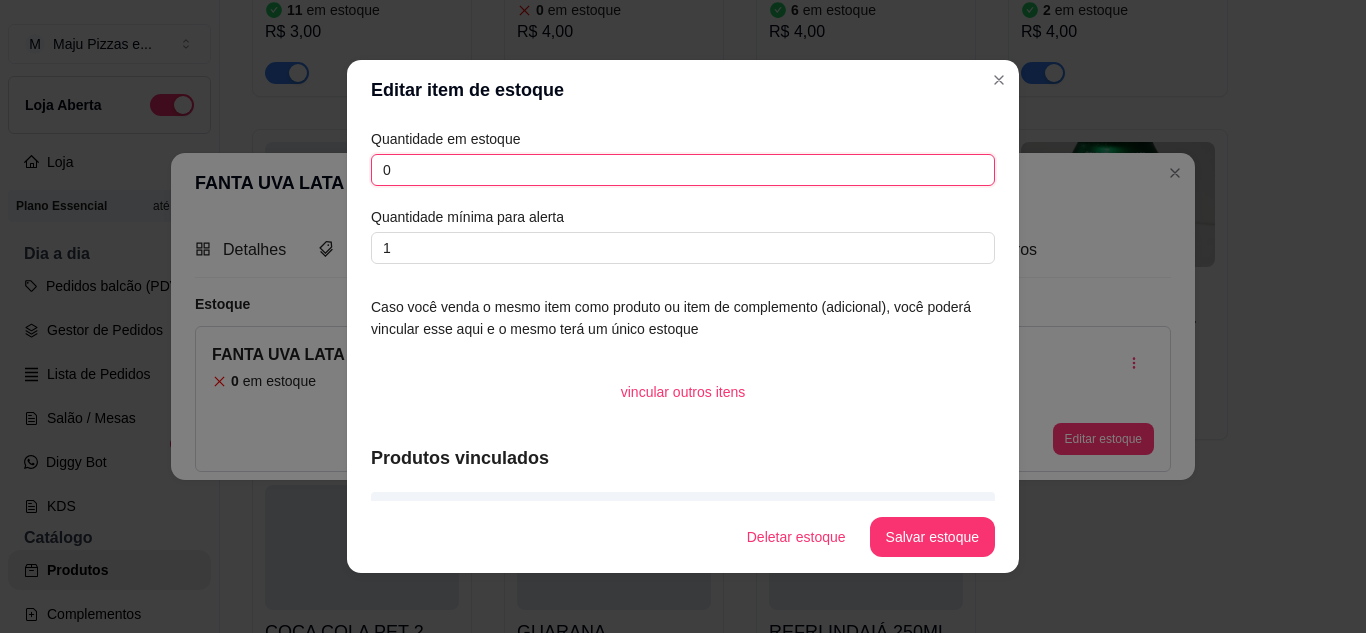 click on "0" at bounding box center [683, 170] 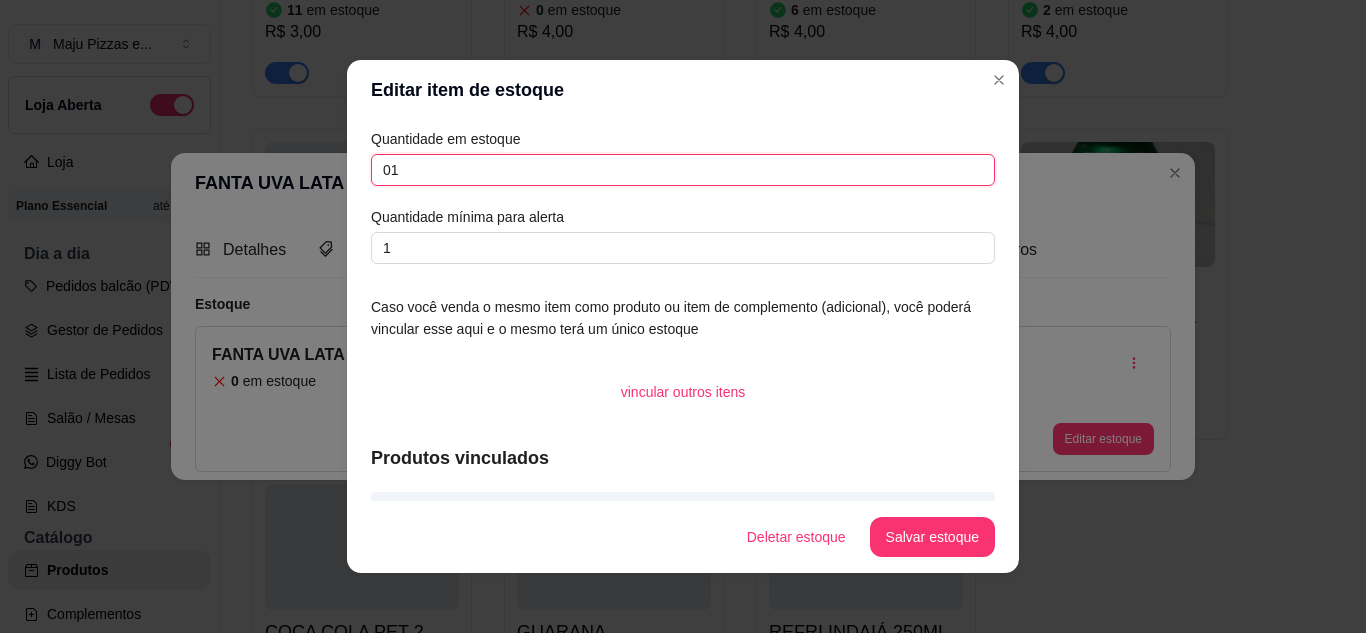 type on "01" 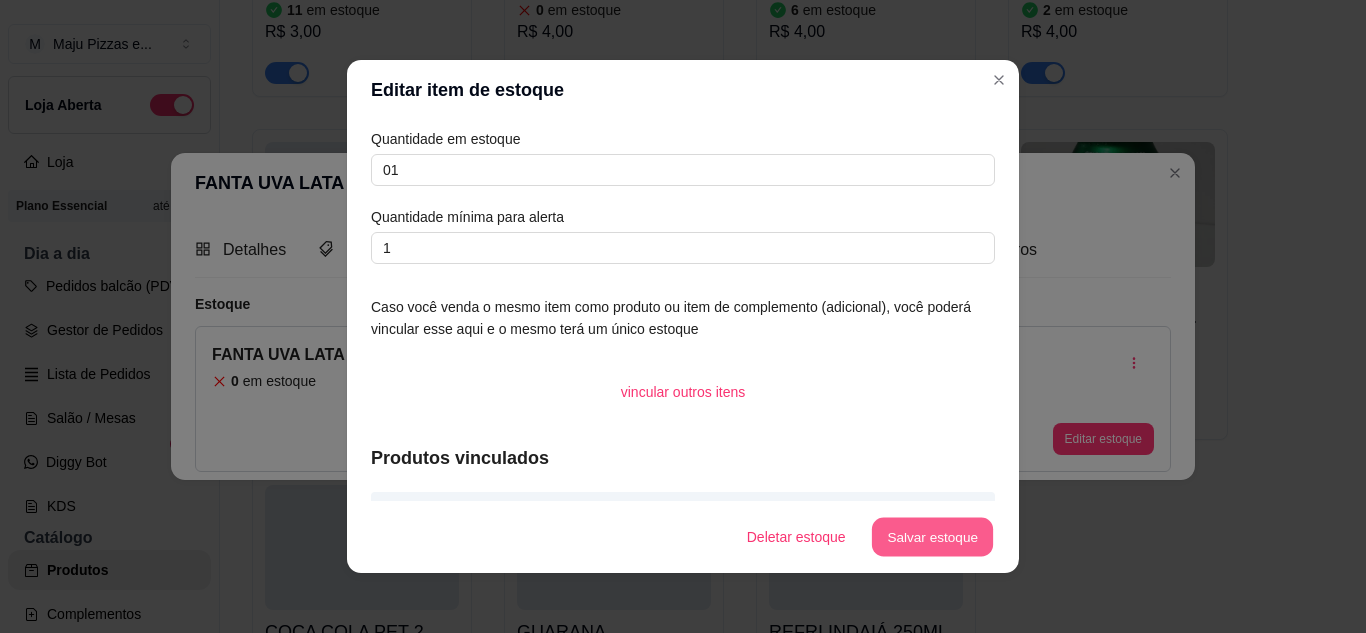 click on "Salvar estoque" at bounding box center [932, 537] 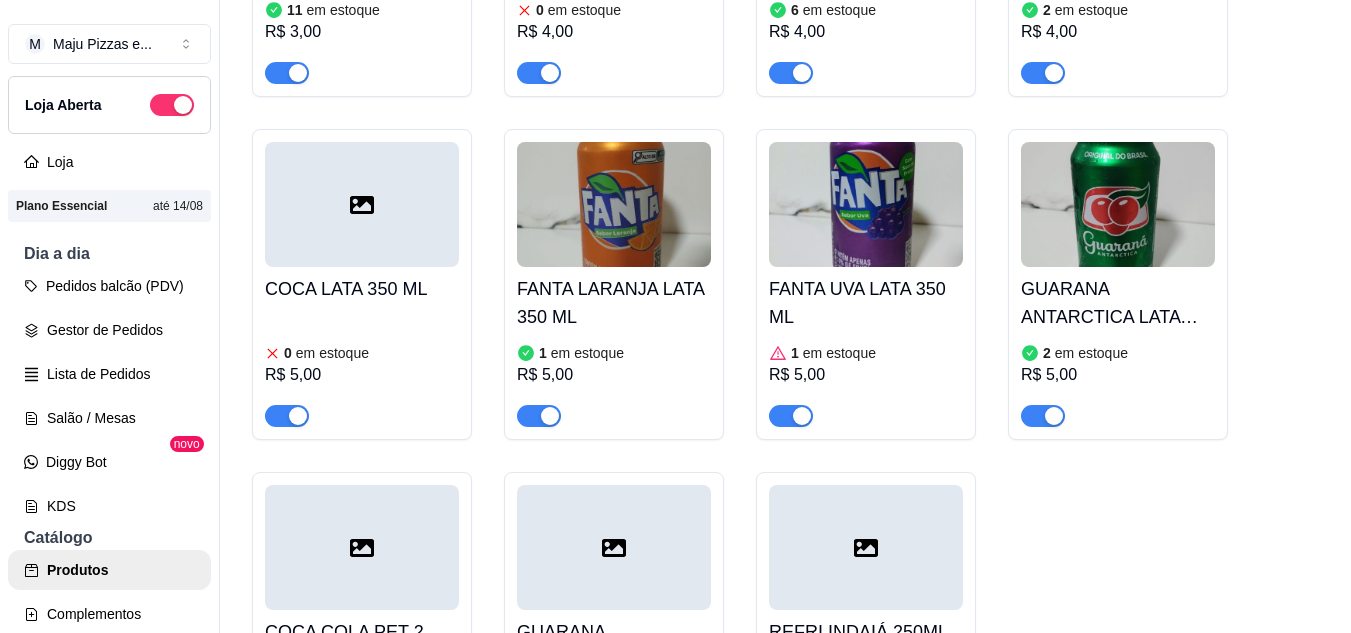 click on "GUARANA ANTARCTICA LATA 350 ML" at bounding box center (1118, 303) 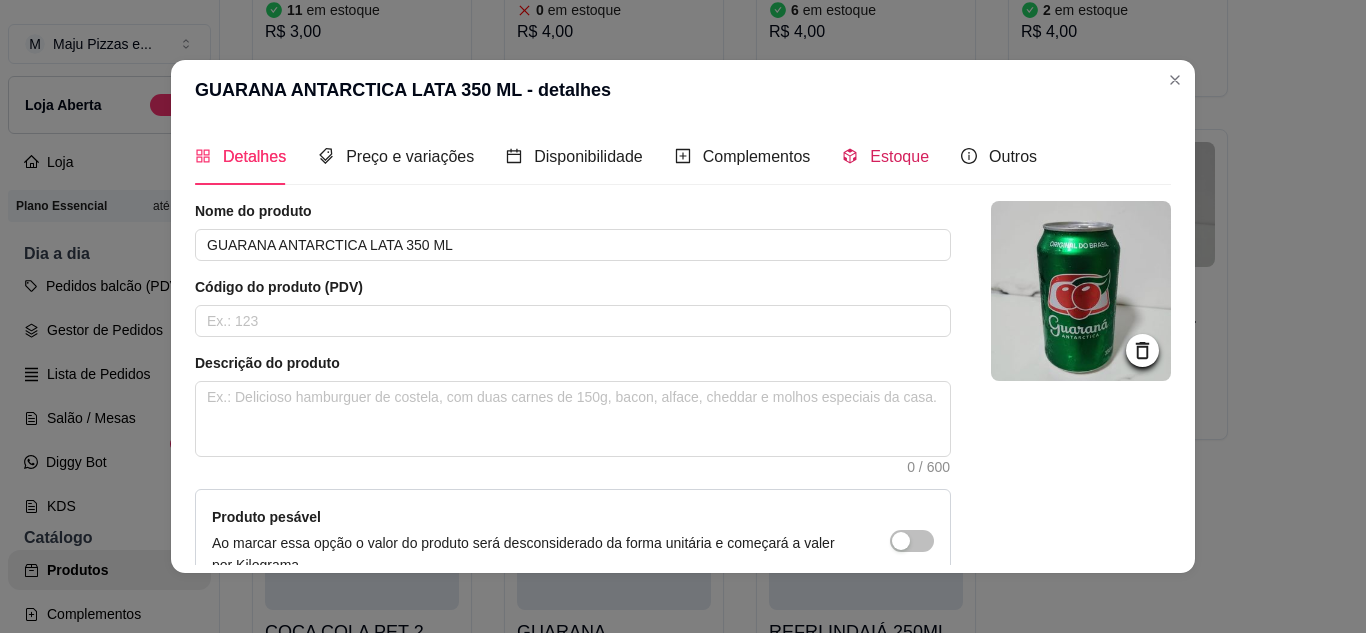 click on "Estoque" at bounding box center (899, 156) 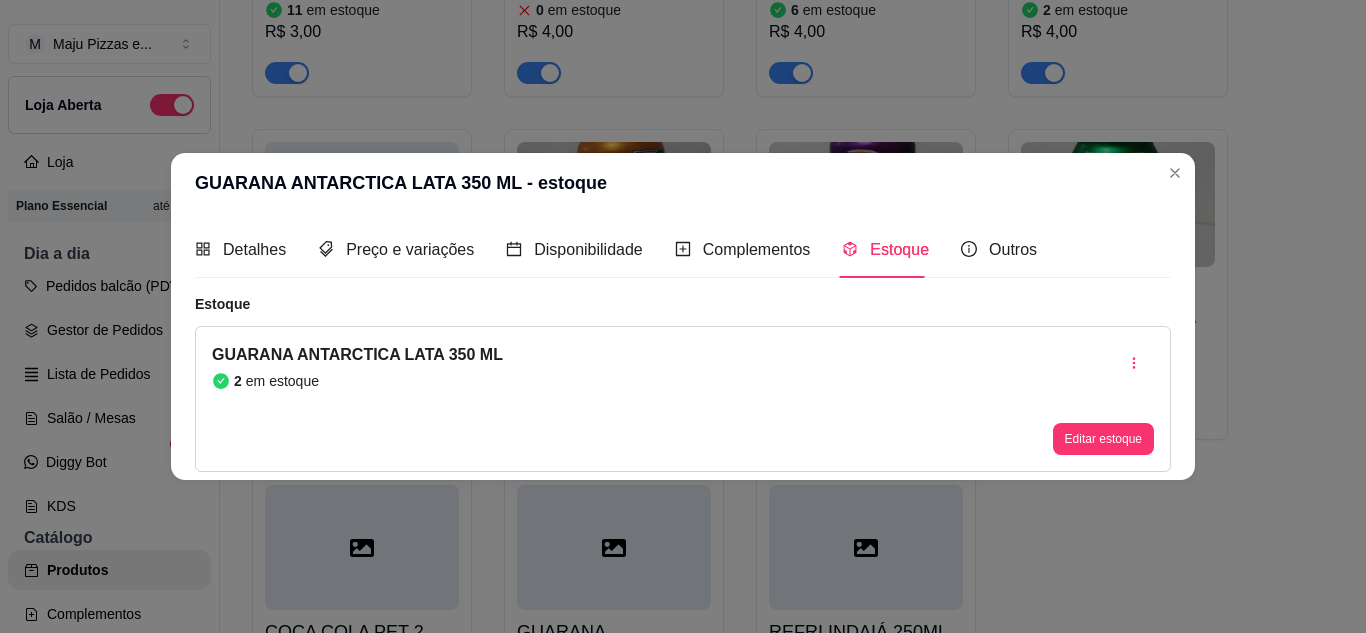type 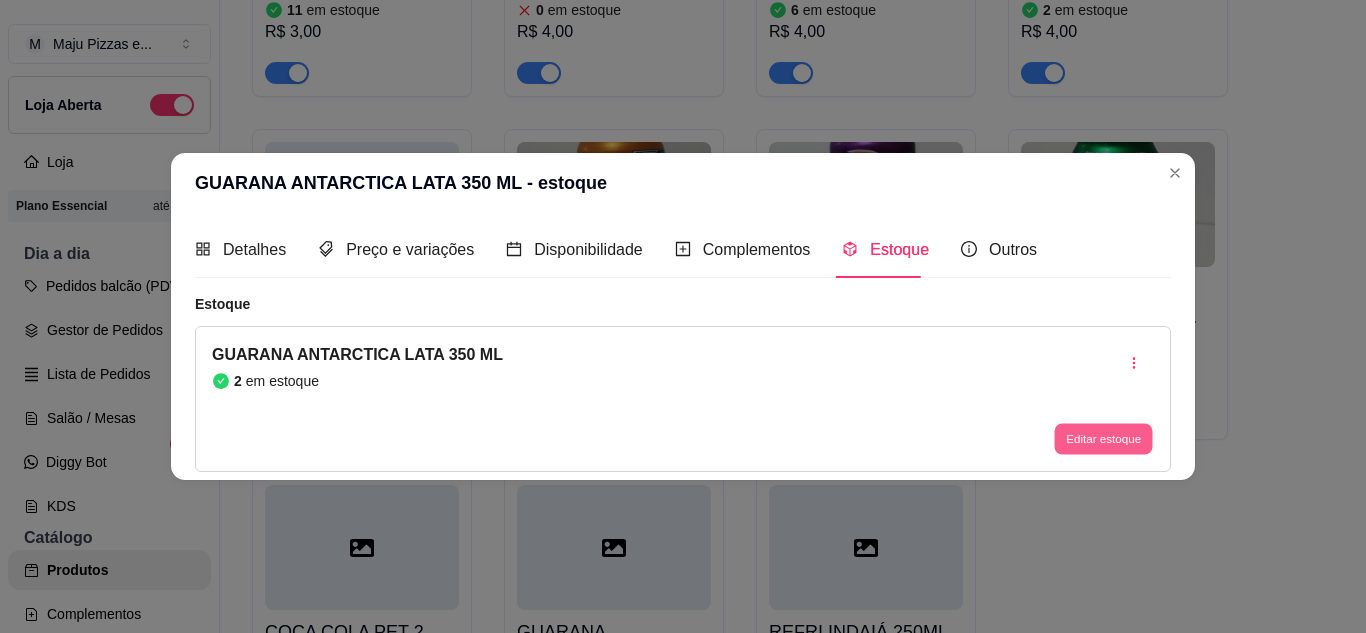 click on "Editar estoque" at bounding box center [1103, 439] 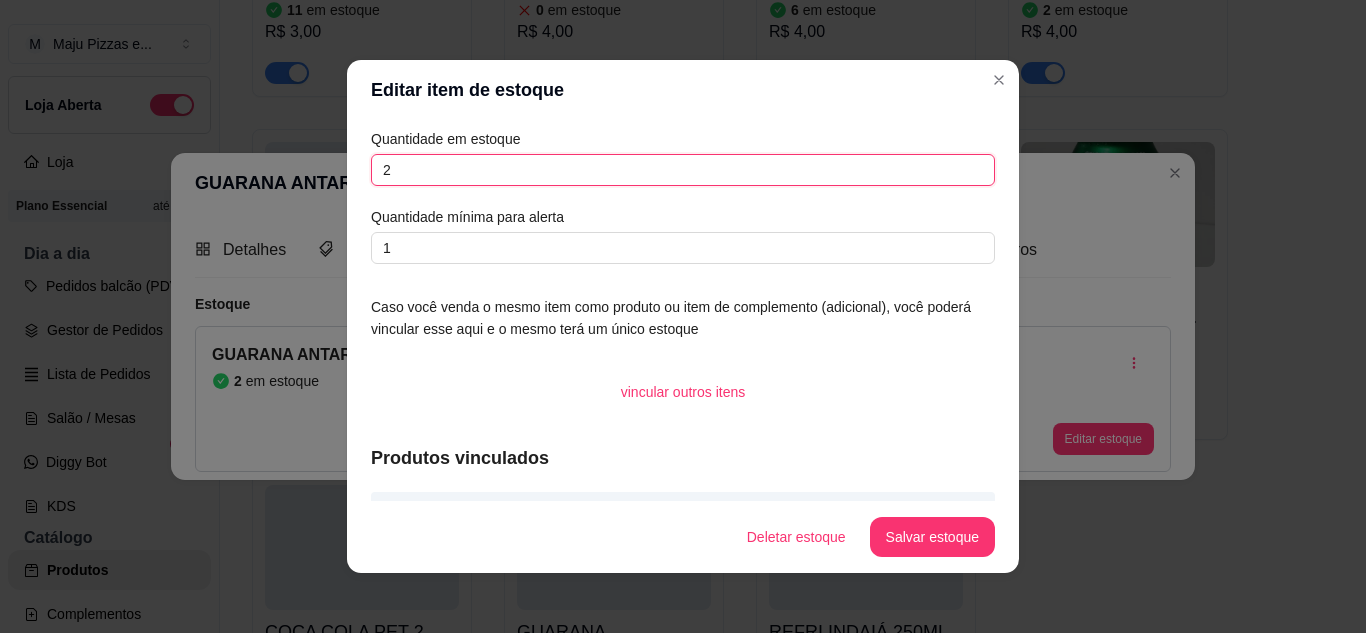 click on "2" at bounding box center [683, 170] 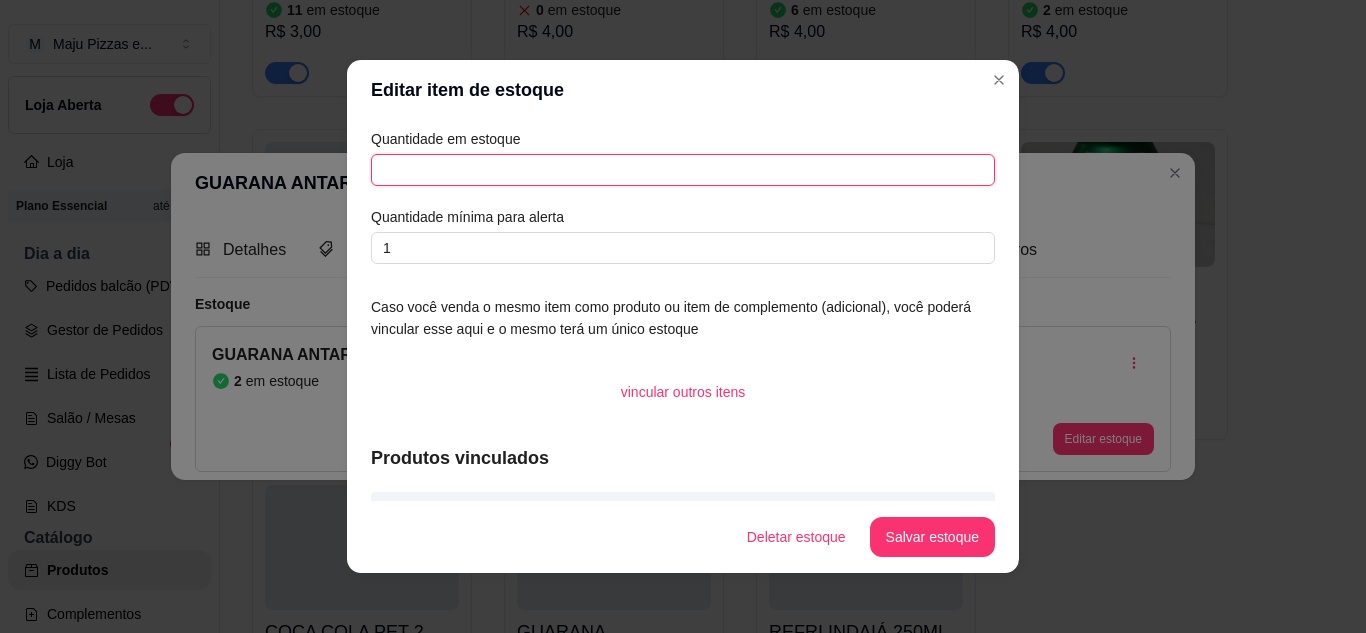 type on "2" 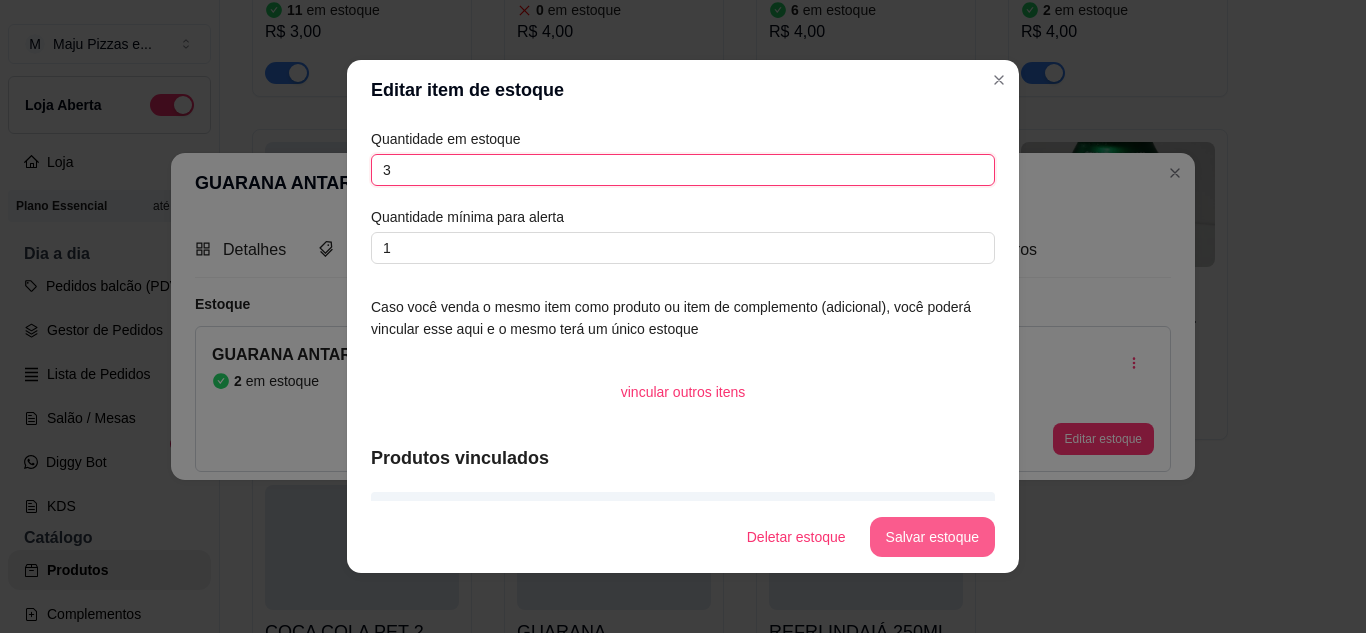 type on "3" 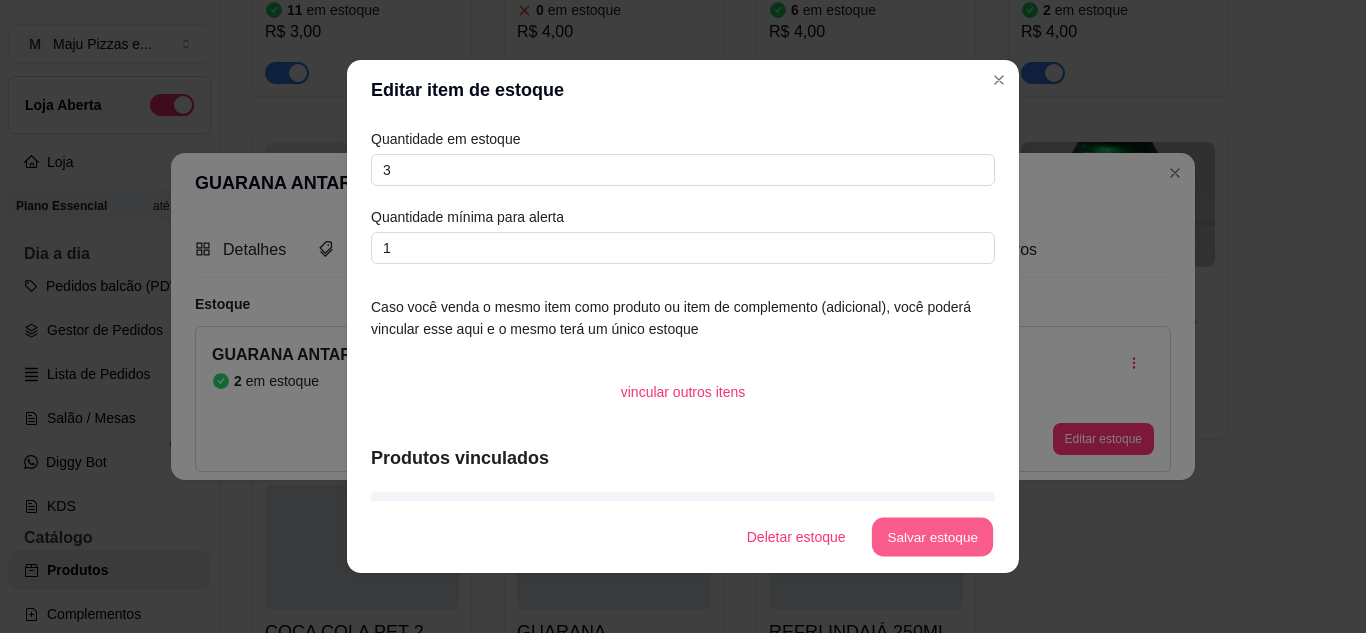 click on "Salvar estoque" at bounding box center [932, 537] 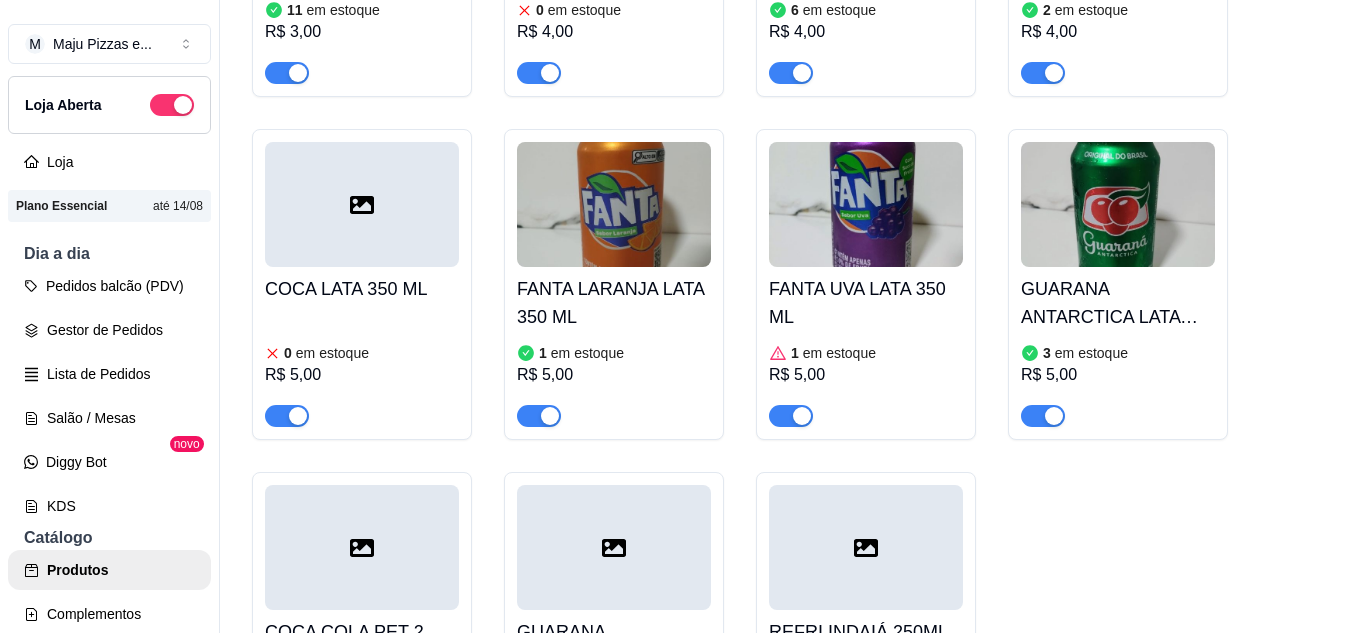 click at bounding box center (362, 204) 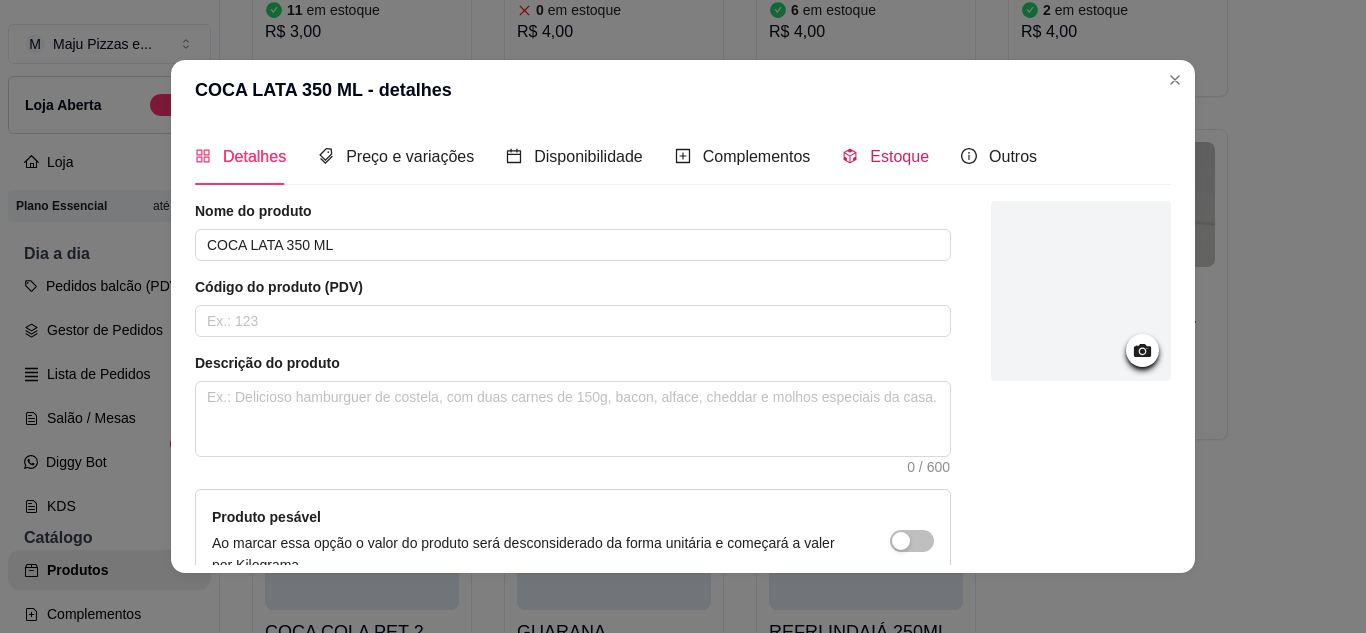 click on "Estoque" at bounding box center (899, 156) 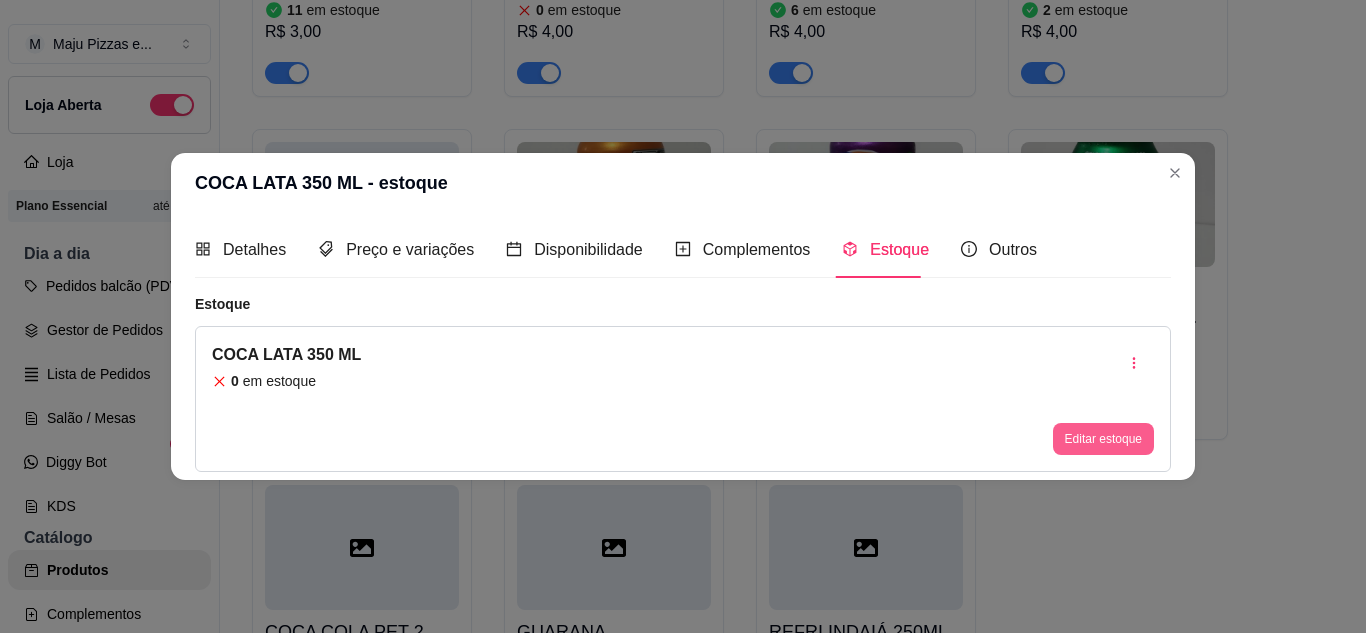 click on "Editar estoque" at bounding box center [1103, 439] 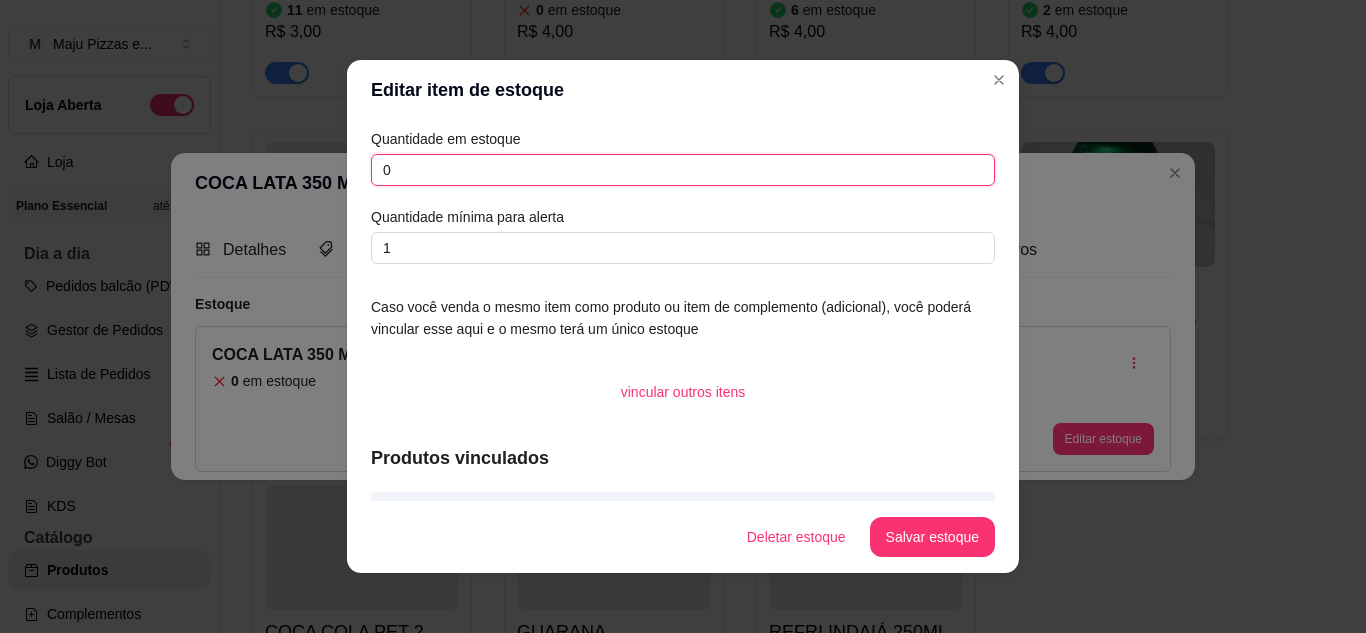 click on "0" at bounding box center [683, 170] 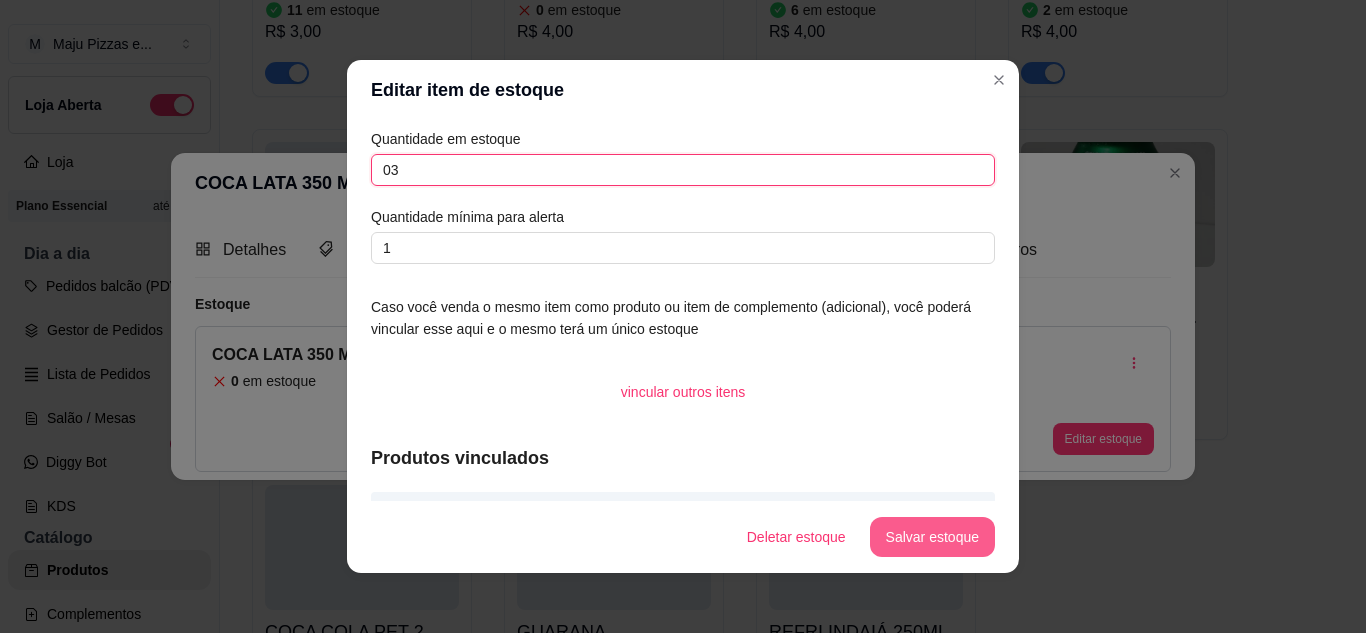 type on "03" 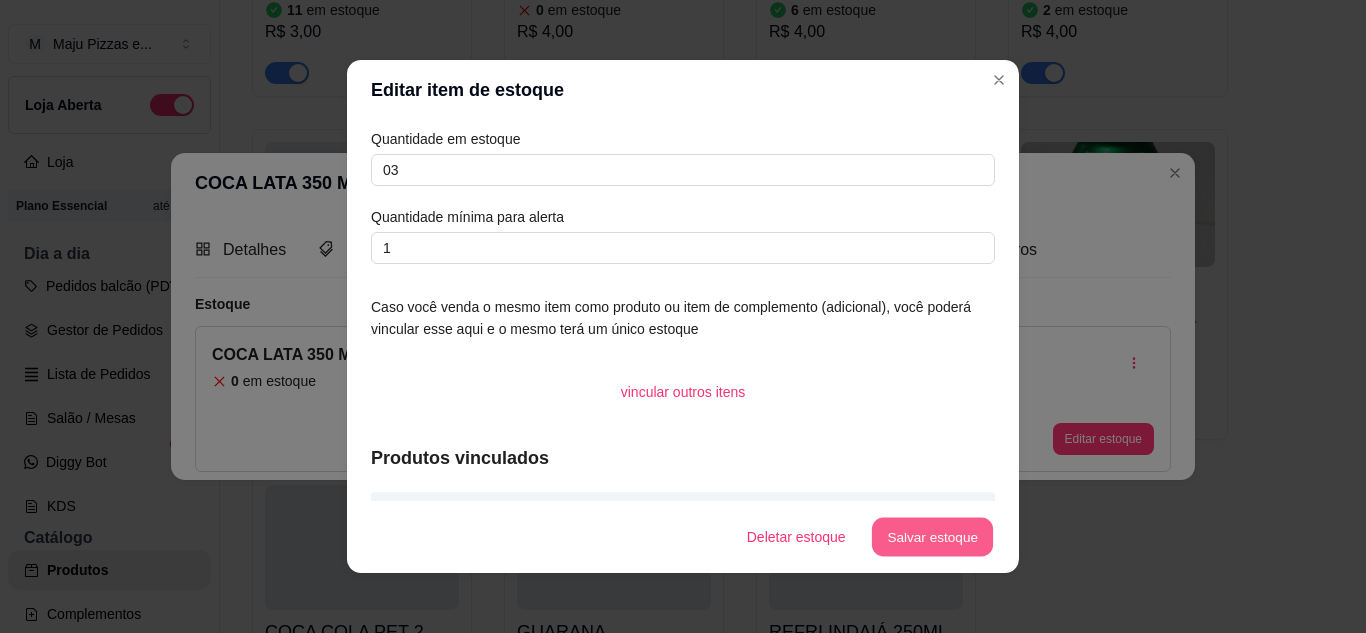 click on "Salvar estoque" at bounding box center (932, 537) 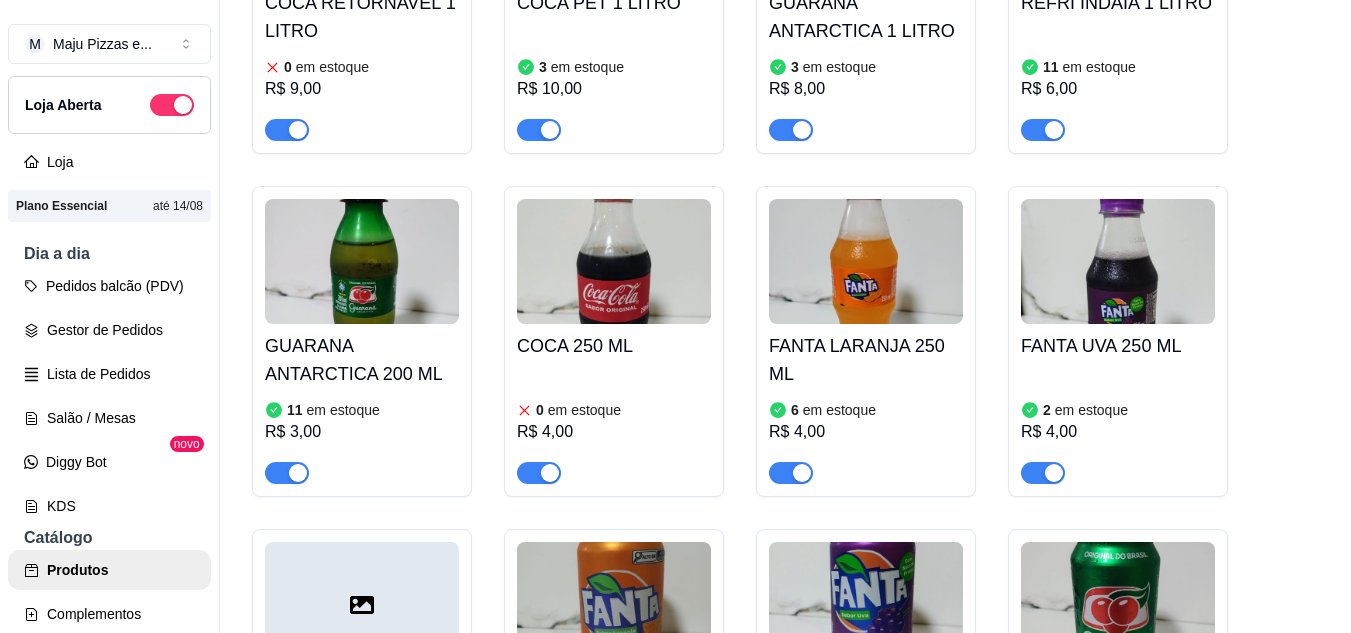 scroll, scrollTop: 9425, scrollLeft: 0, axis: vertical 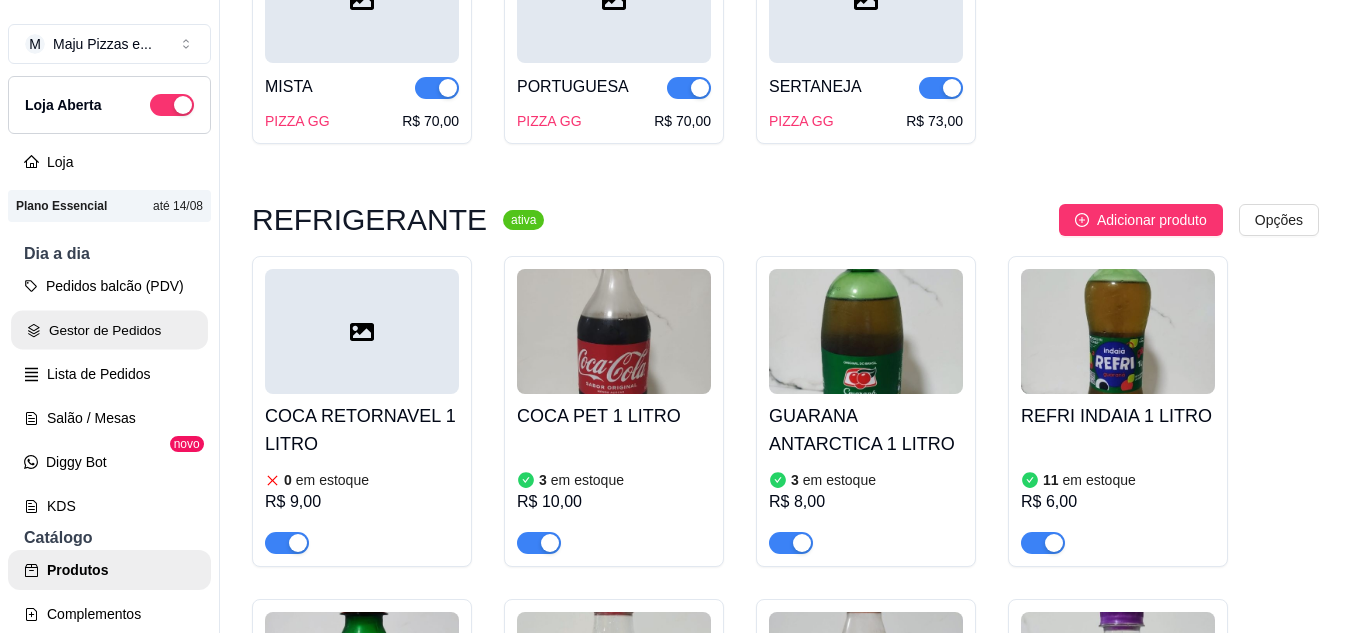 click on "Gestor de Pedidos" at bounding box center (109, 330) 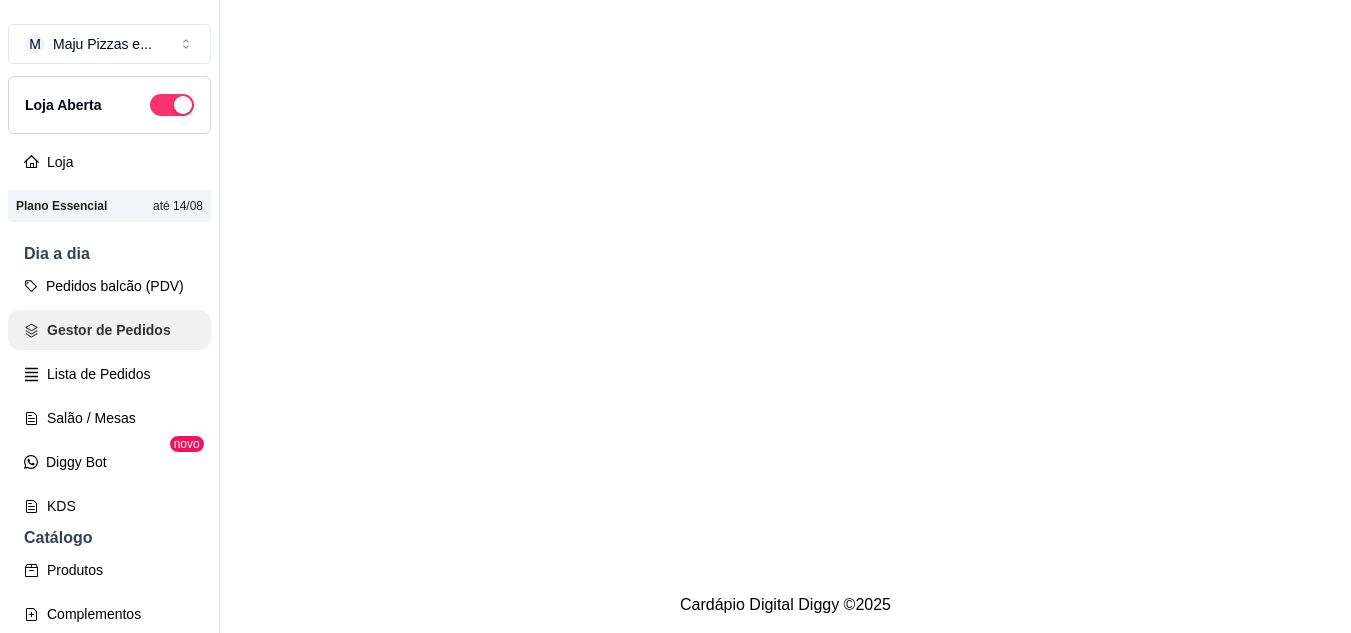 scroll, scrollTop: 0, scrollLeft: 0, axis: both 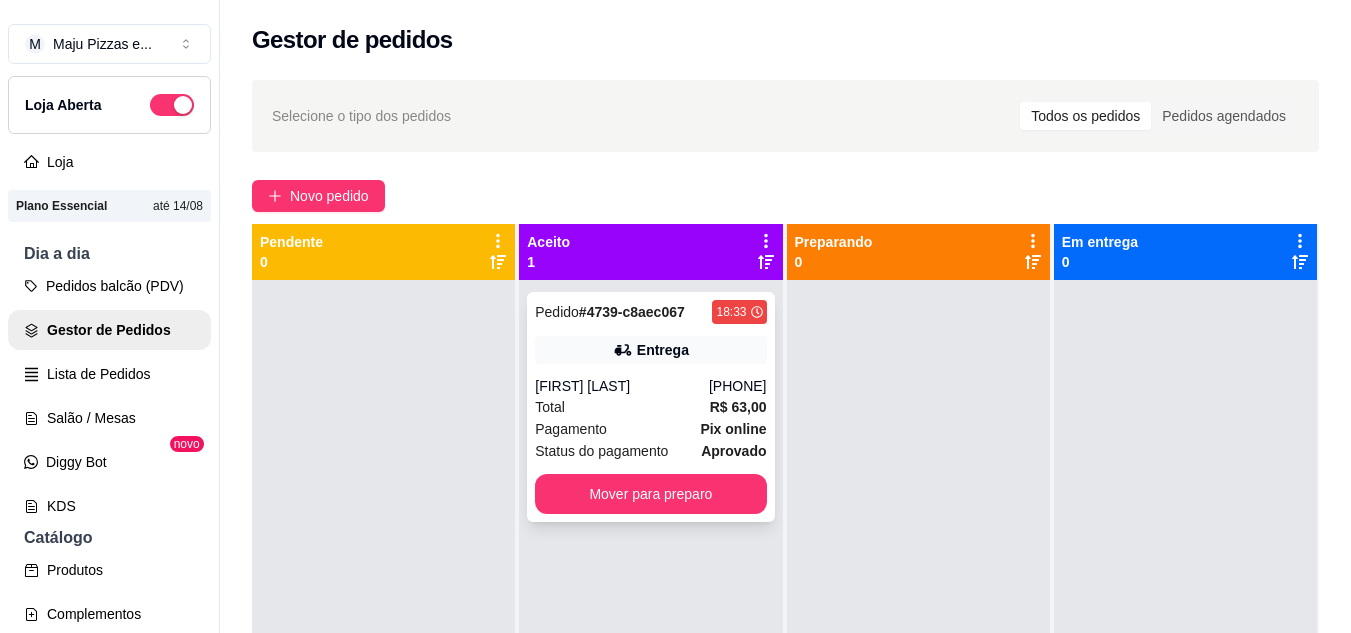 click on "[FIRST] [LAST]" at bounding box center [622, 386] 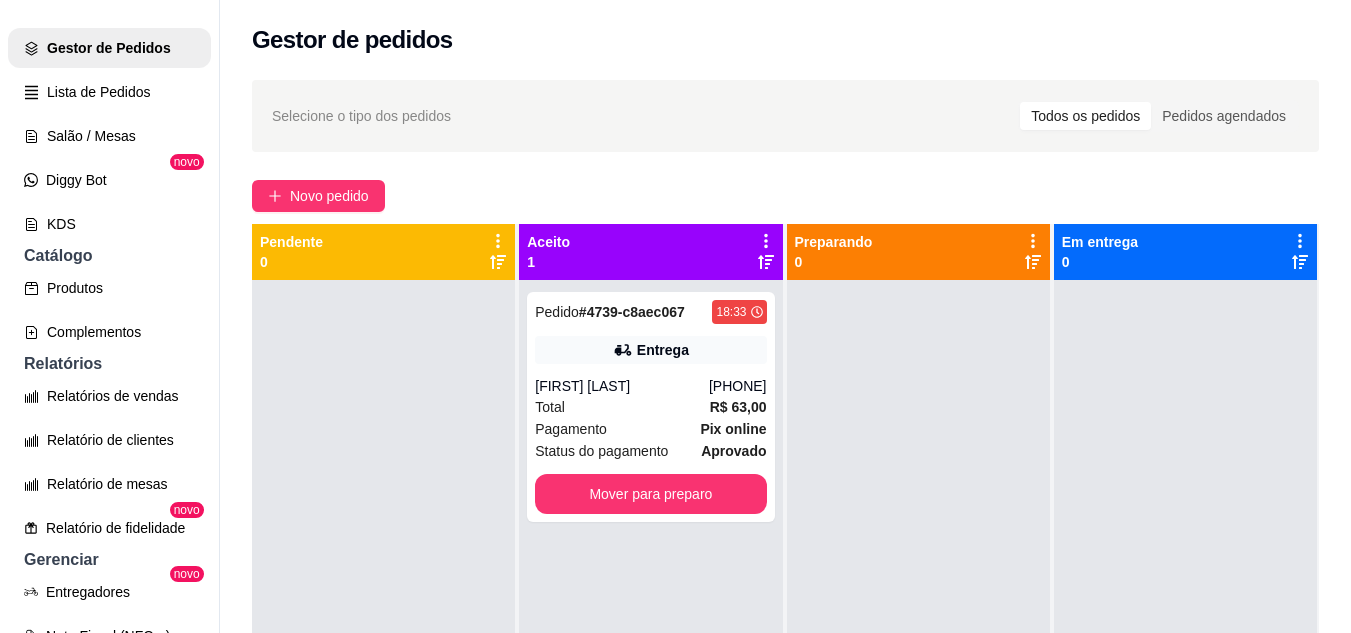 scroll, scrollTop: 291, scrollLeft: 0, axis: vertical 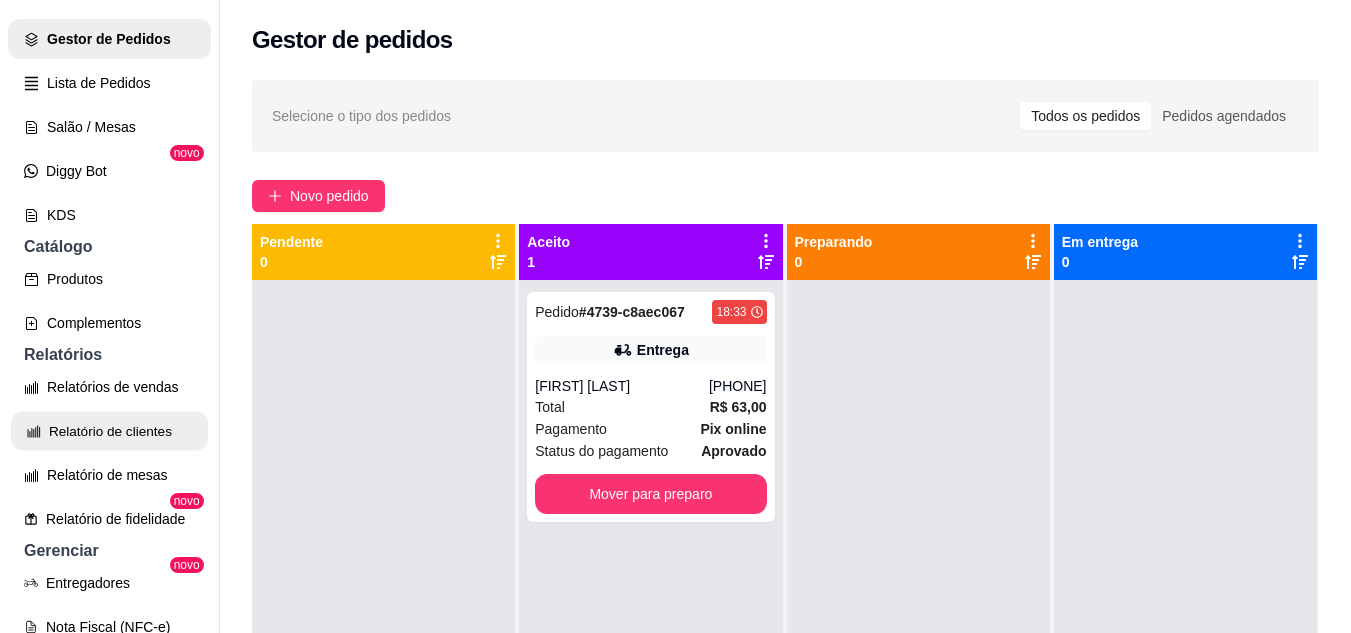 click on "Relatório de clientes" at bounding box center (109, 431) 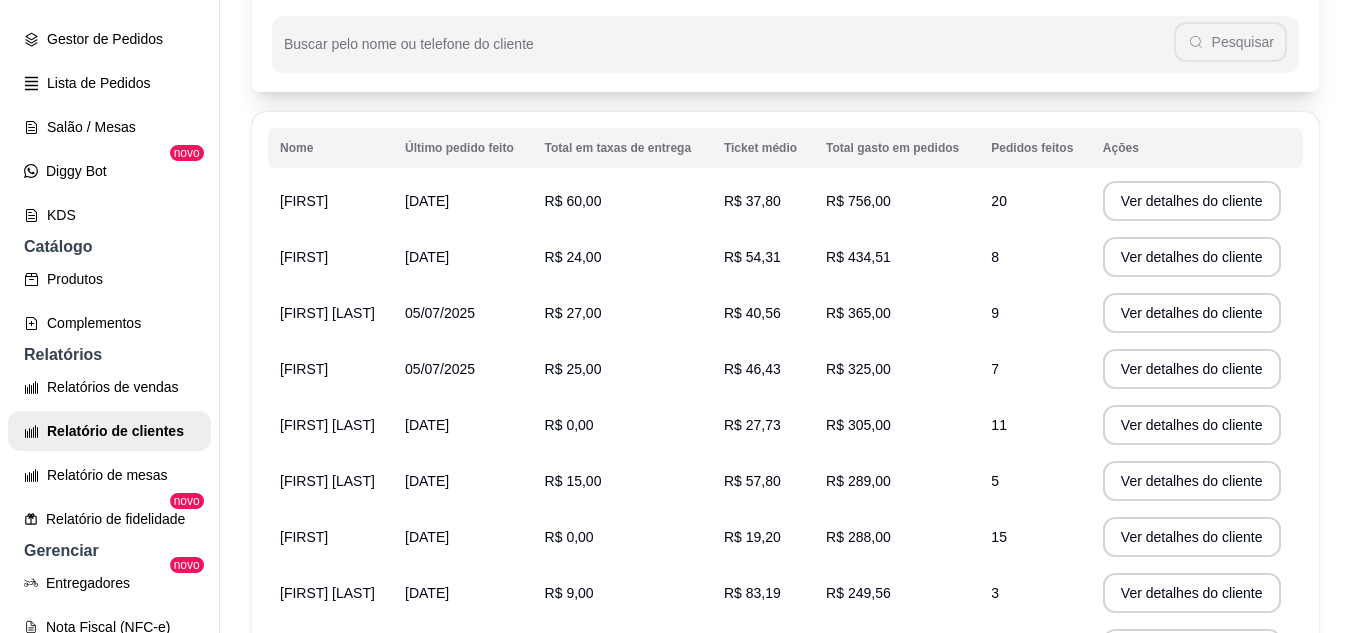 scroll, scrollTop: 0, scrollLeft: 0, axis: both 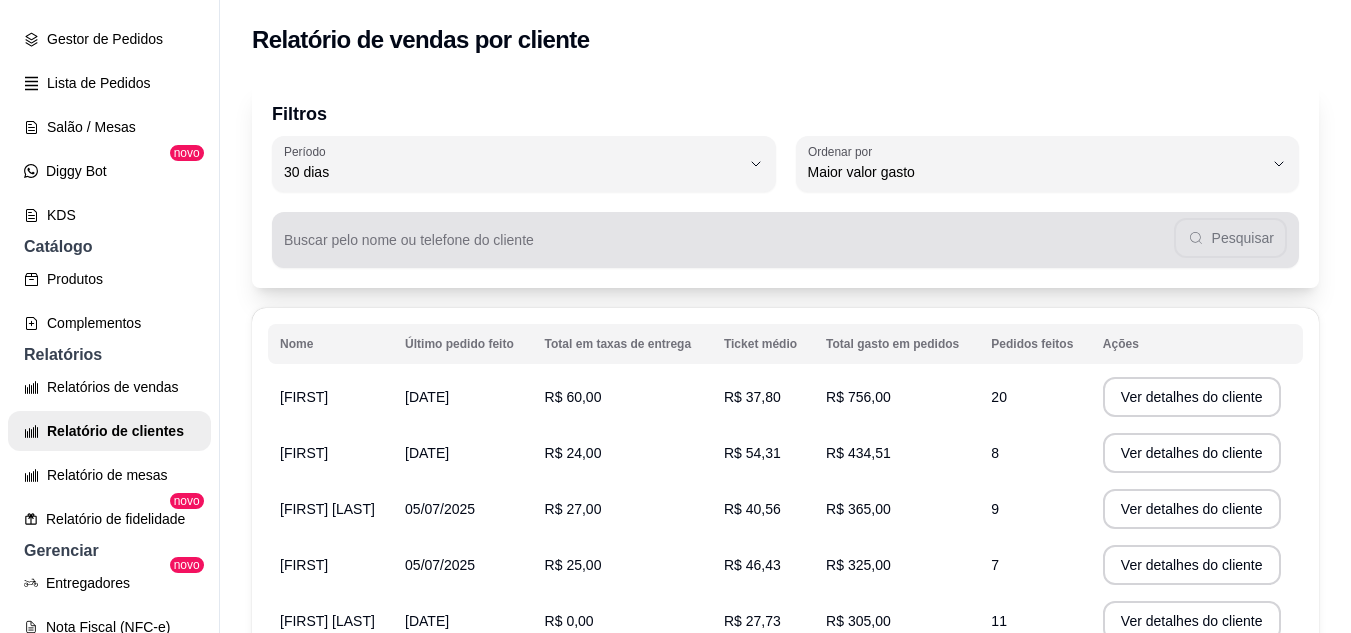click on "Pesquisar" at bounding box center [785, 240] 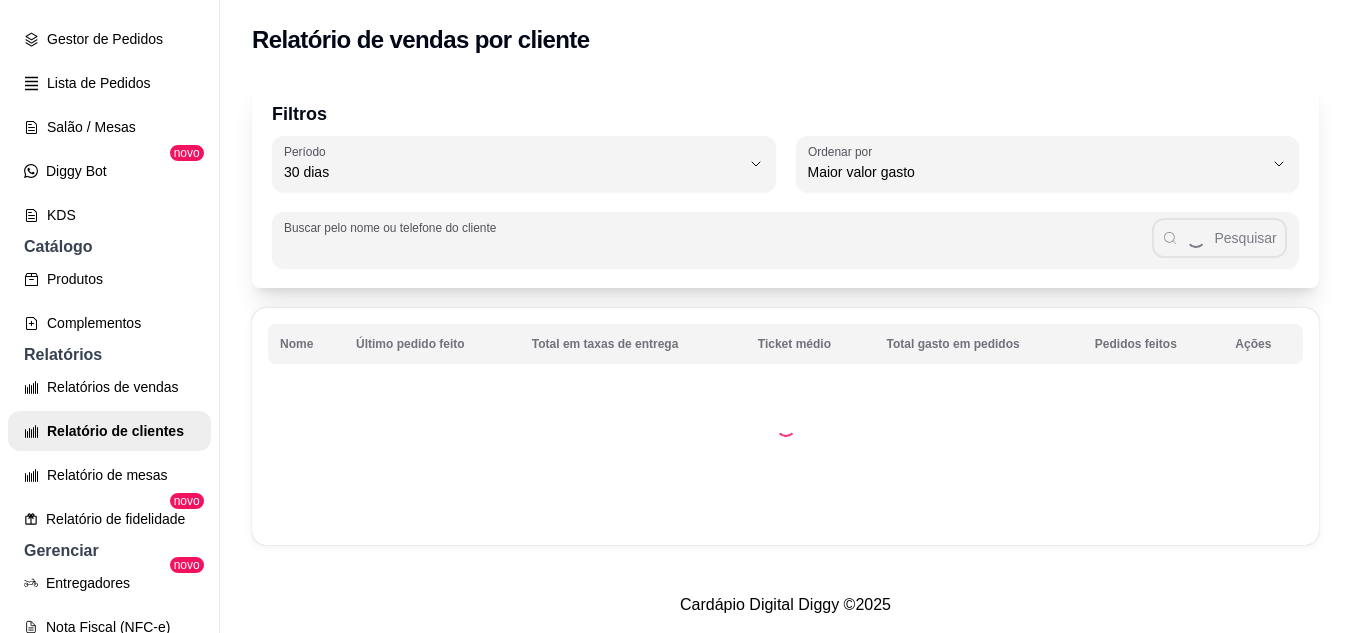 click on "Buscar pelo nome ou telefone do cliente" at bounding box center [718, 248] 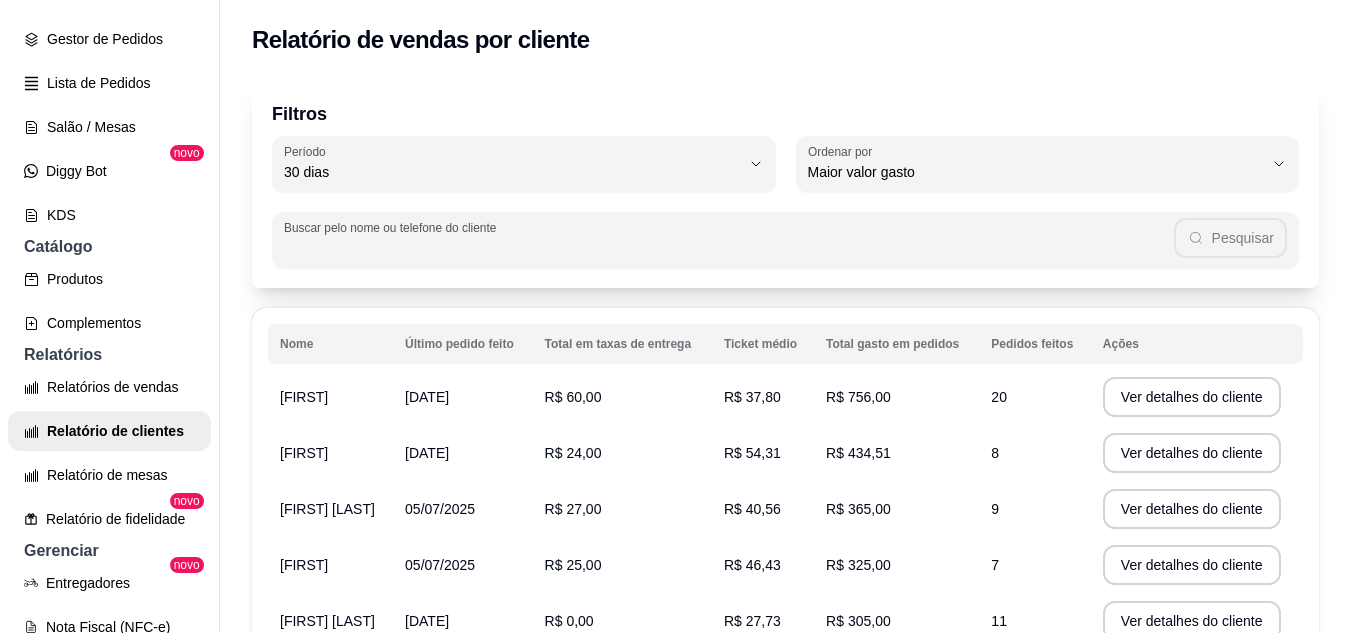 type on "J" 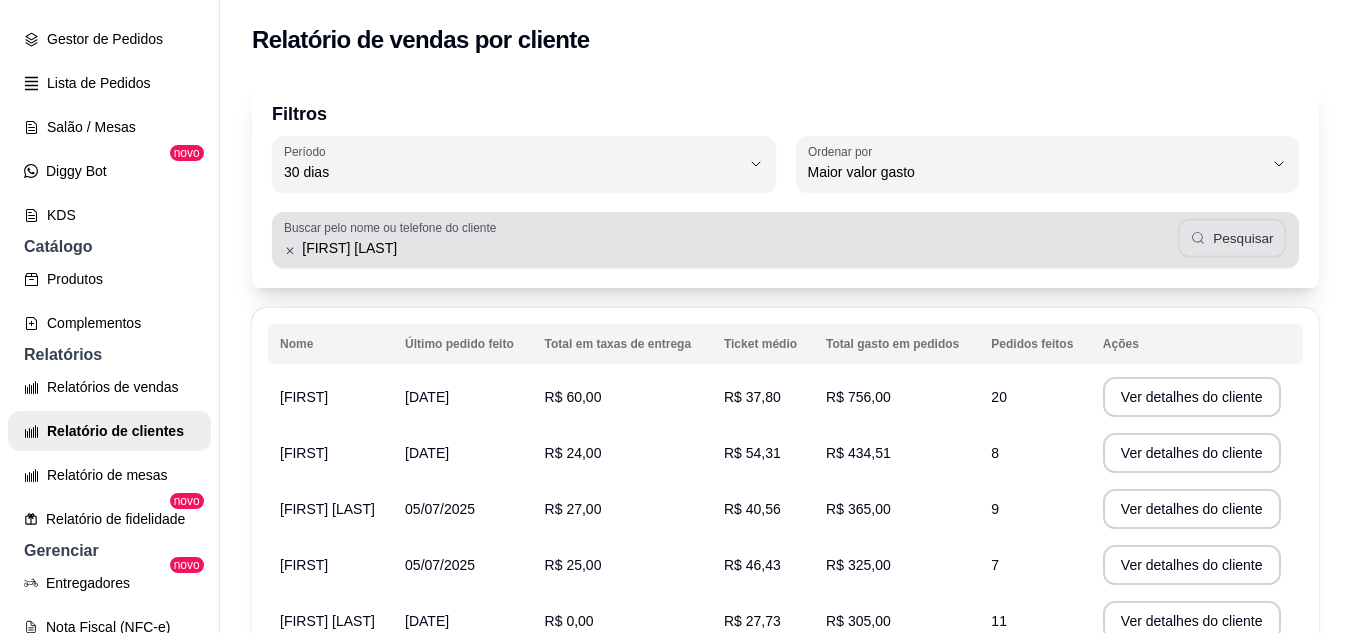click on "Pesquisar" at bounding box center (1231, 238) 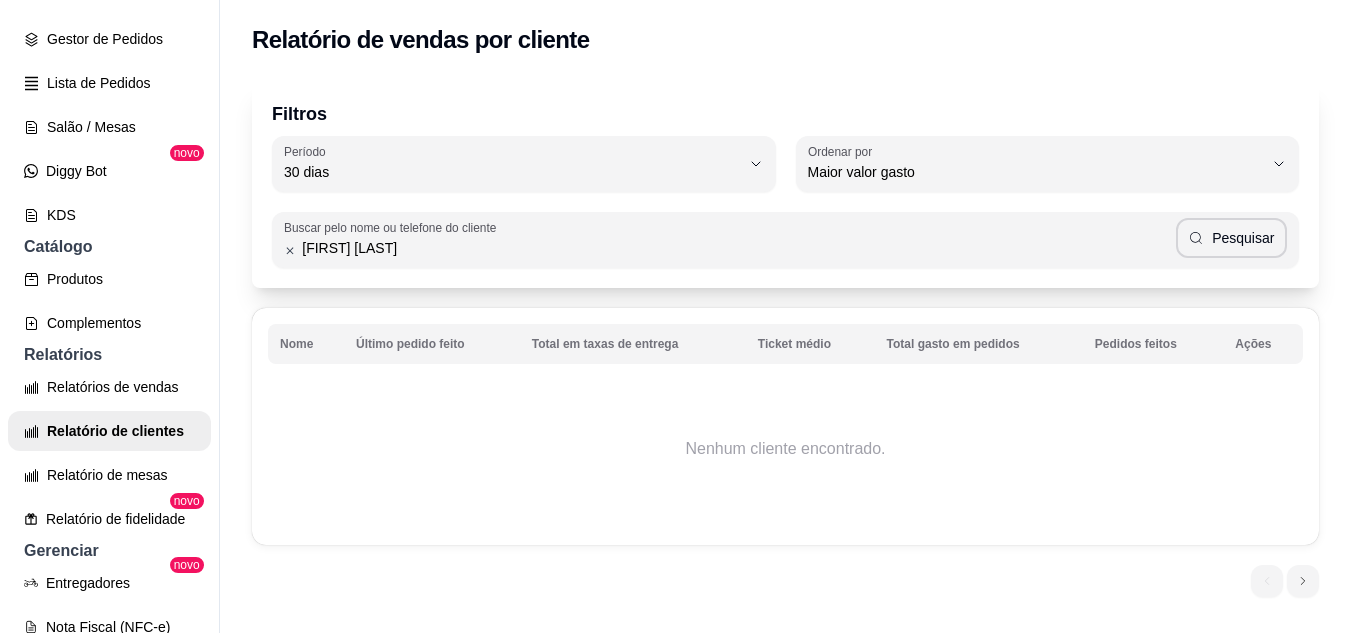 click on "[FIRST] [LAST]" at bounding box center [735, 248] 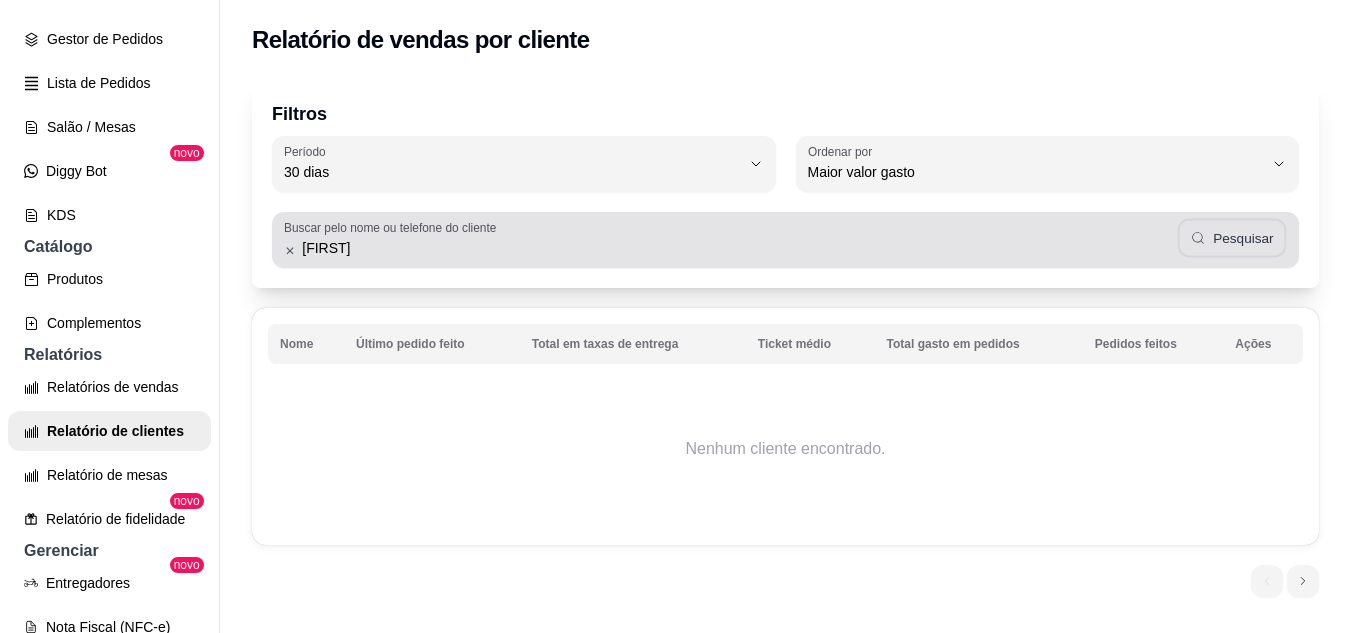 click on "Pesquisar" at bounding box center [1231, 238] 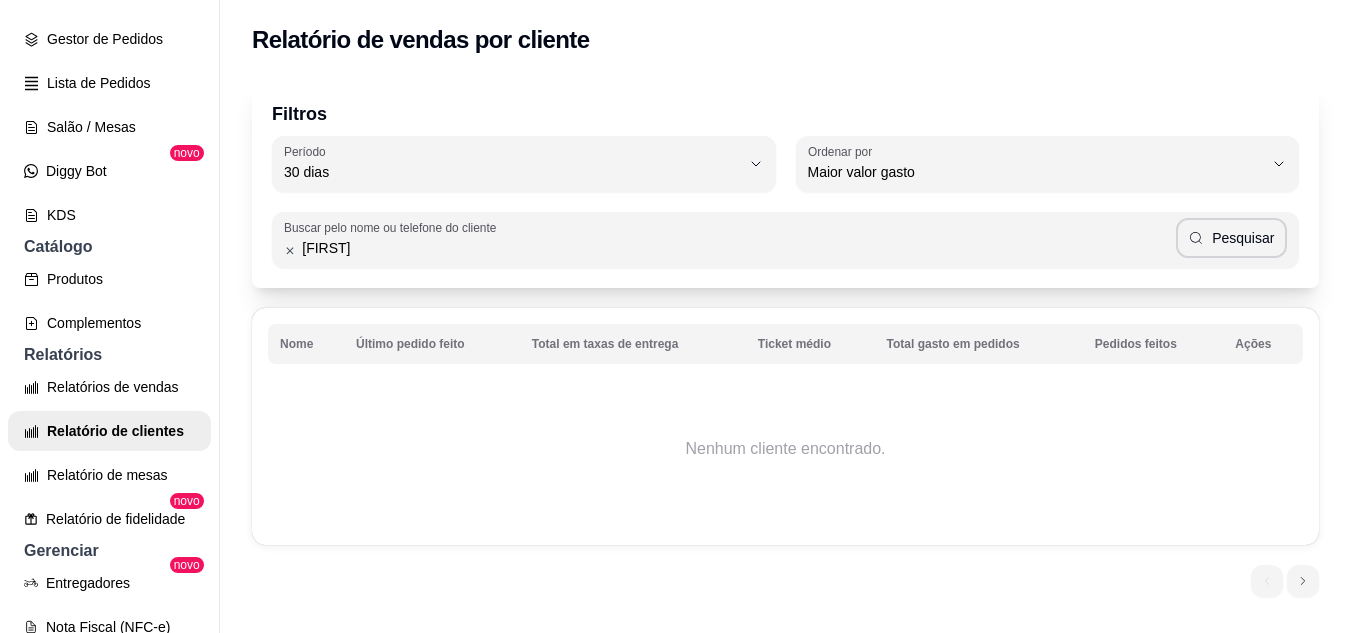 click on "[FIRST]" at bounding box center [735, 248] 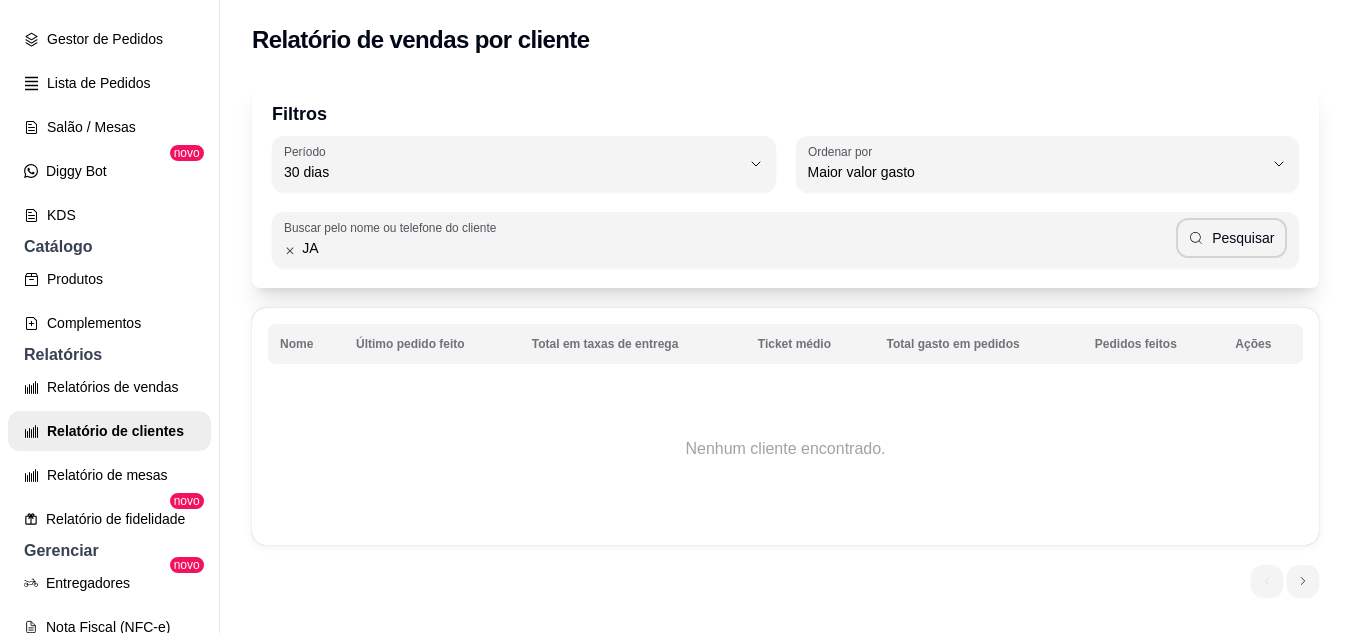 type on "J" 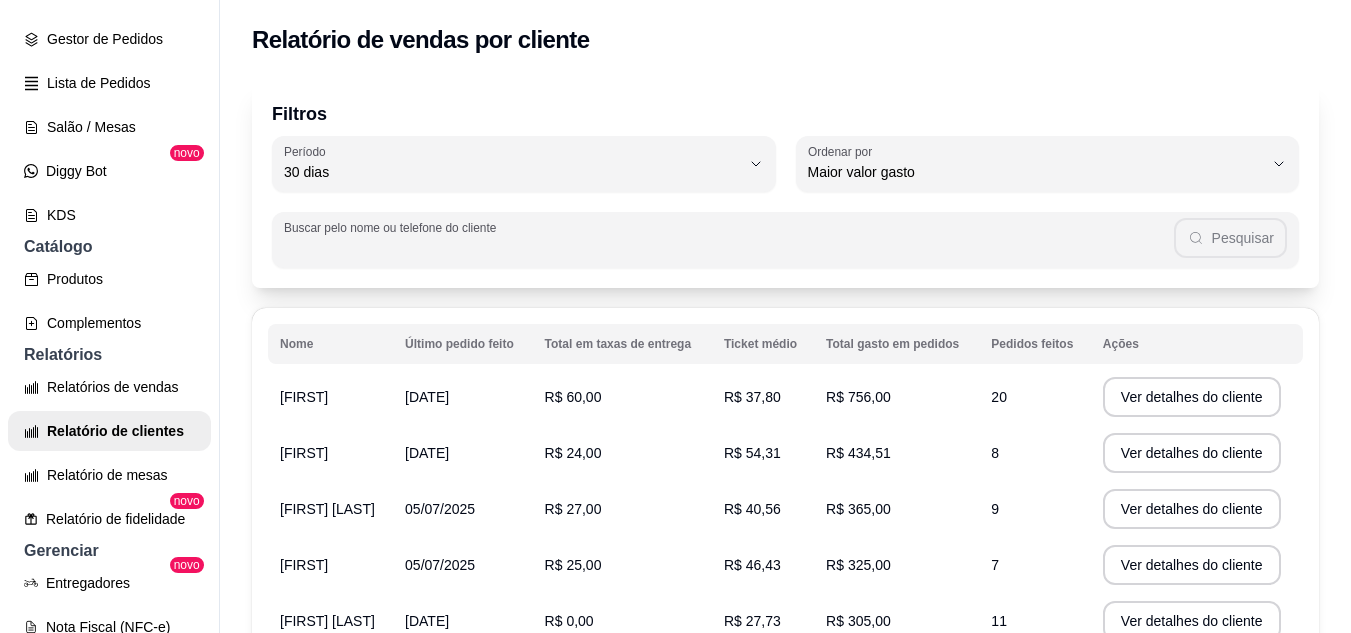 click on "Buscar pelo nome ou telefone do cliente" at bounding box center [729, 248] 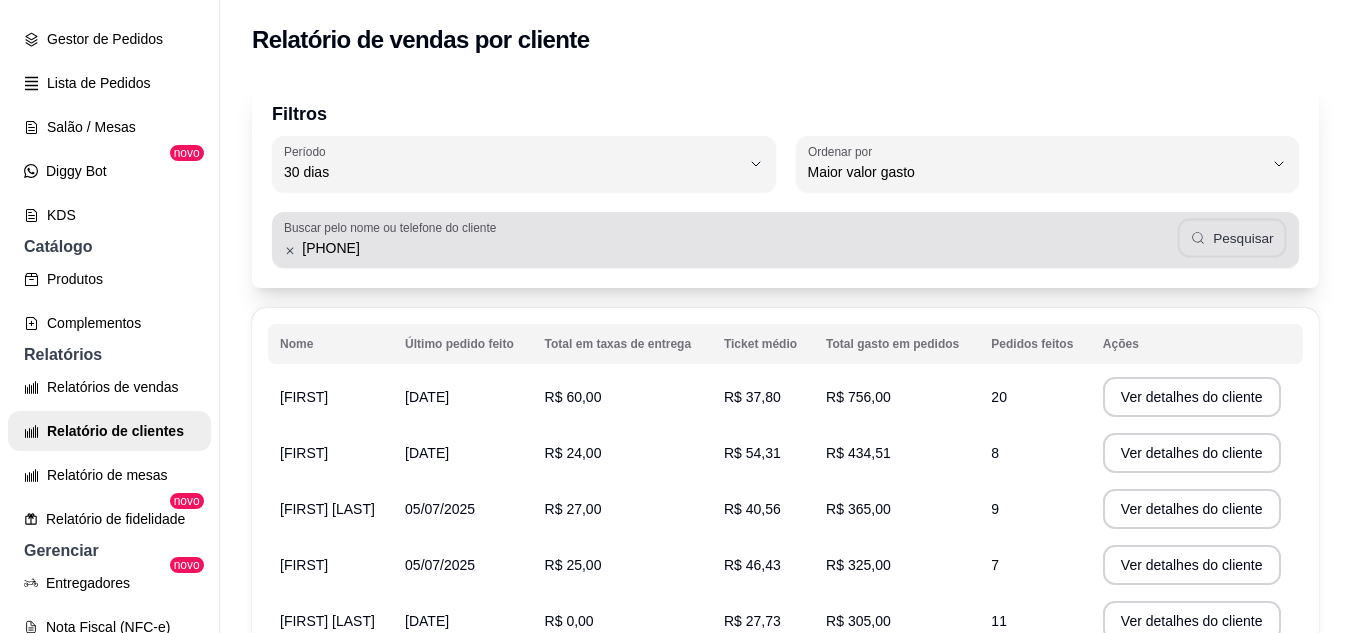 click 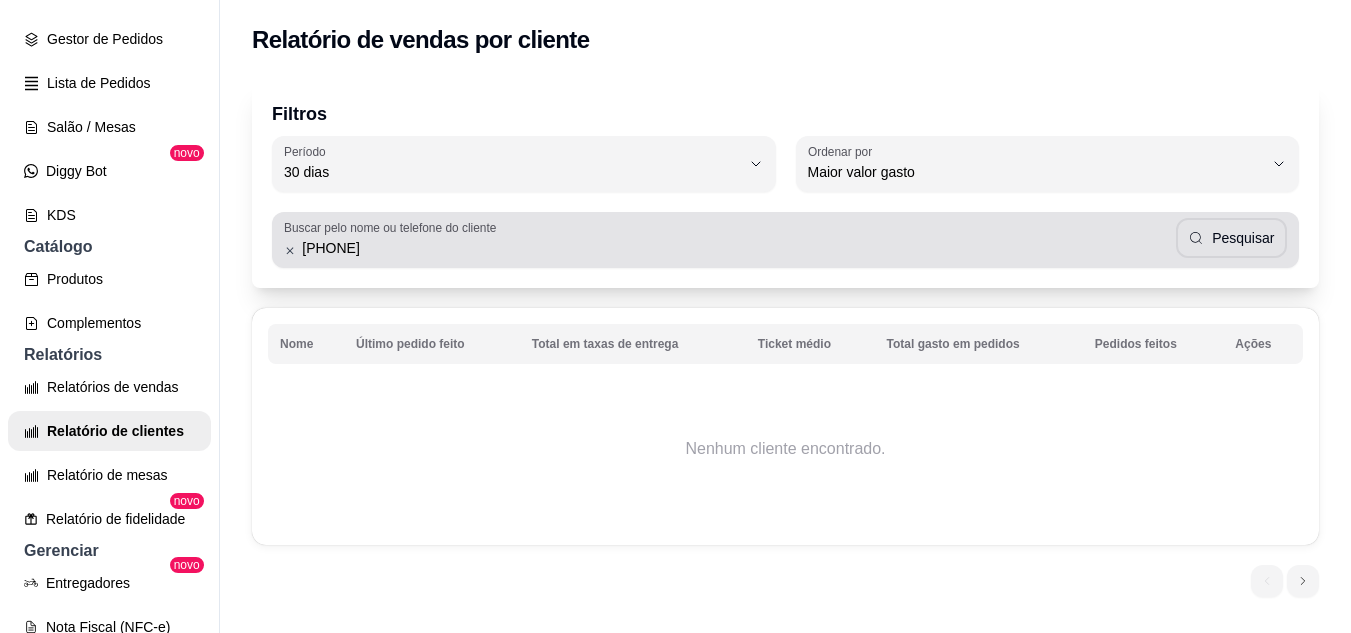 click on "[PHONE] Pesquisar" at bounding box center (785, 240) 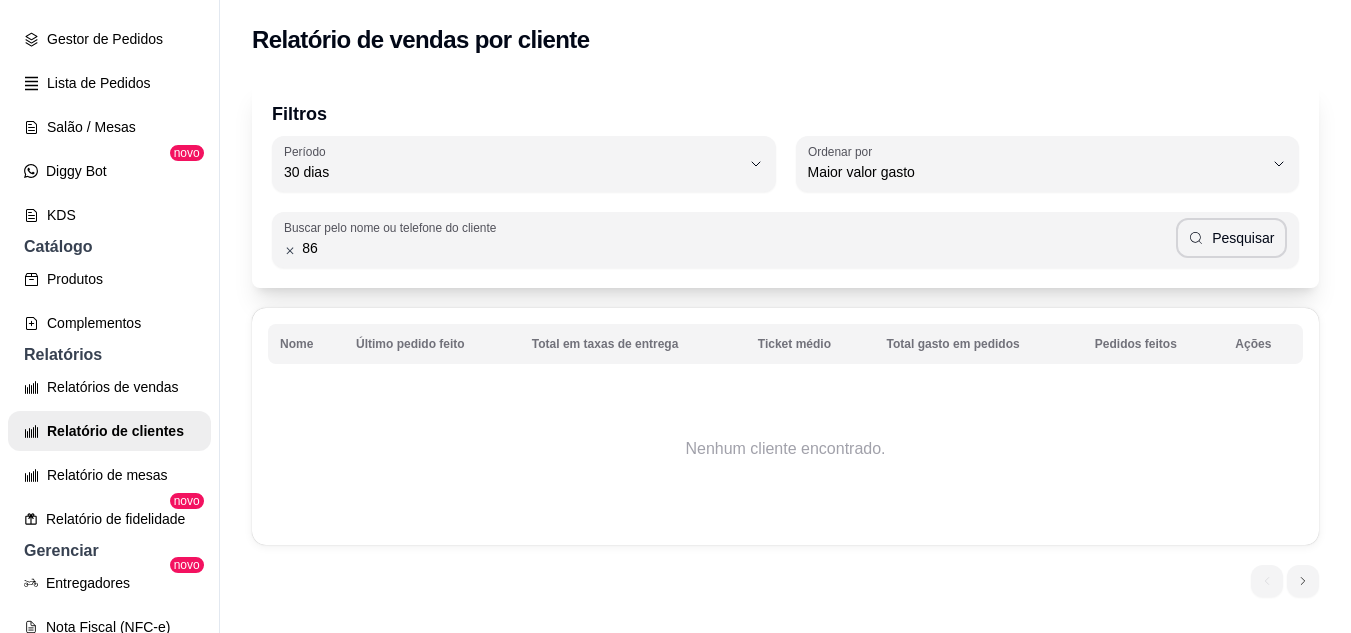 type on "8" 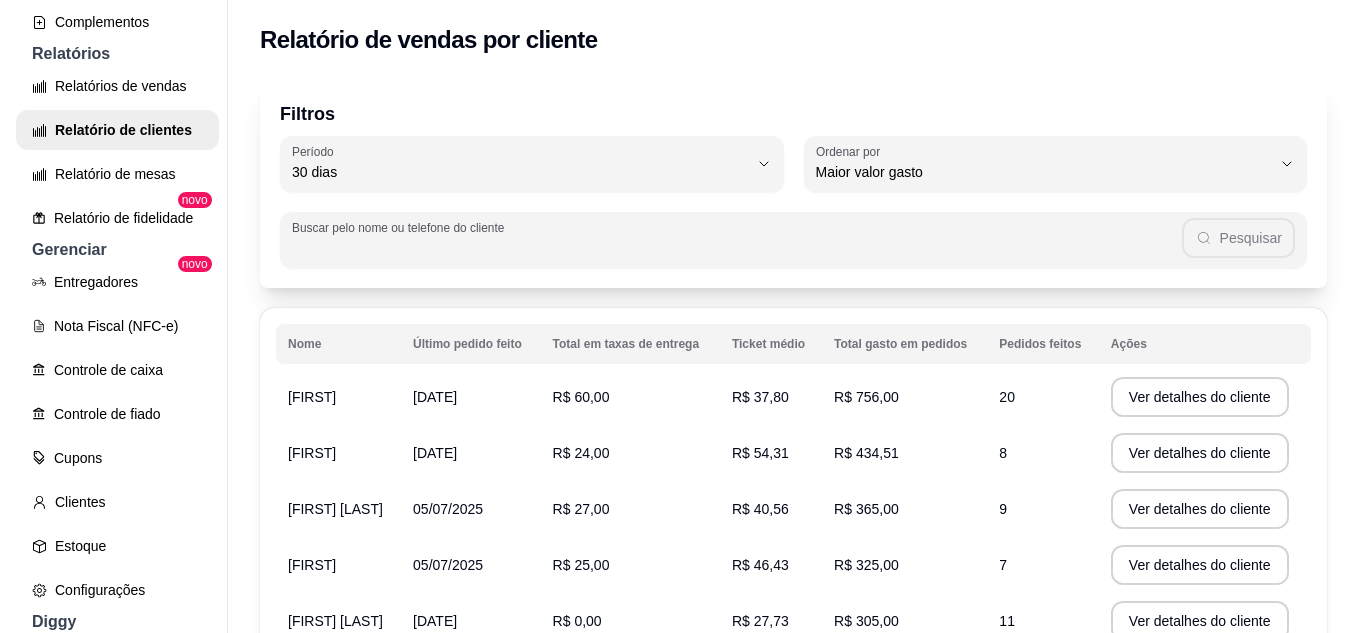 scroll, scrollTop: 613, scrollLeft: 0, axis: vertical 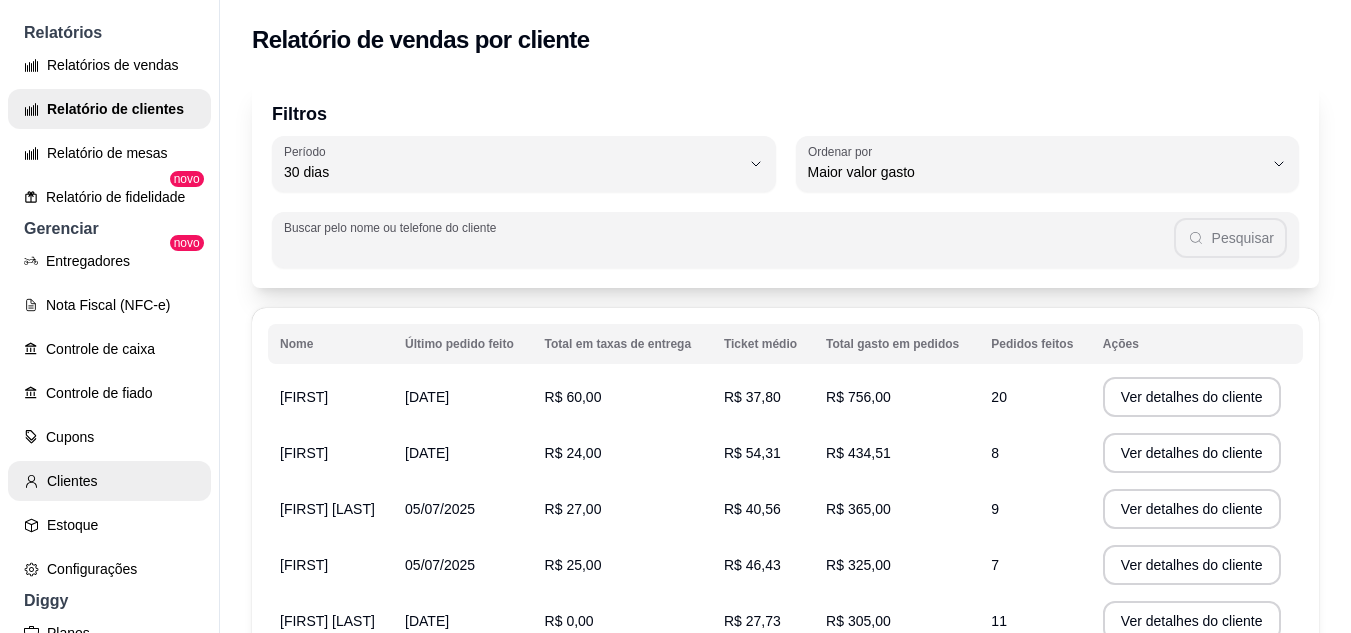 type 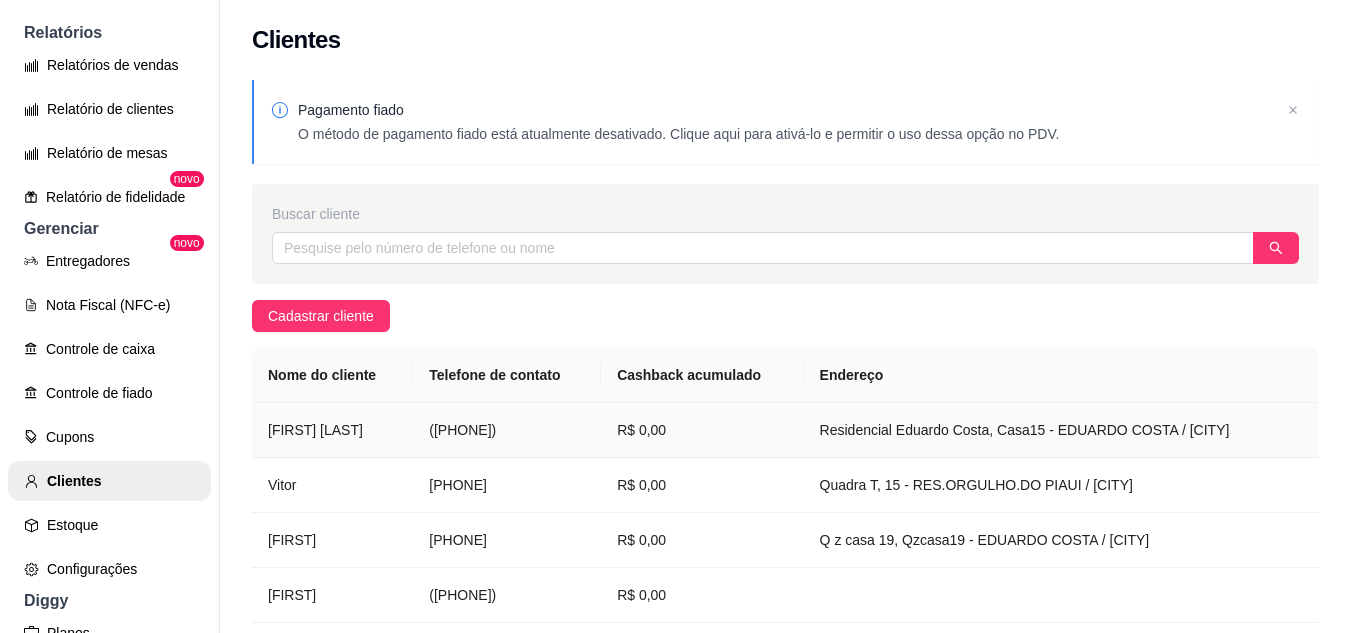 click on "[FIRST] [LAST]" at bounding box center (332, 430) 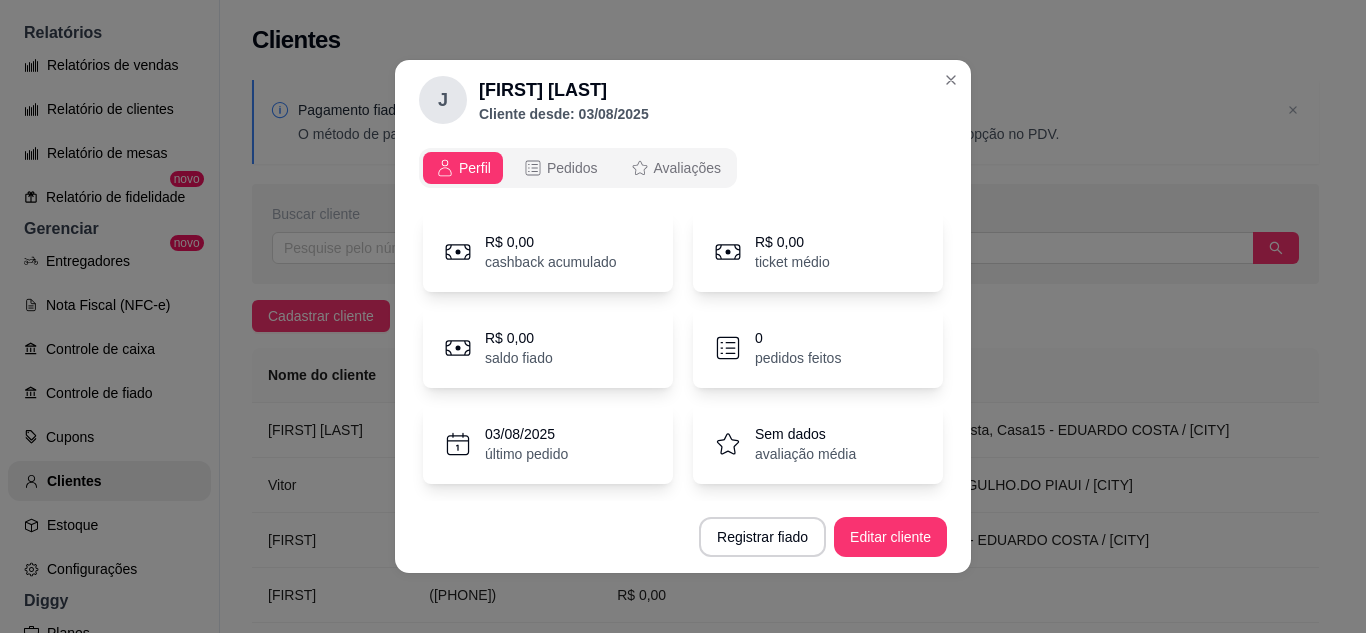 click on "Perfil" at bounding box center [475, 168] 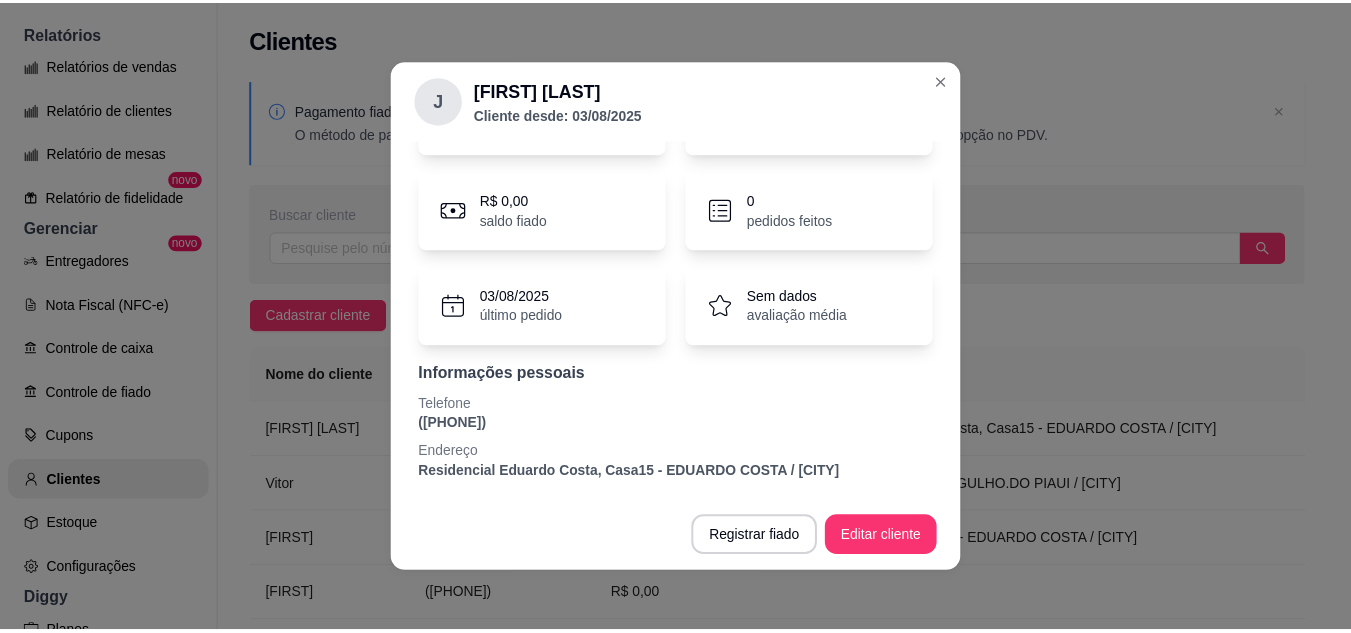 scroll, scrollTop: 139, scrollLeft: 0, axis: vertical 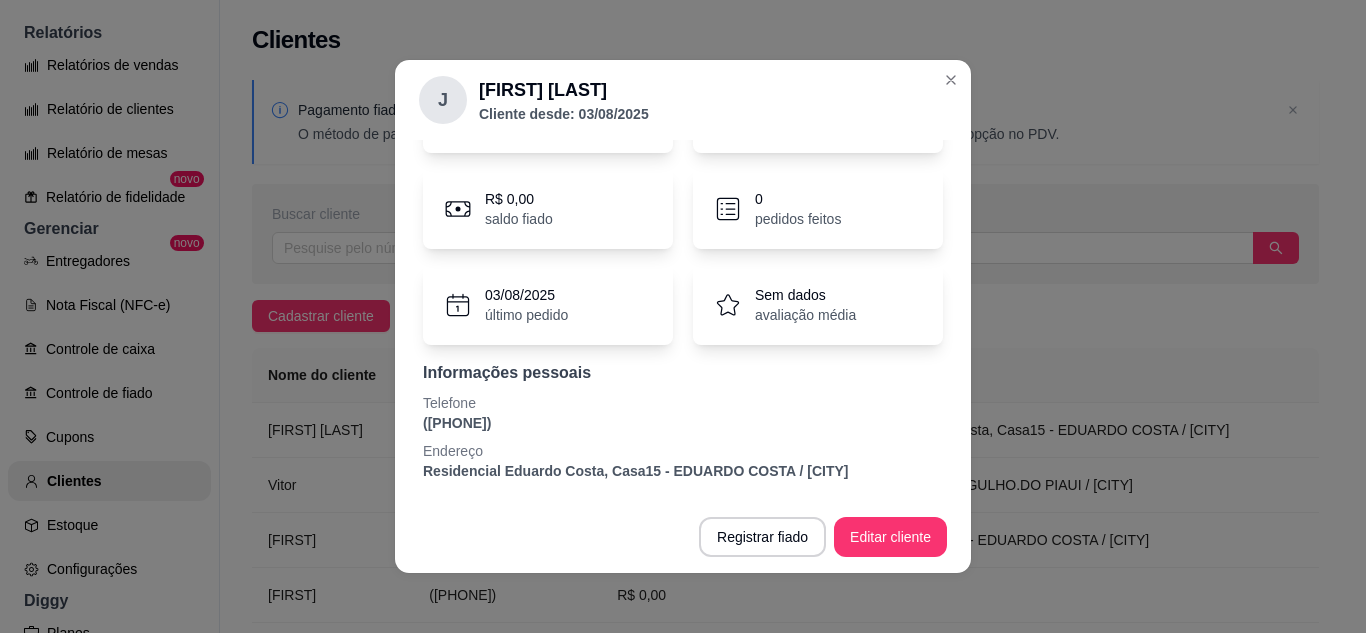 click on "([PHONE])" at bounding box center [683, 423] 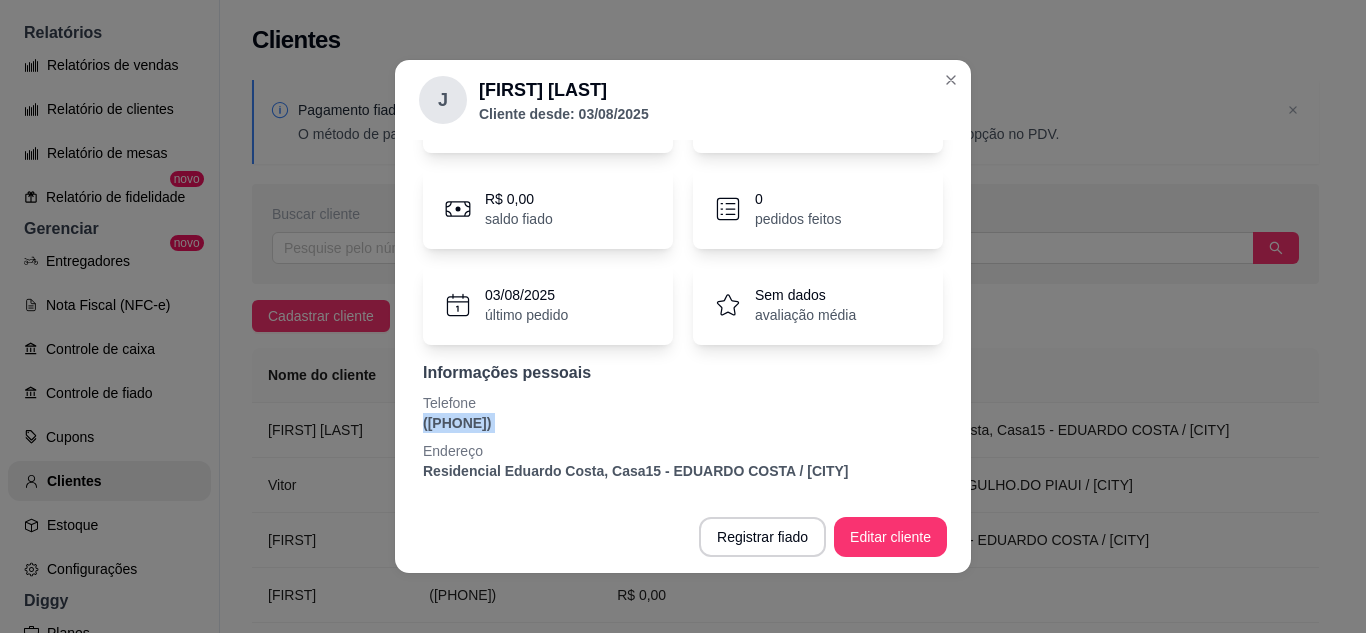 click on "([PHONE])" at bounding box center (683, 423) 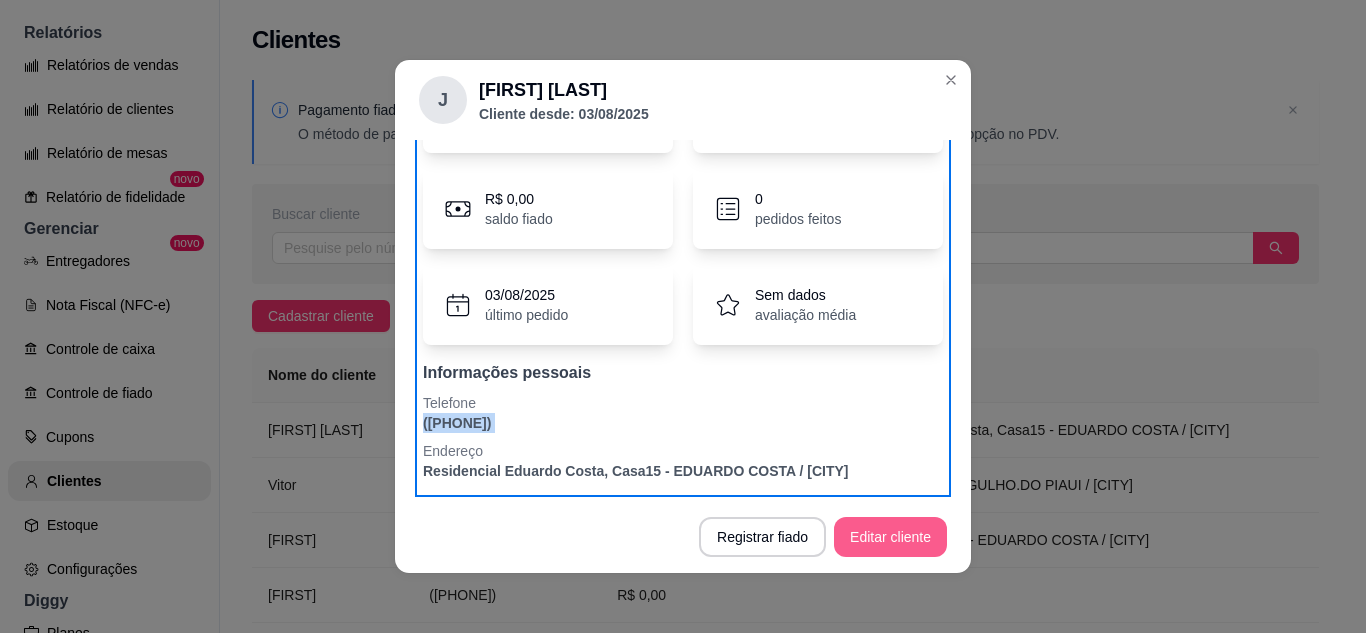 click on "Editar cliente" at bounding box center (890, 537) 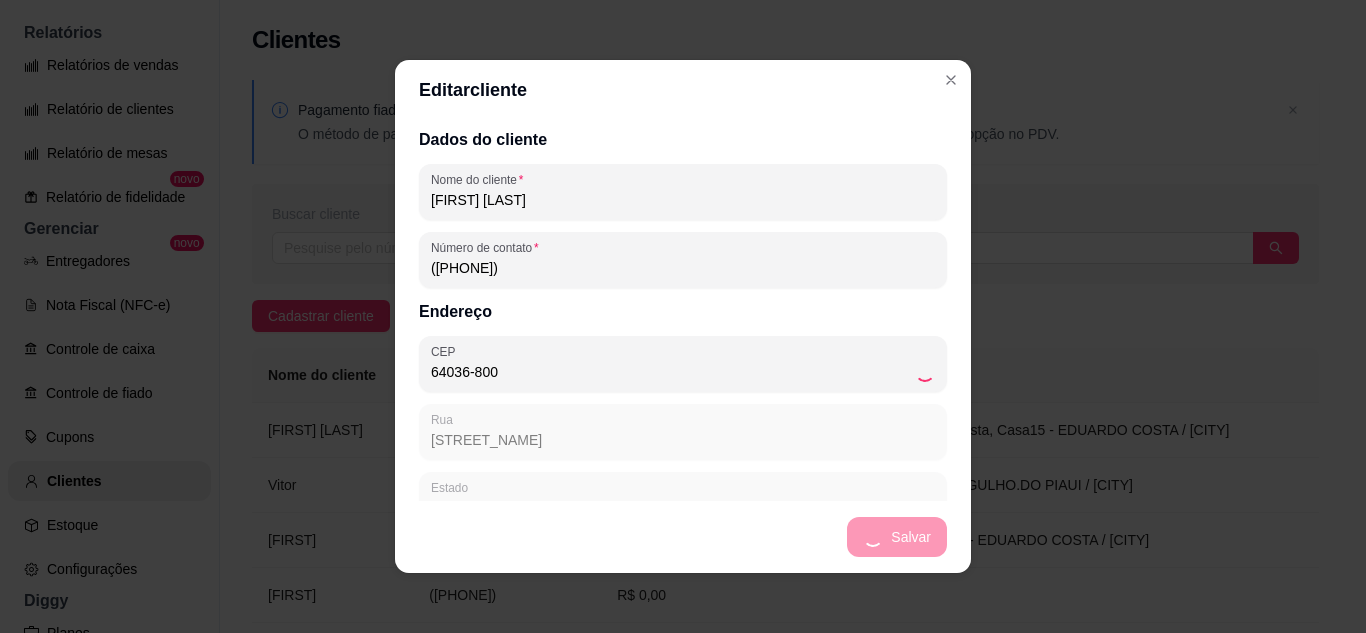type on "Teresina" 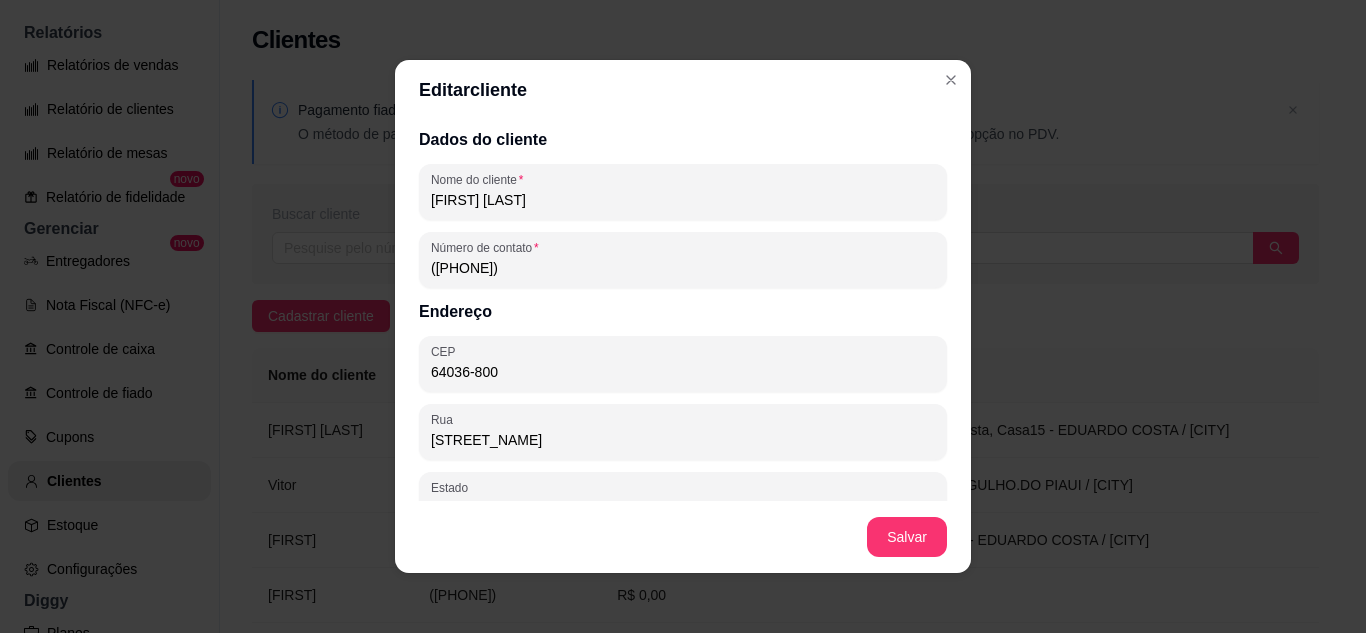click on "([PHONE])" at bounding box center [683, 268] 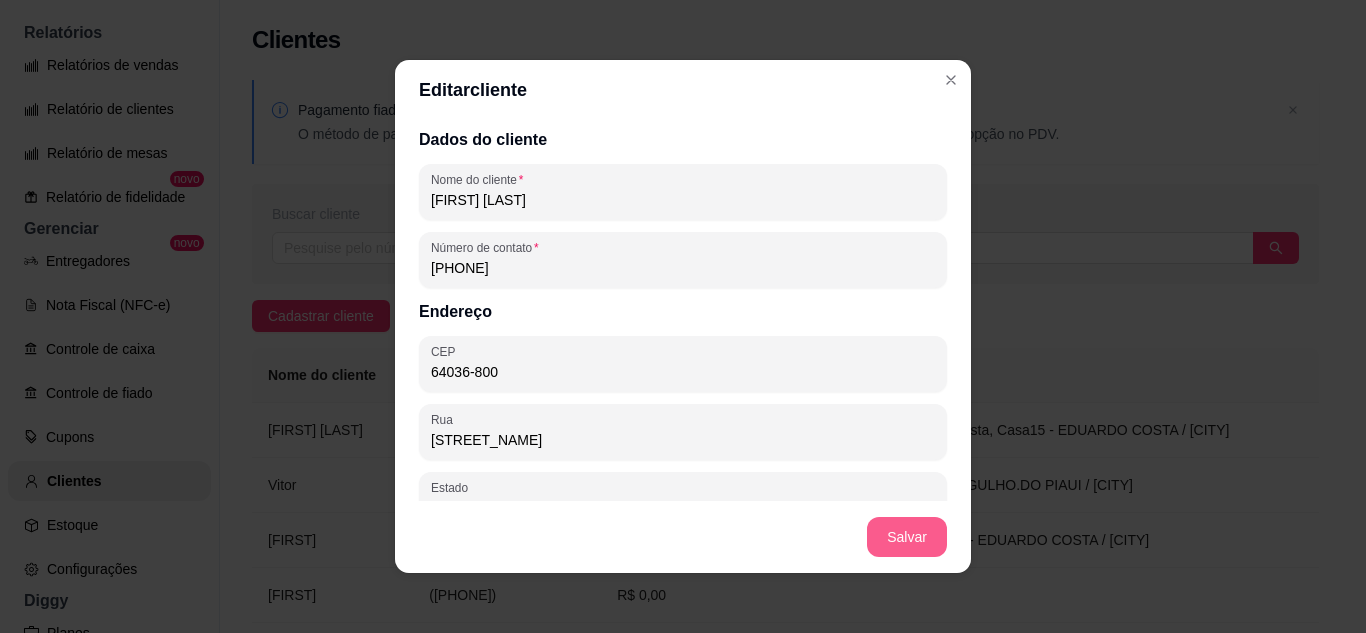 type on "[PHONE]" 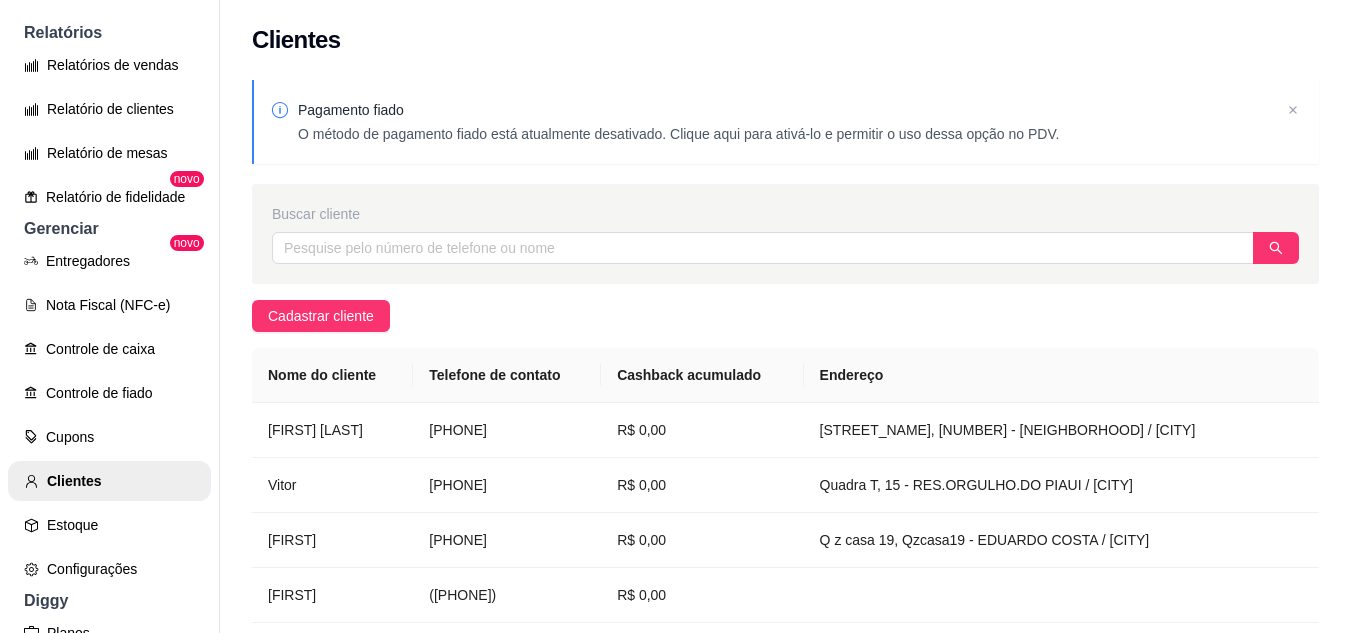scroll, scrollTop: 573, scrollLeft: 0, axis: vertical 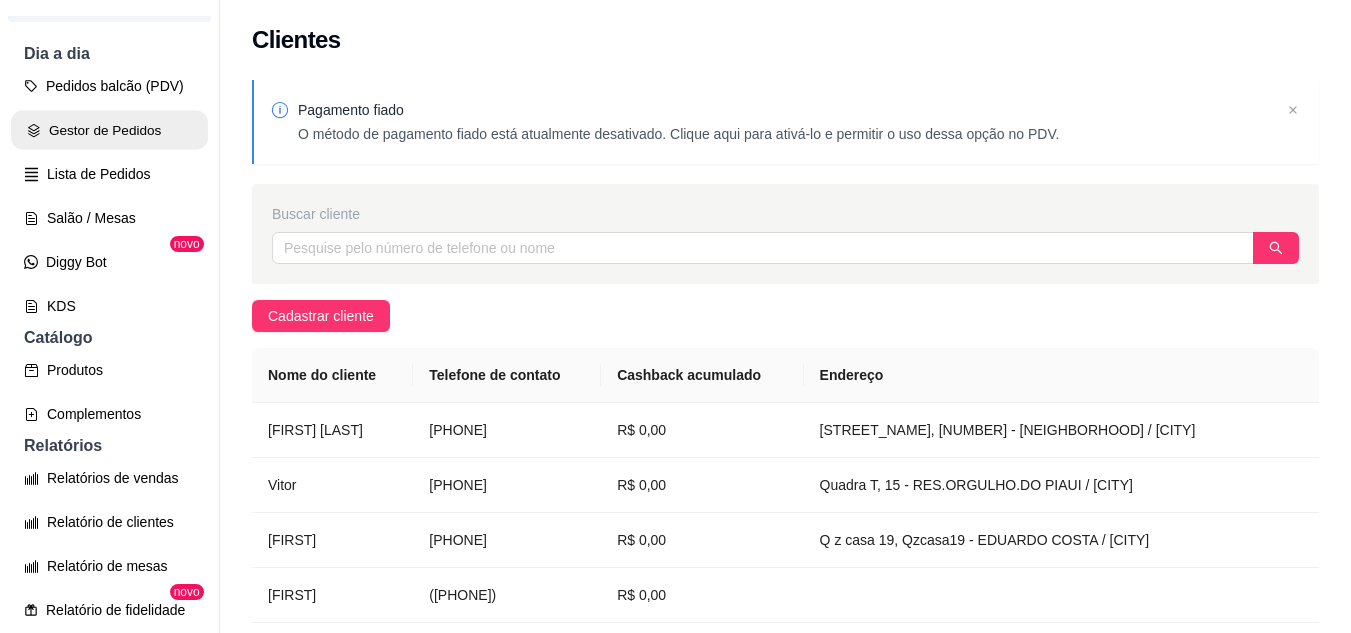 click on "Gestor de Pedidos" at bounding box center (109, 130) 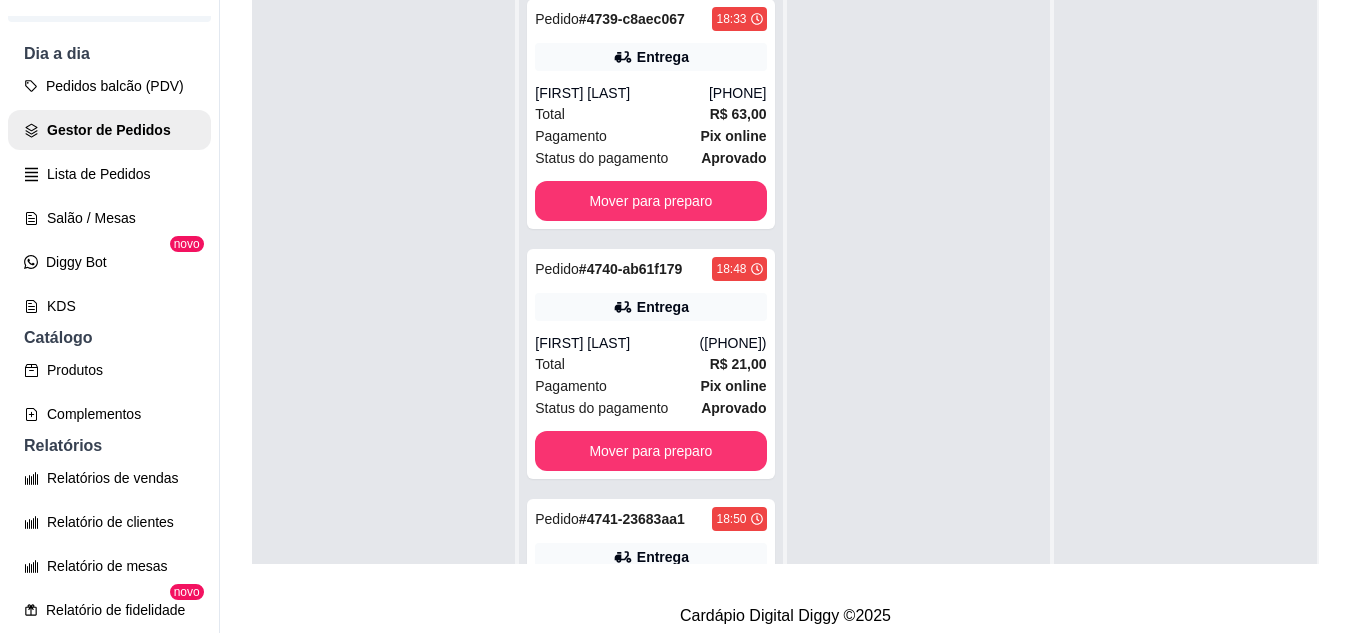 scroll, scrollTop: 319, scrollLeft: 0, axis: vertical 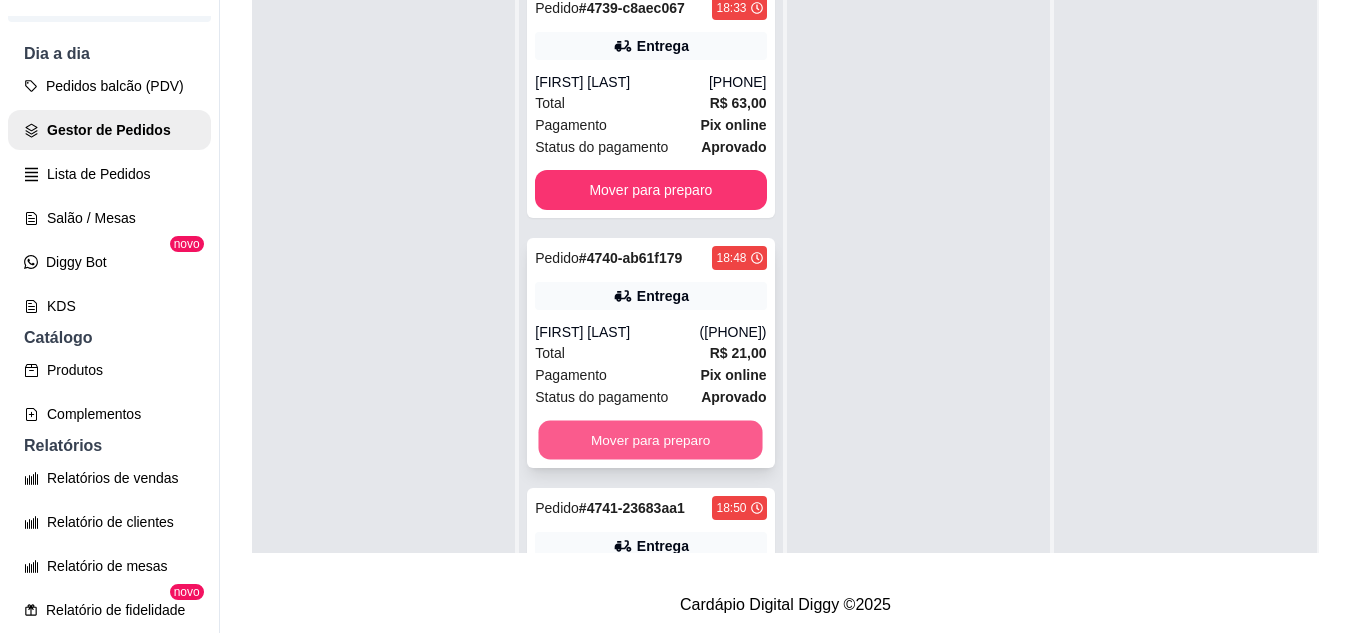 click on "Mover para preparo" at bounding box center (651, 440) 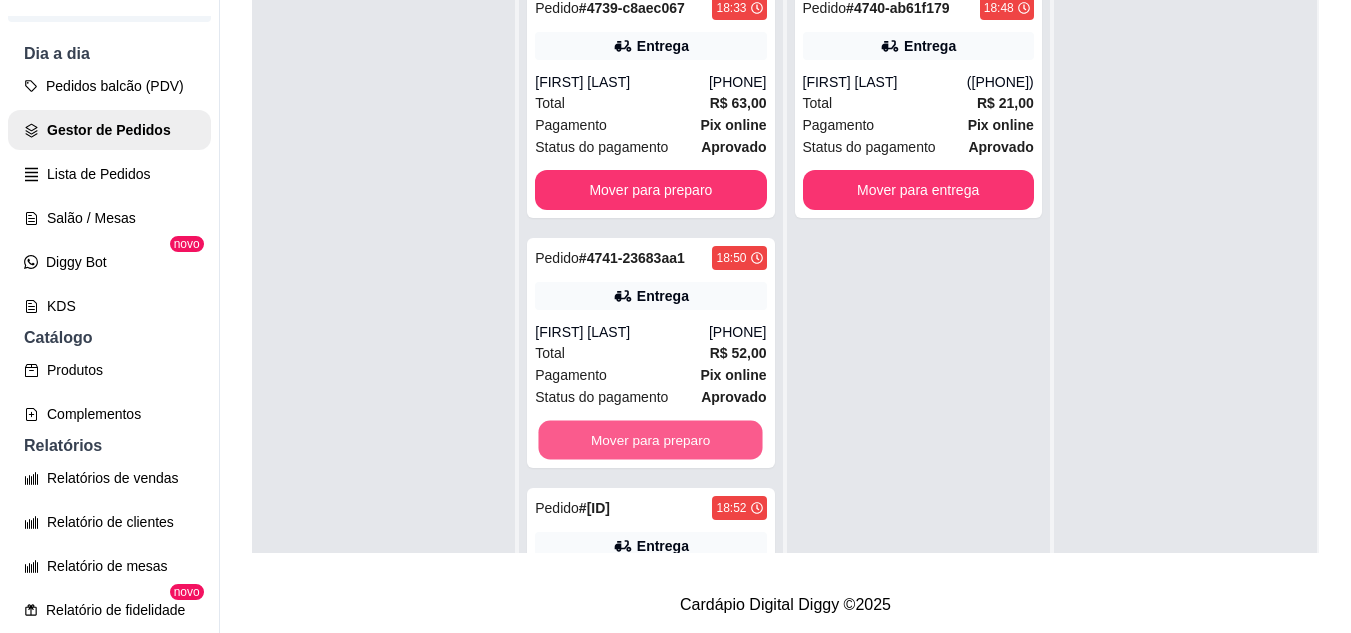 click on "Mover para preparo" at bounding box center [651, 440] 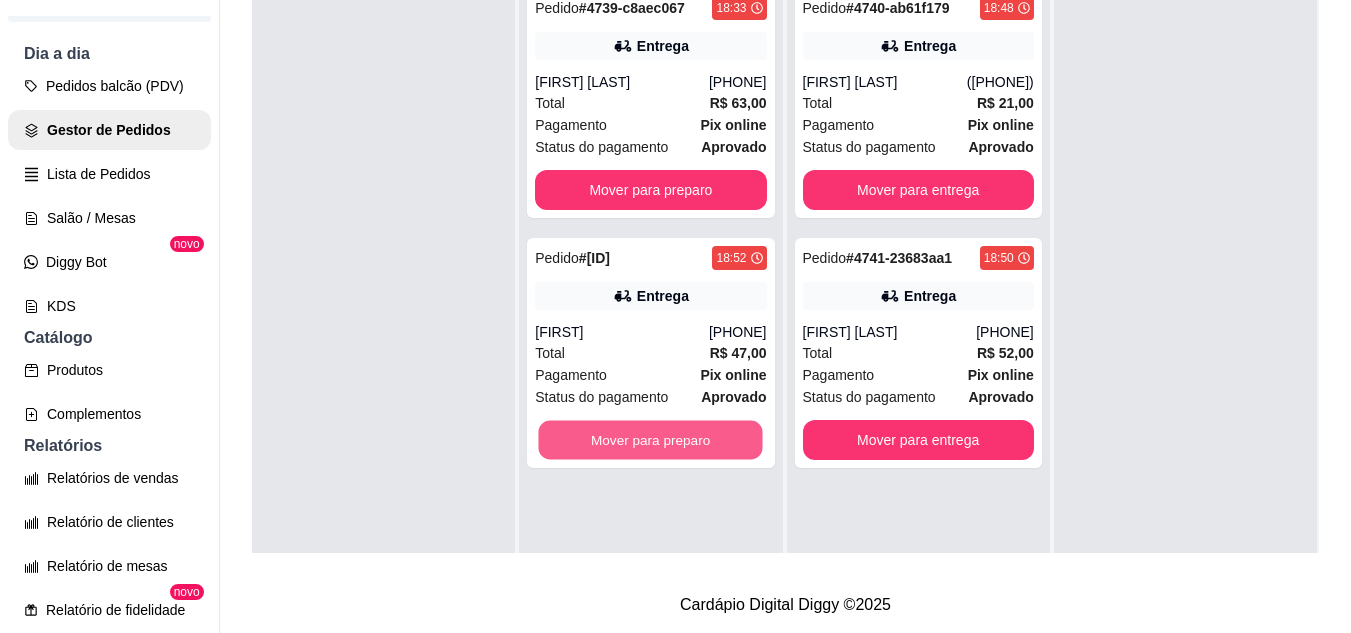 click on "Mover para preparo" at bounding box center (651, 440) 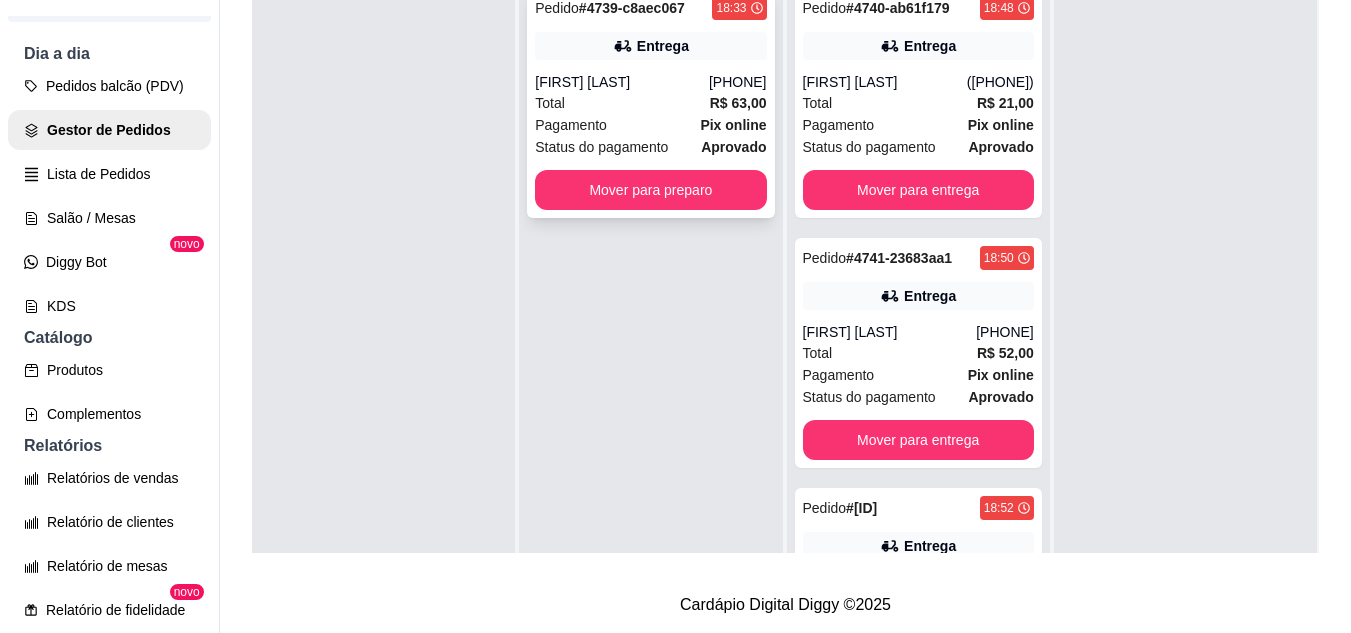 click on "[FIRST] [LAST]" at bounding box center (622, 82) 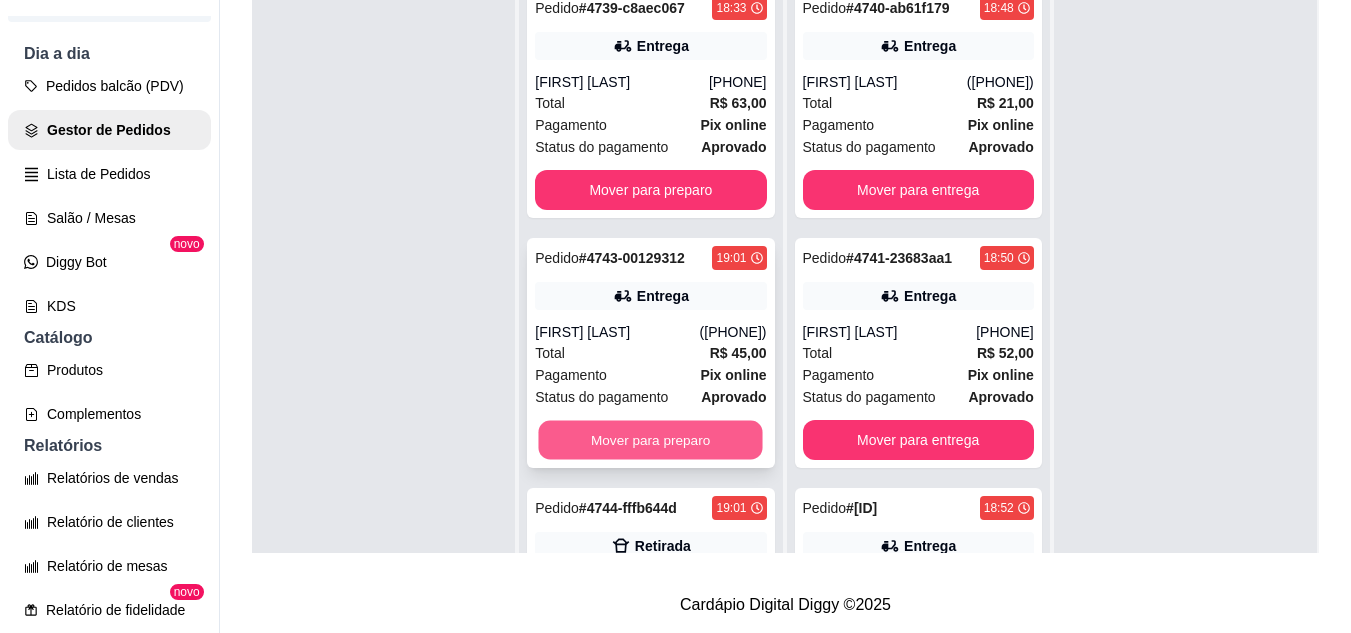 click on "Mover para preparo" at bounding box center (651, 440) 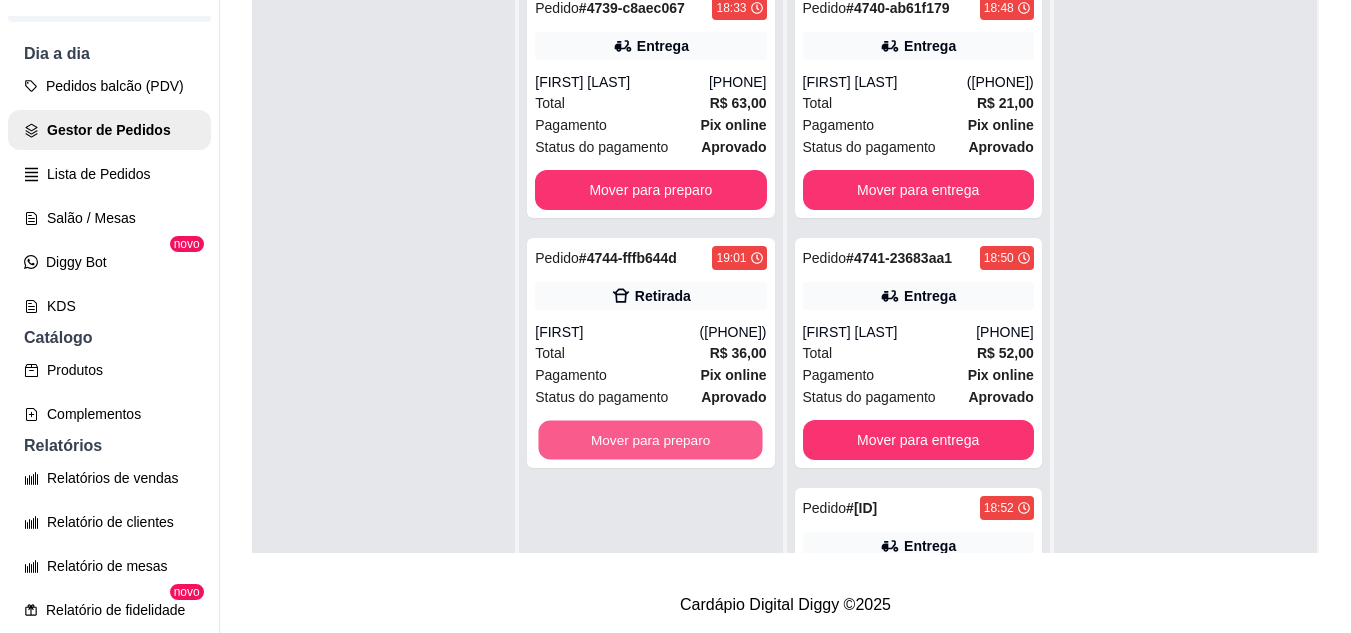 click on "Mover para preparo" at bounding box center (651, 440) 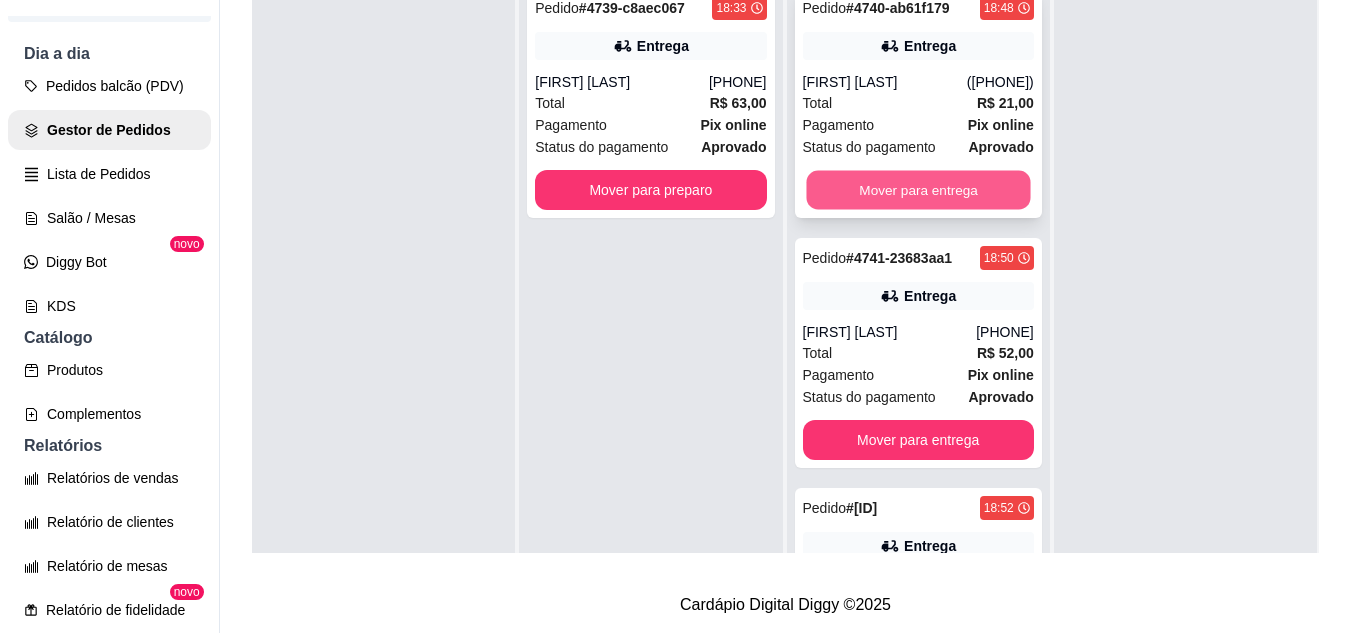 click on "Mover para entrega" at bounding box center (918, 190) 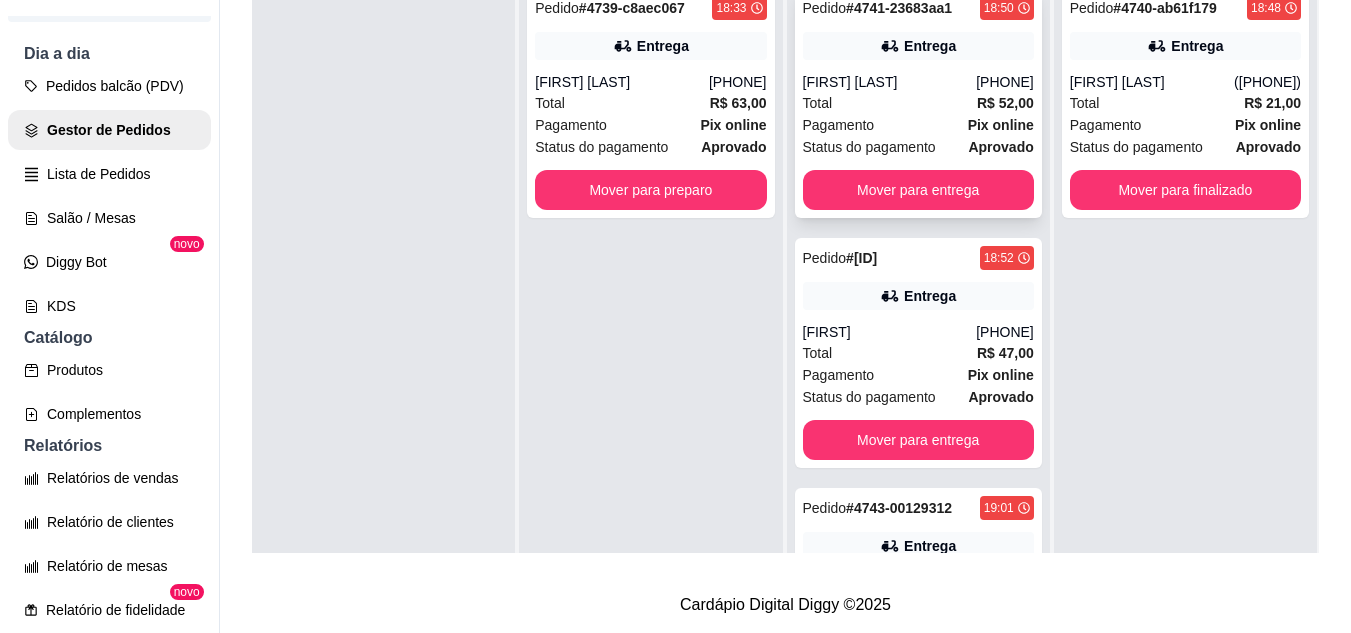 click on "Pagamento Pix online" at bounding box center (918, 125) 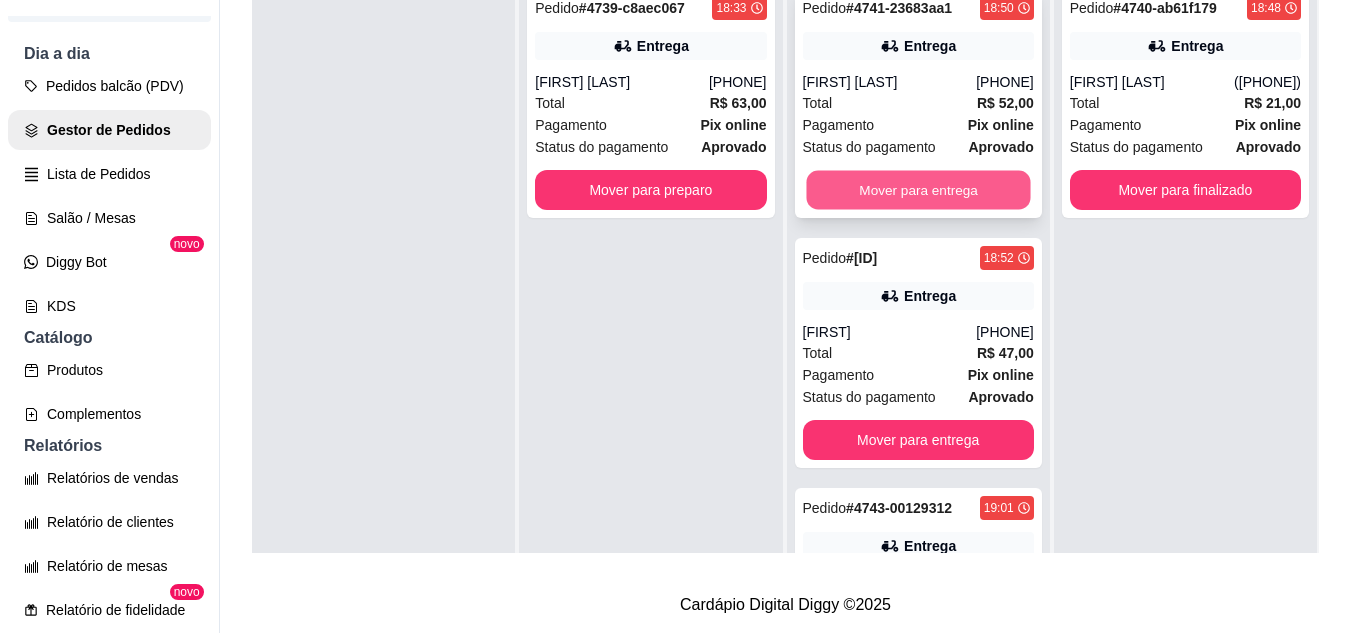 click on "Mover para entrega" at bounding box center [918, 190] 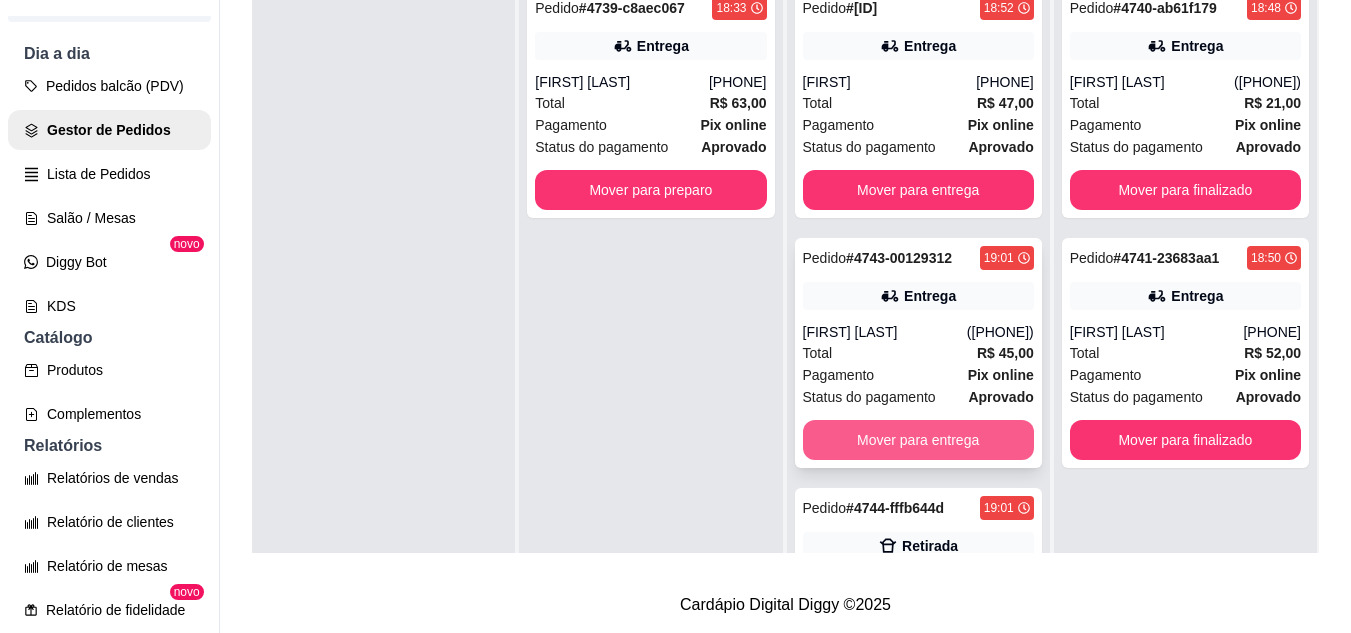 click on "Mover para entrega" at bounding box center (918, 440) 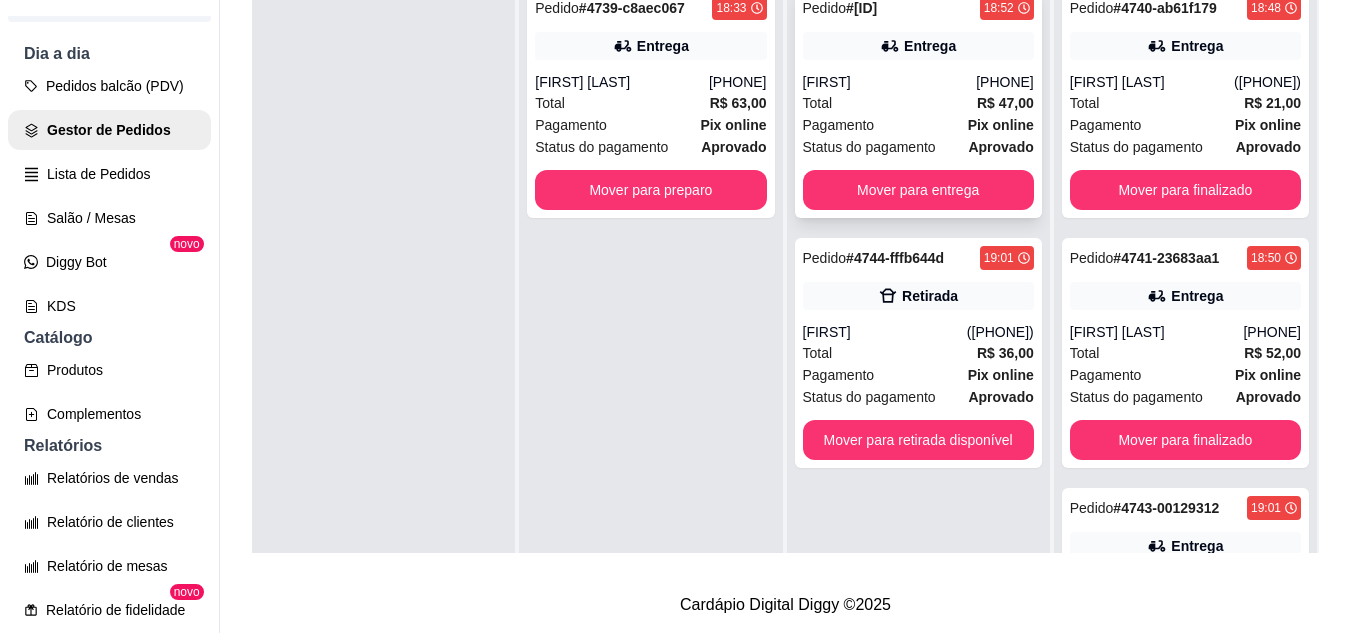 click on "Total R$ 47,00" at bounding box center [918, 103] 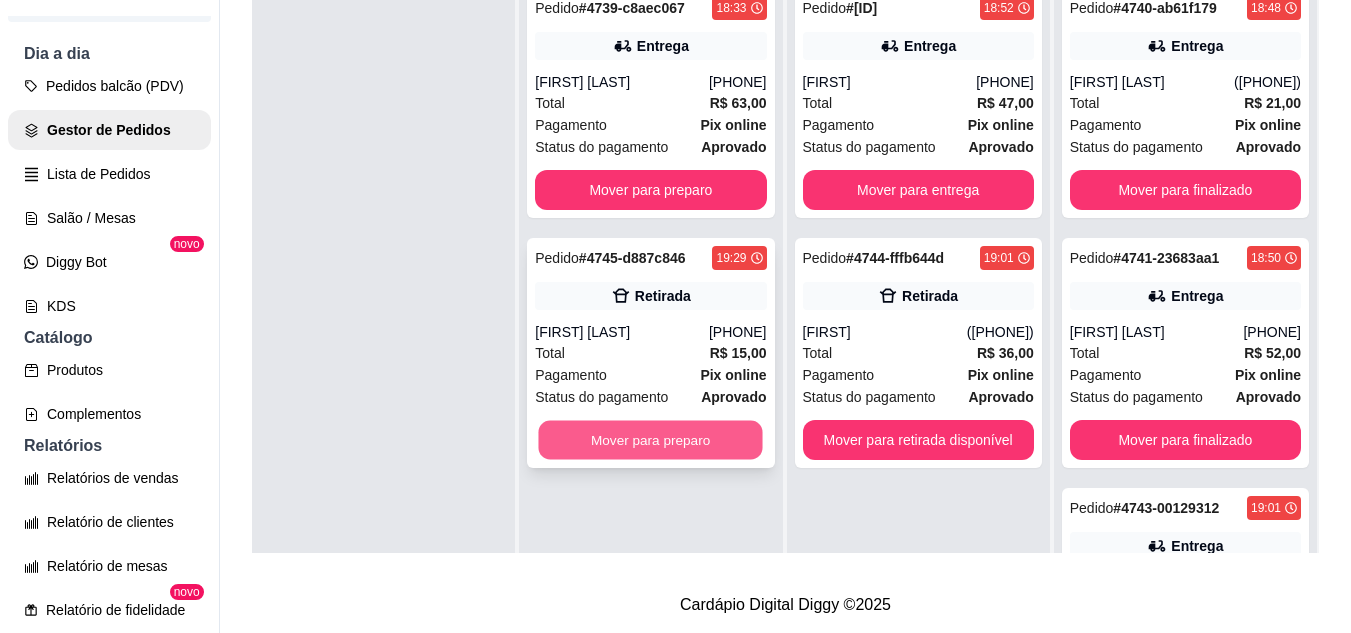 click on "Mover para preparo" at bounding box center (651, 440) 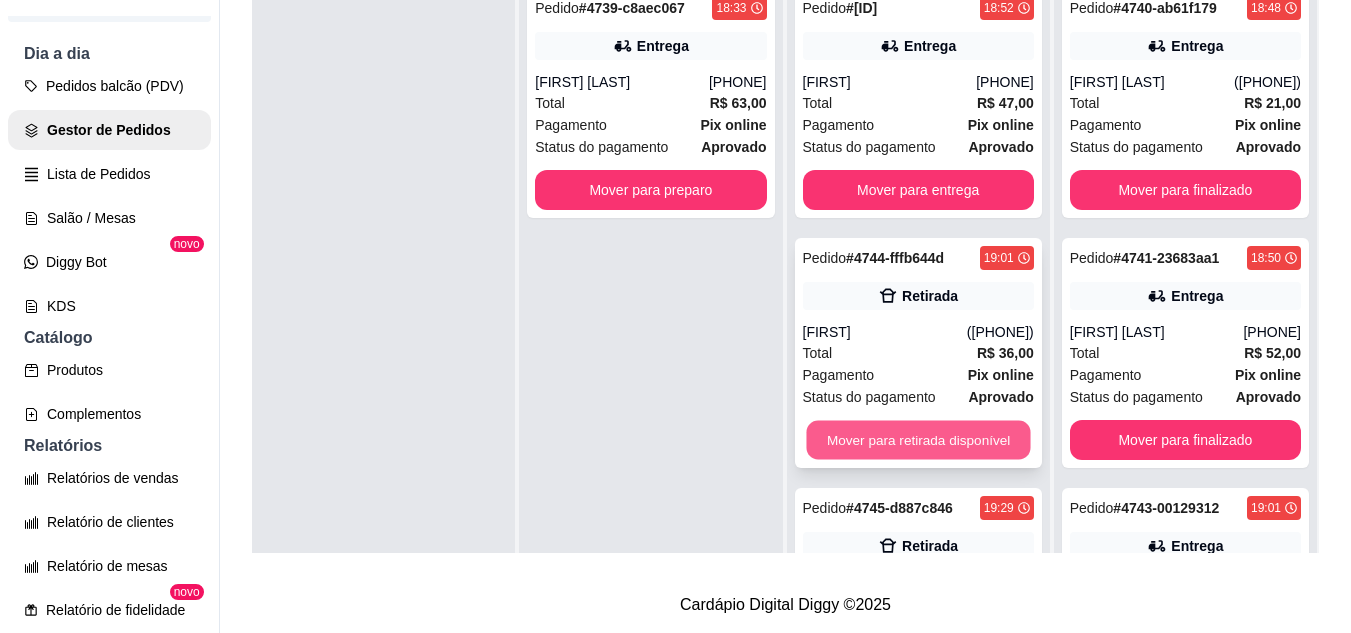 click on "Mover para retirada disponível" at bounding box center [918, 440] 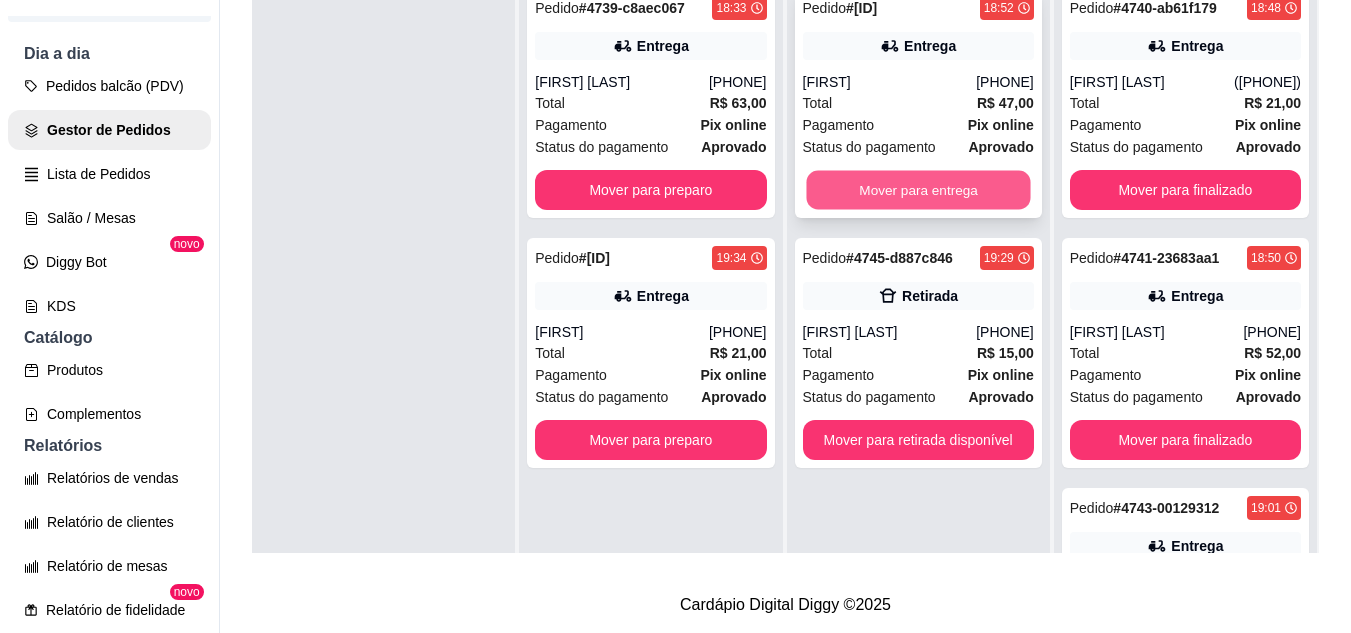 click on "Mover para entrega" at bounding box center [918, 190] 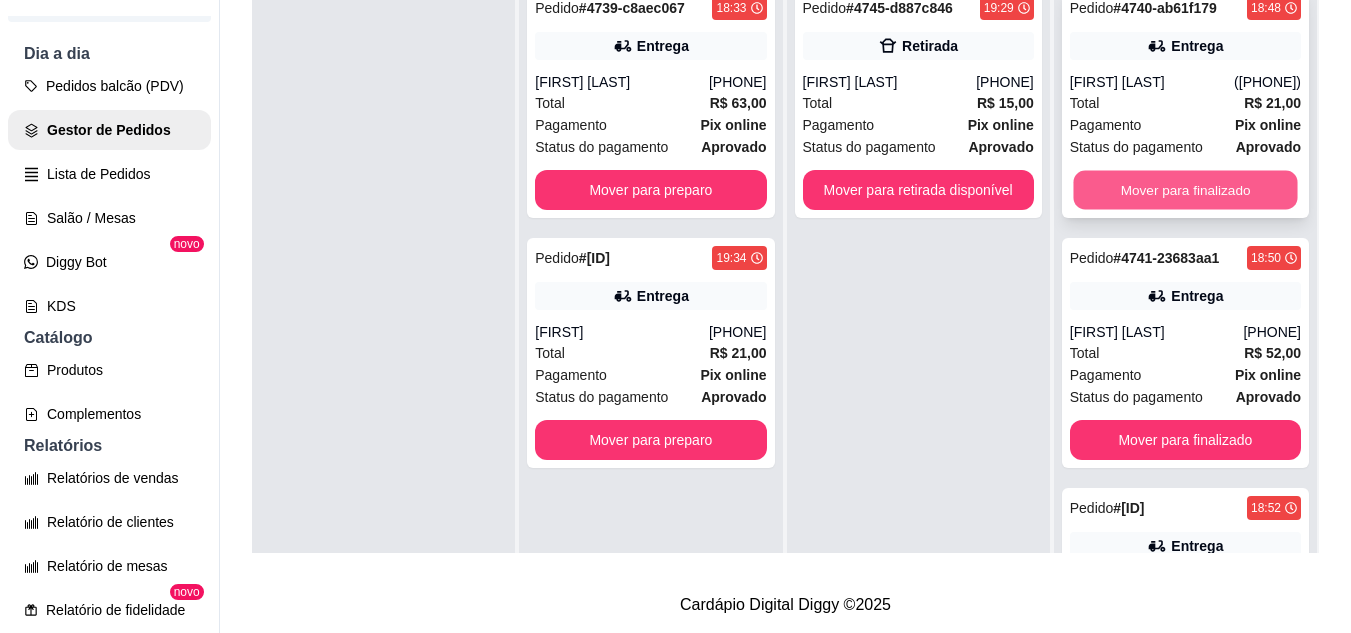click on "Mover para finalizado" at bounding box center (1185, 190) 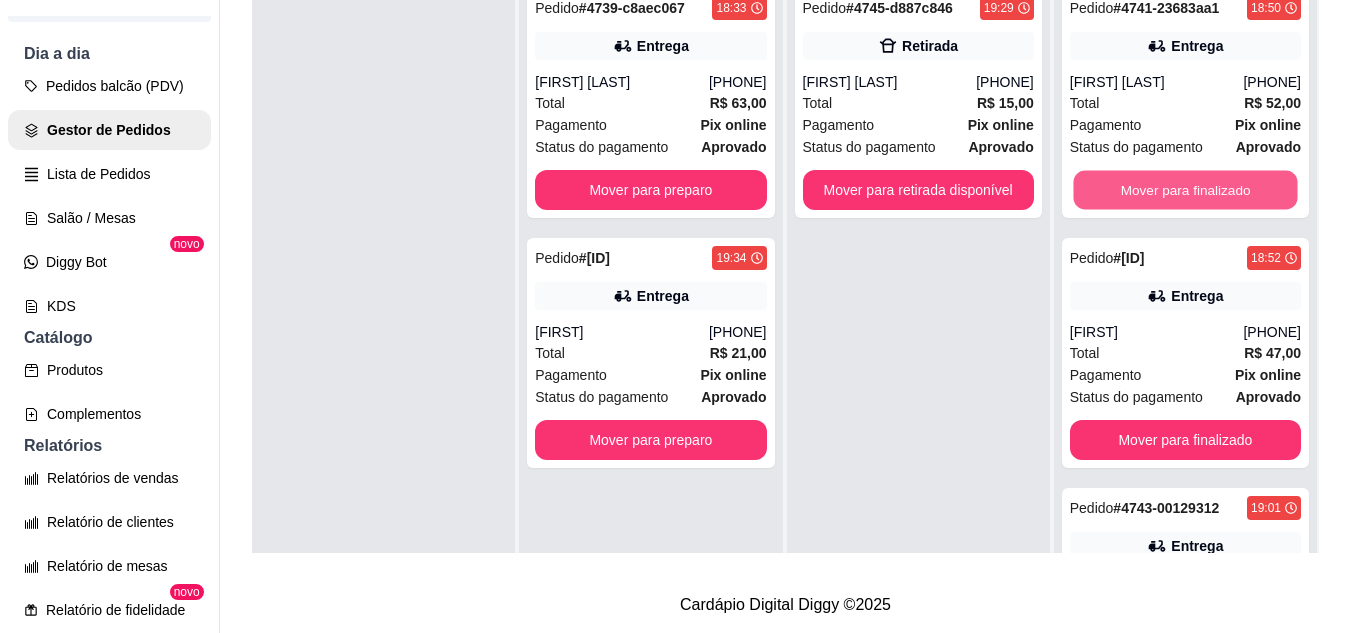 click on "Mover para finalizado" at bounding box center (1185, 190) 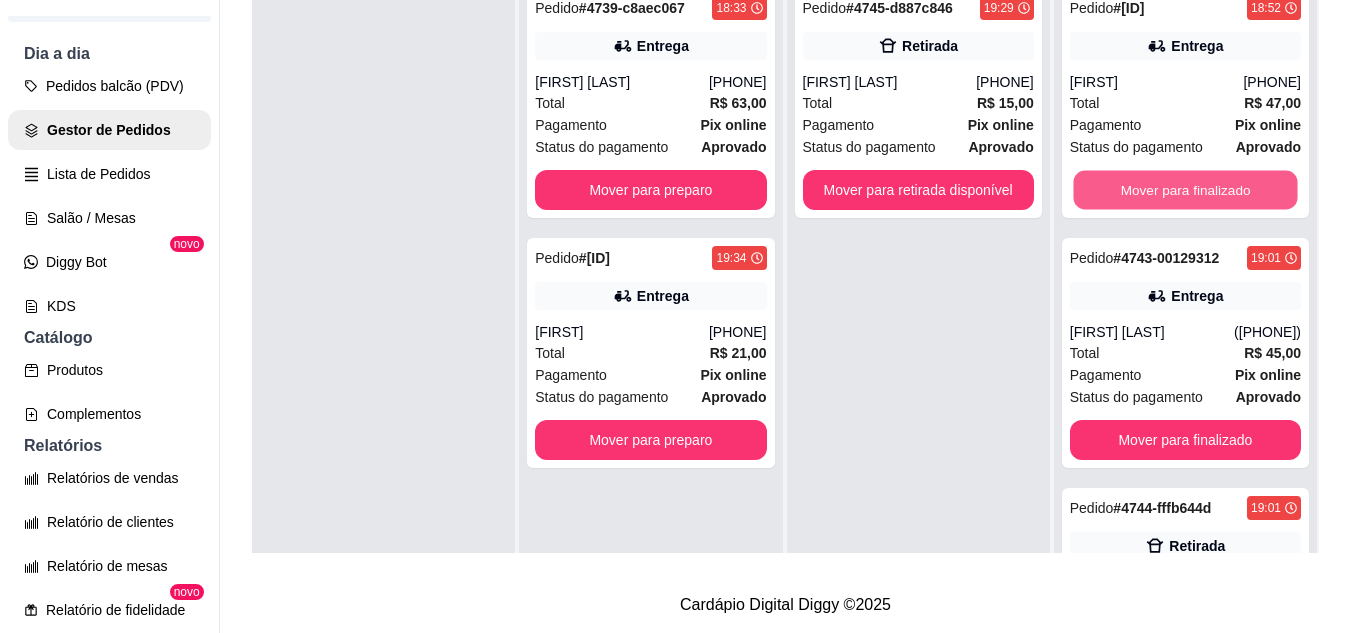 click on "Mover para finalizado" at bounding box center (1185, 190) 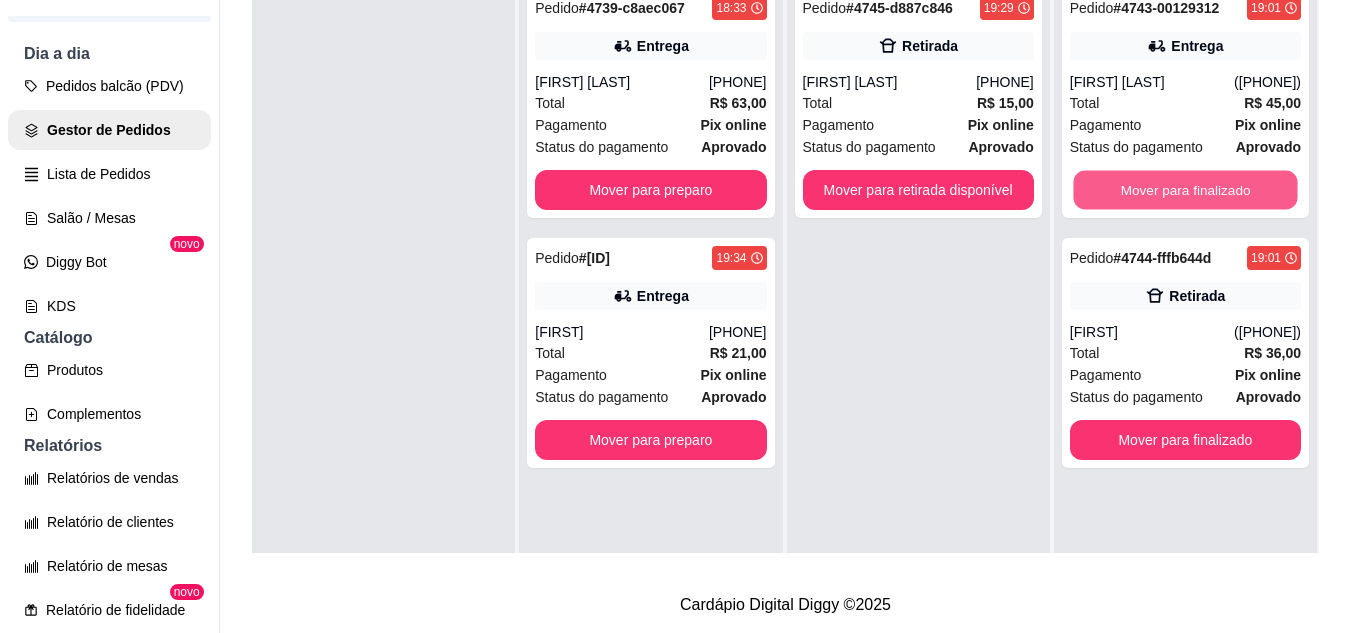 click on "Mover para finalizado" at bounding box center (1185, 190) 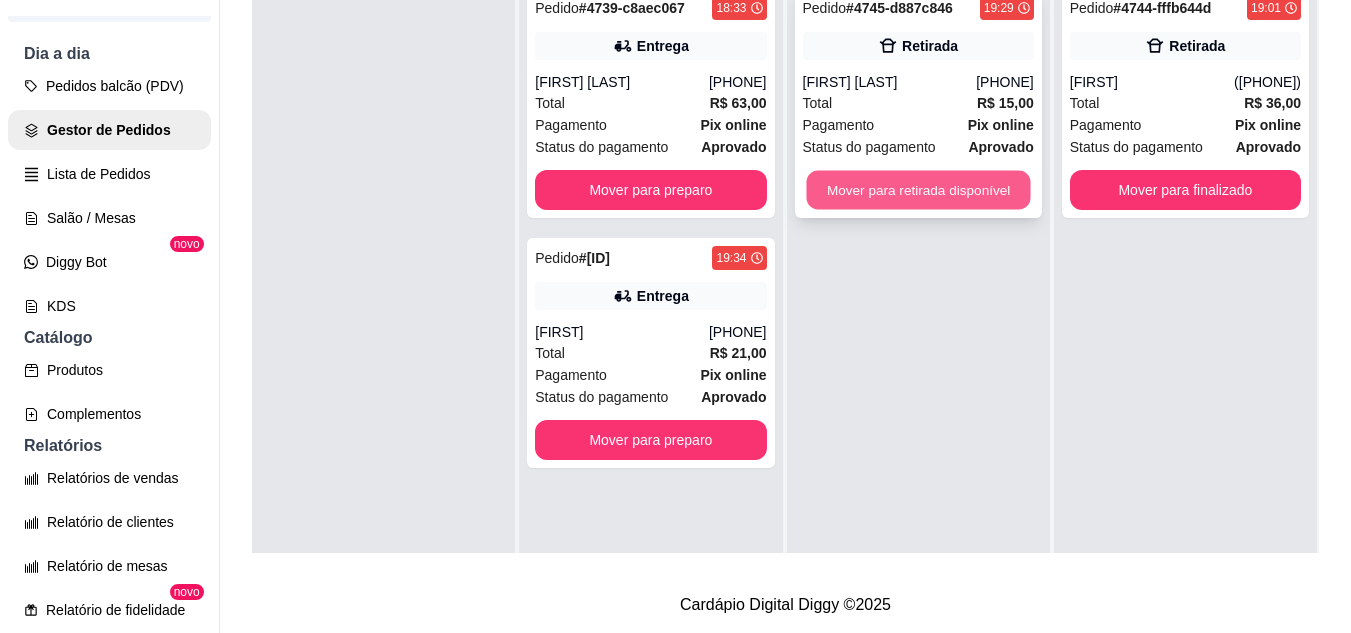 click on "Mover para retirada disponível" at bounding box center (918, 190) 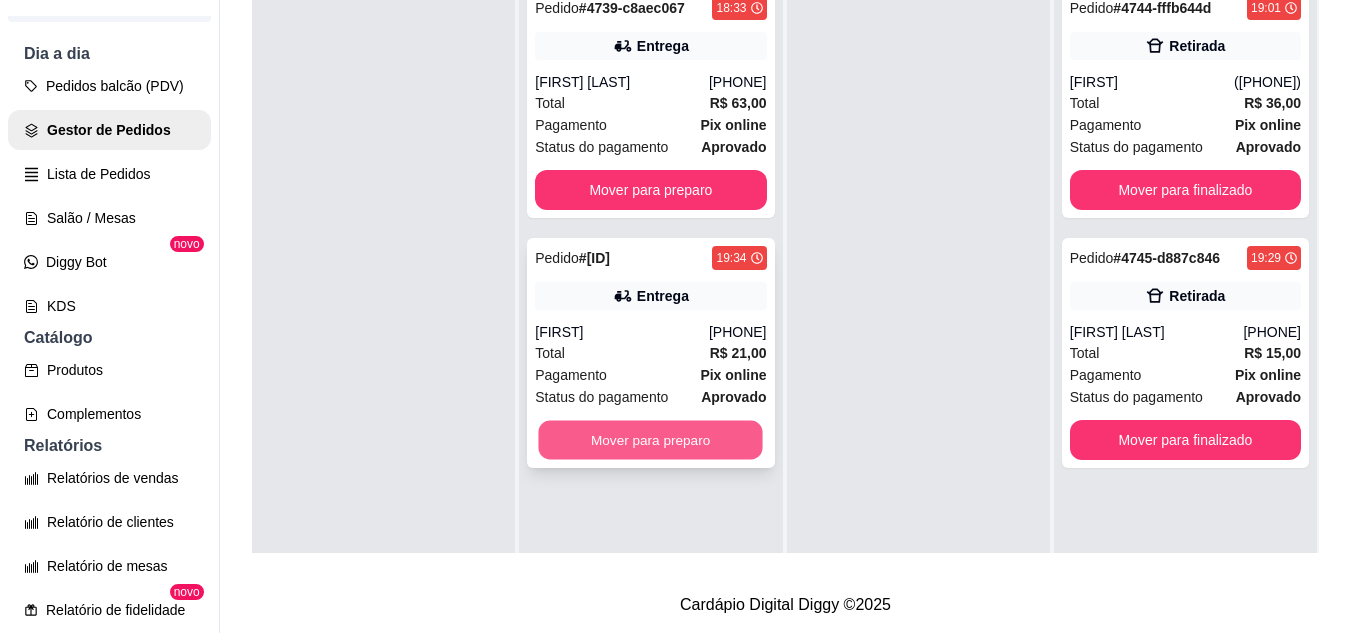 click on "Mover para preparo" at bounding box center [651, 440] 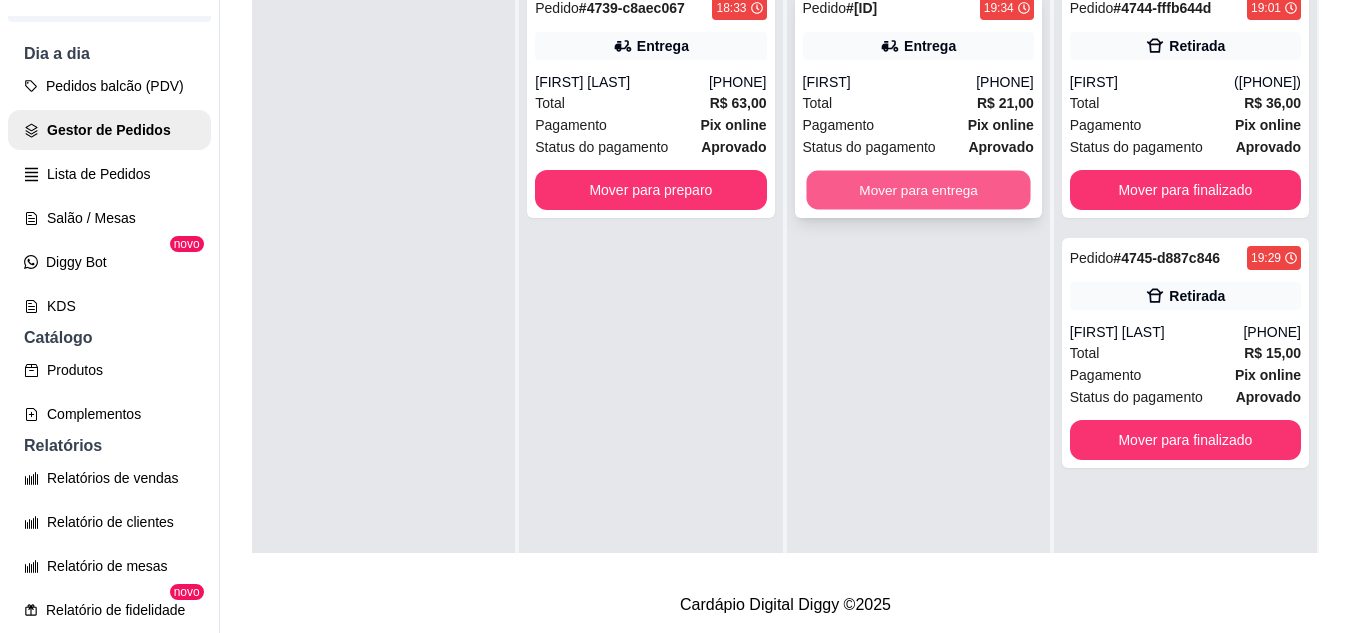 click on "Mover para entrega" at bounding box center (918, 190) 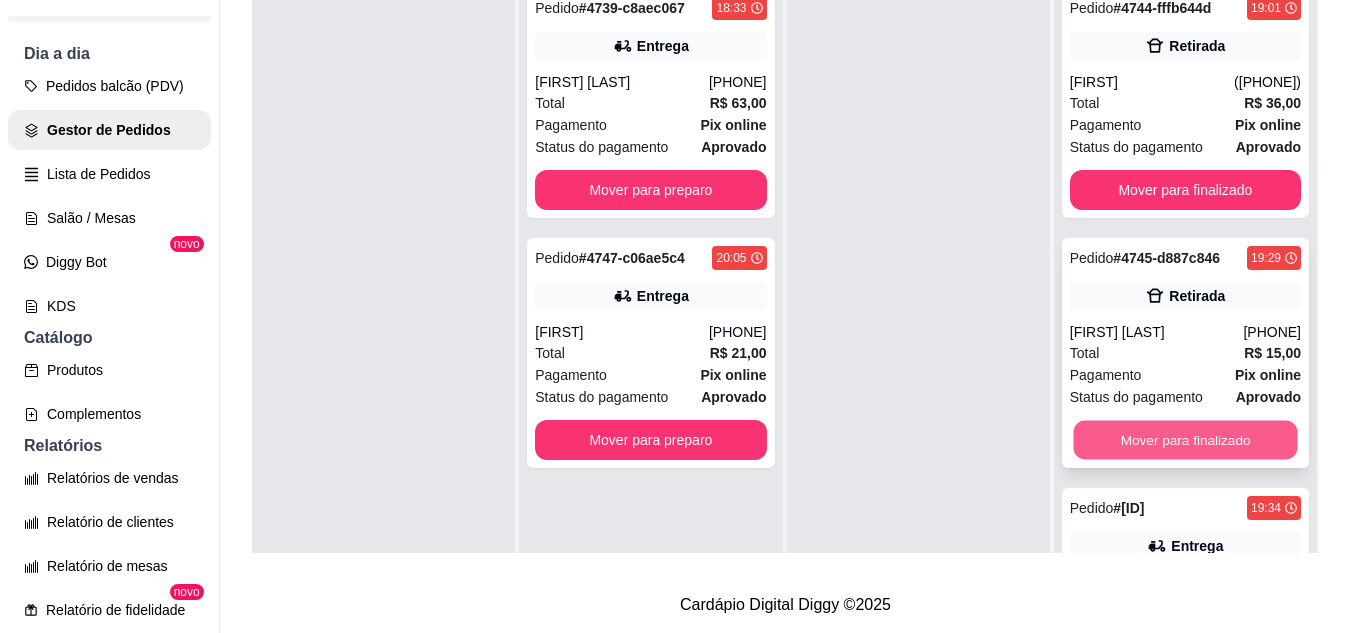 click on "Mover para finalizado" at bounding box center [1185, 440] 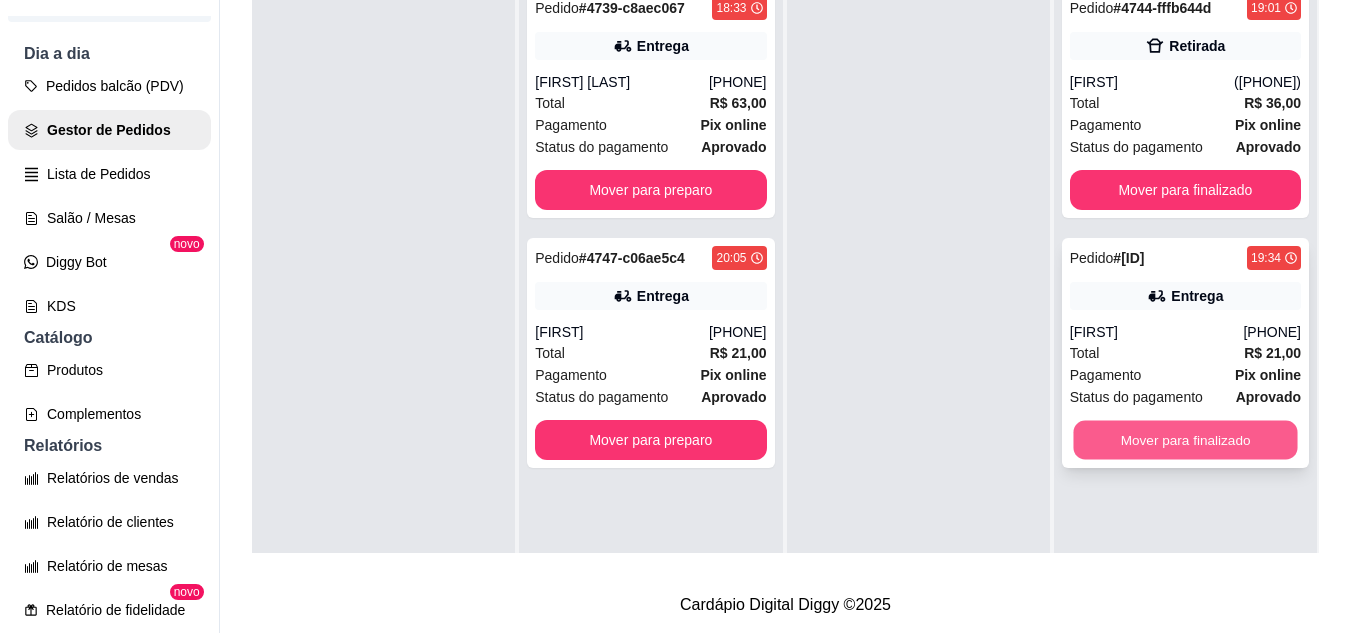 click on "Mover para finalizado" at bounding box center [1185, 440] 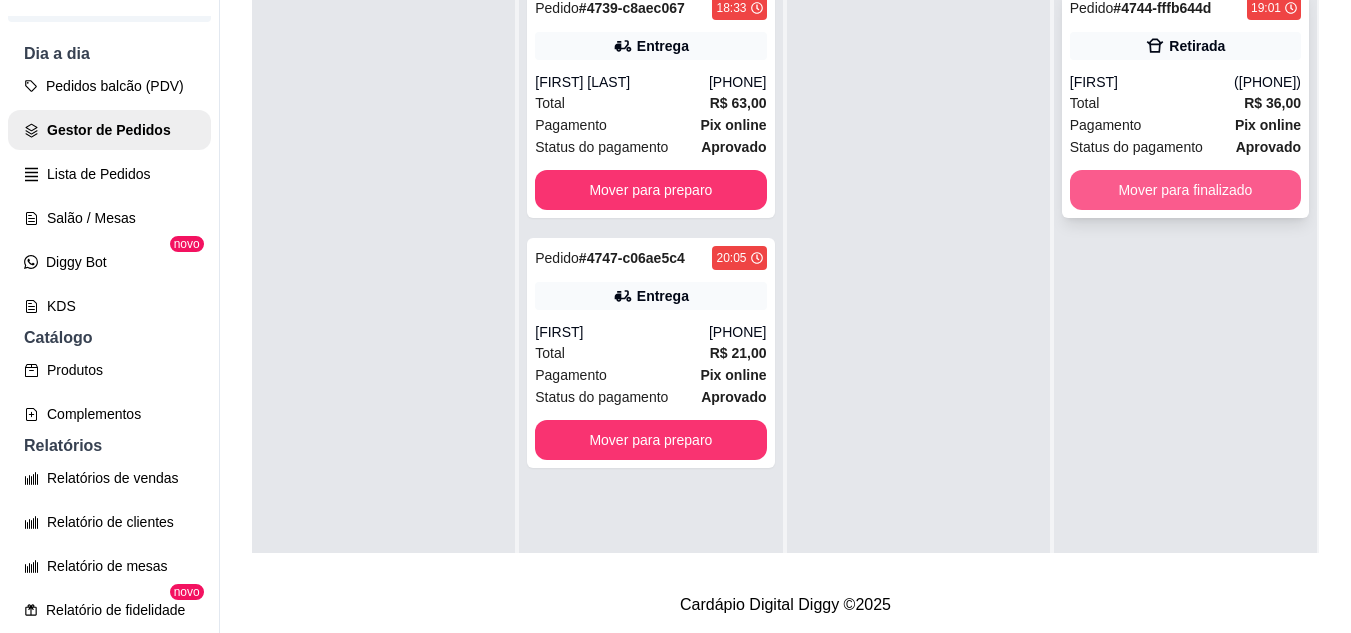 drag, startPoint x: 1229, startPoint y: 408, endPoint x: 1185, endPoint y: 169, distance: 243.01646 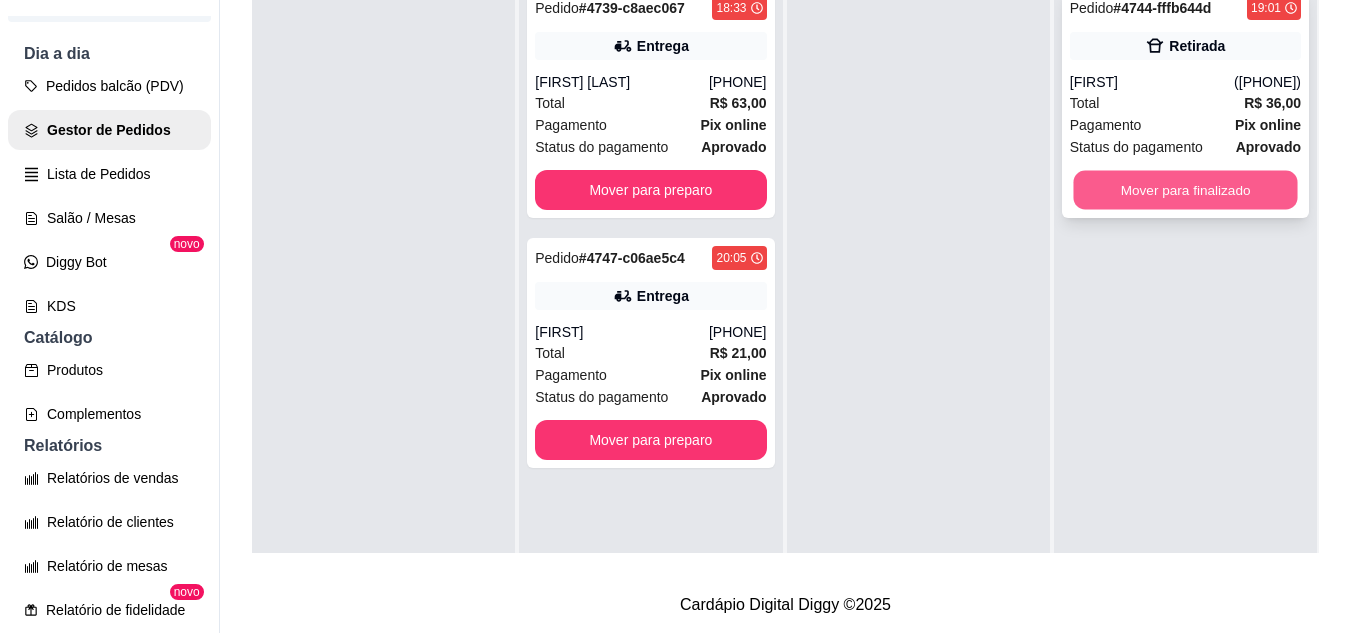 click on "Mover para finalizado" at bounding box center [1185, 190] 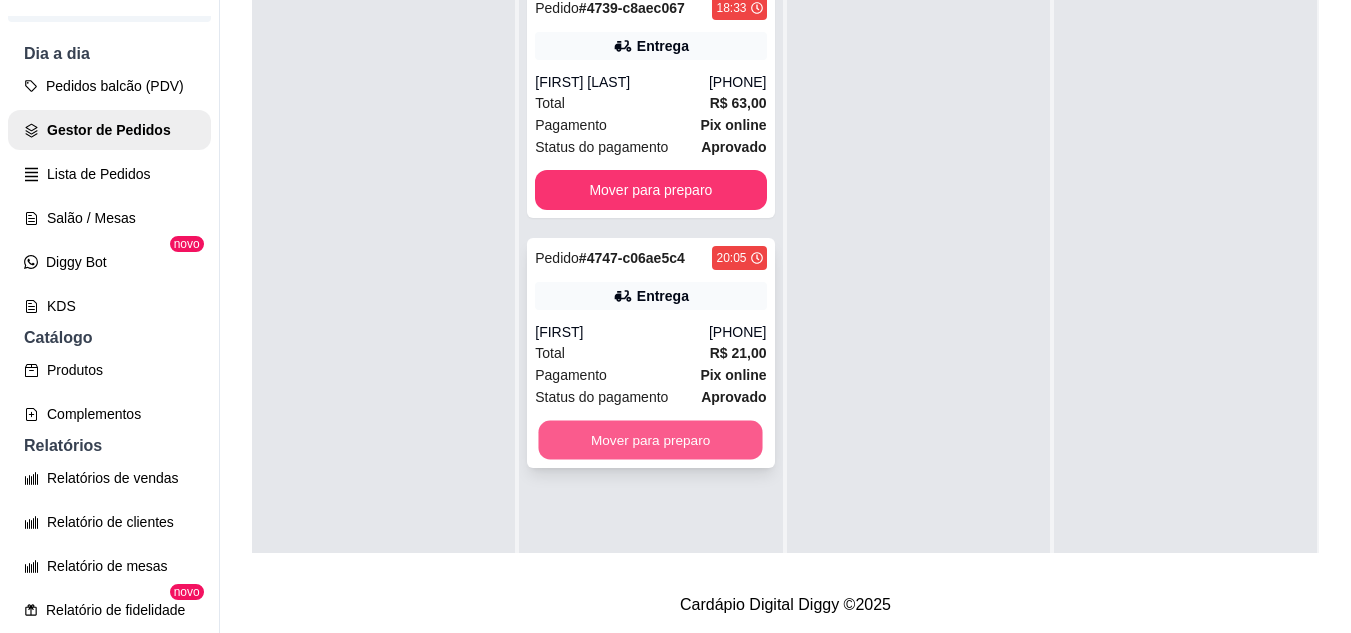 click on "Mover para preparo" at bounding box center (651, 440) 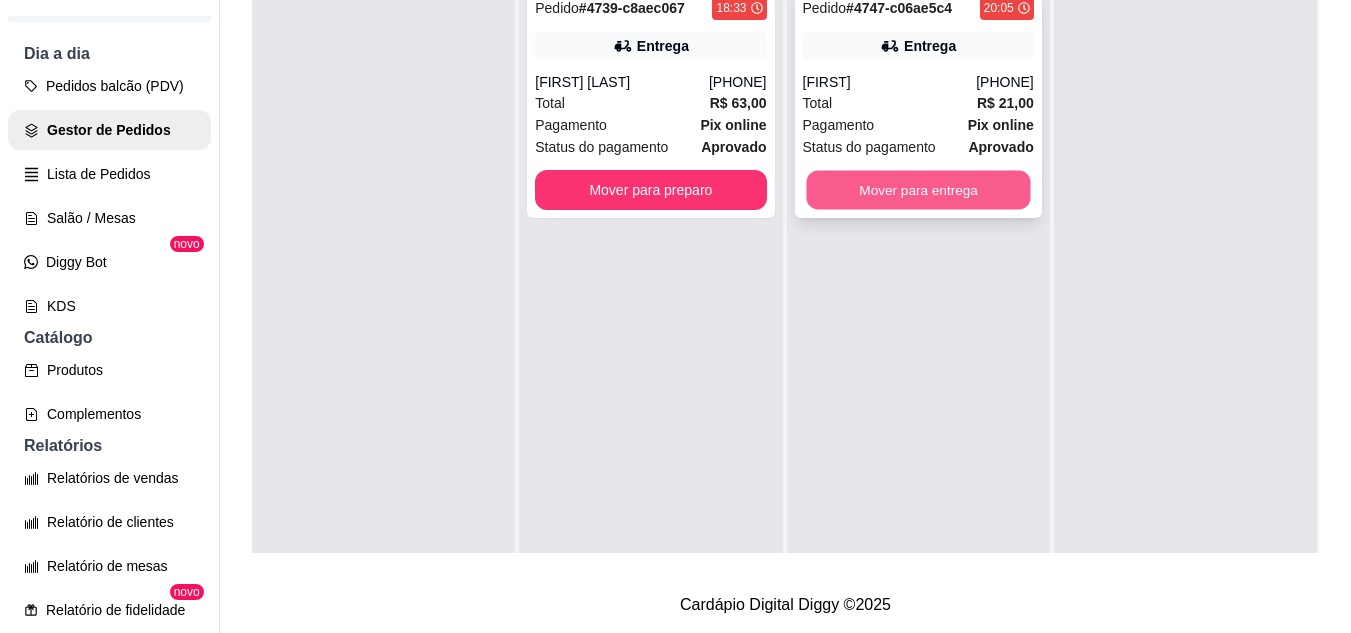 click on "Mover para entrega" at bounding box center [918, 190] 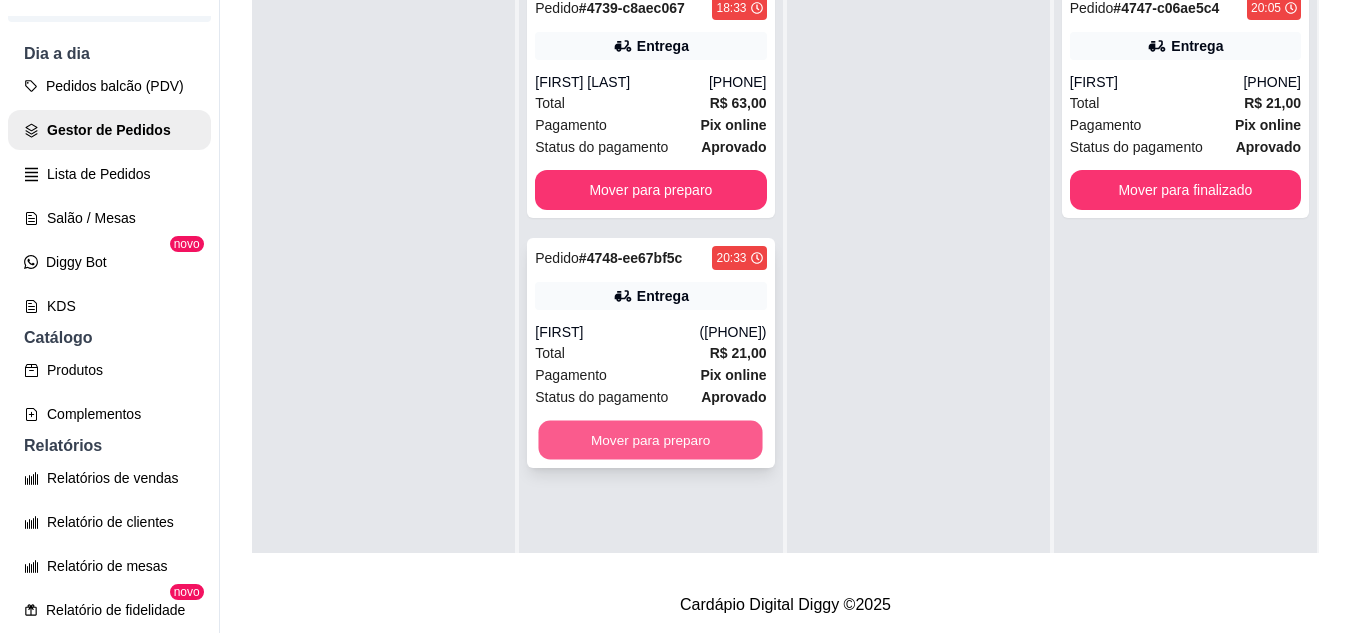 click on "Mover para preparo" at bounding box center [651, 440] 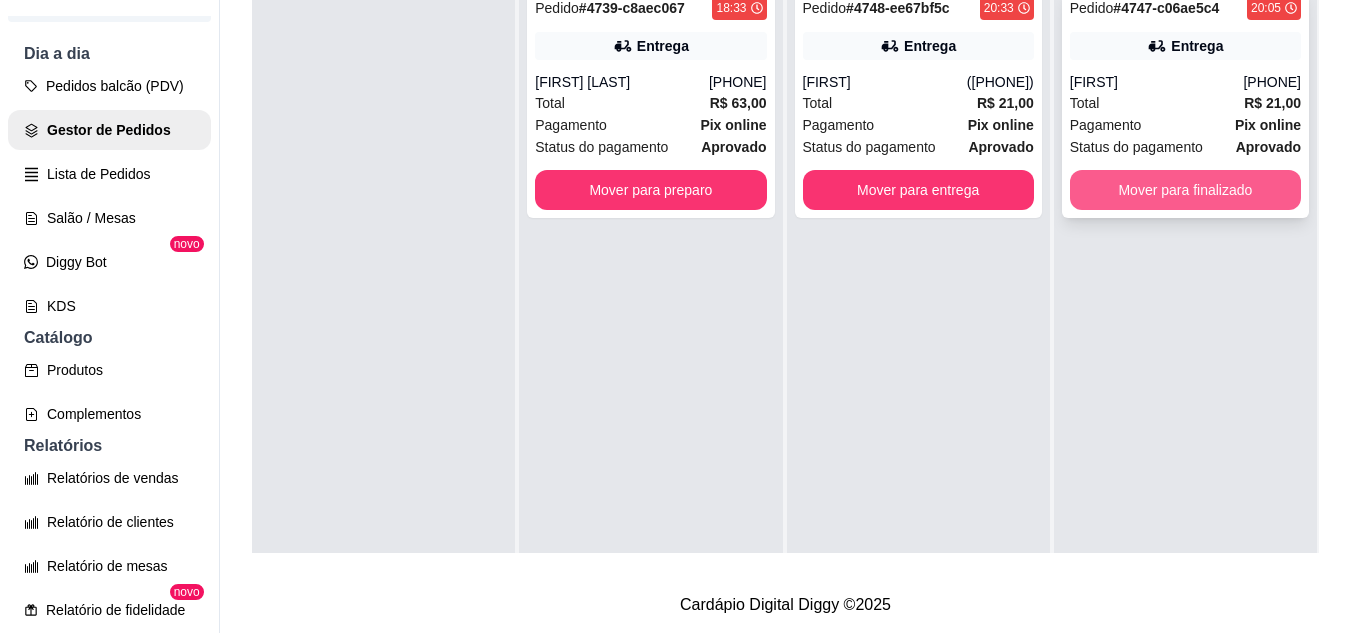 click on "Mover para finalizado" at bounding box center (1185, 190) 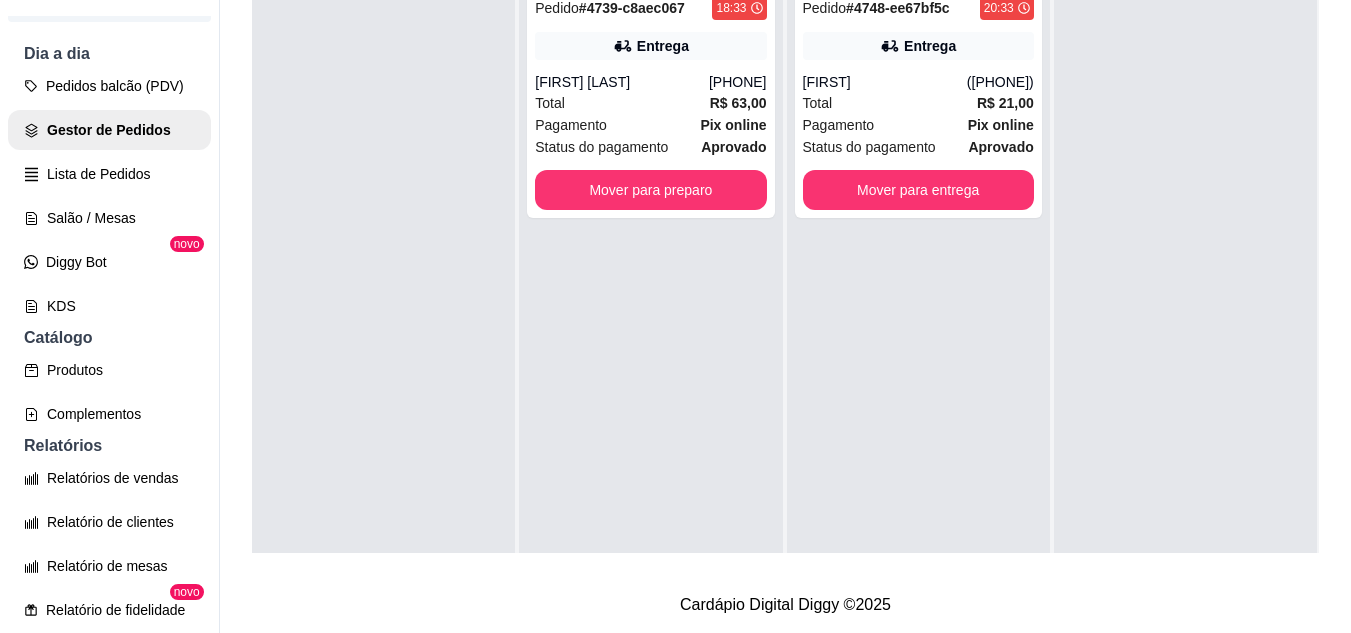 scroll, scrollTop: 753, scrollLeft: 0, axis: vertical 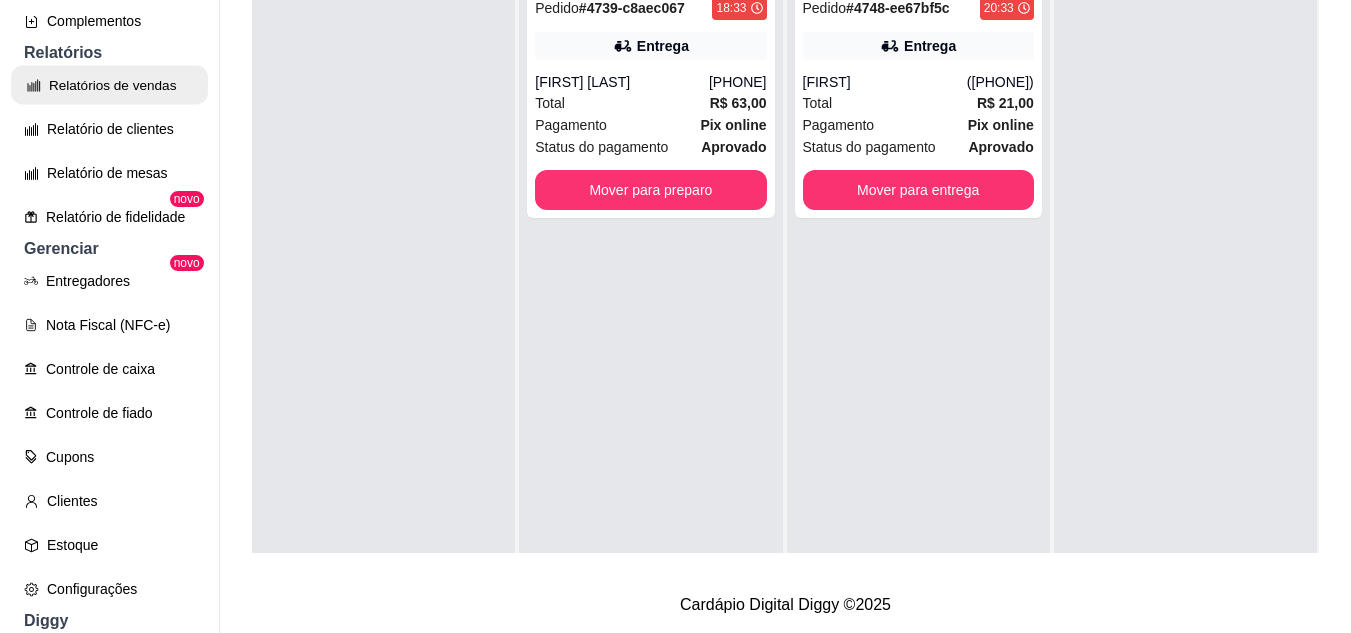 click on "Relatórios de vendas" at bounding box center [109, 85] 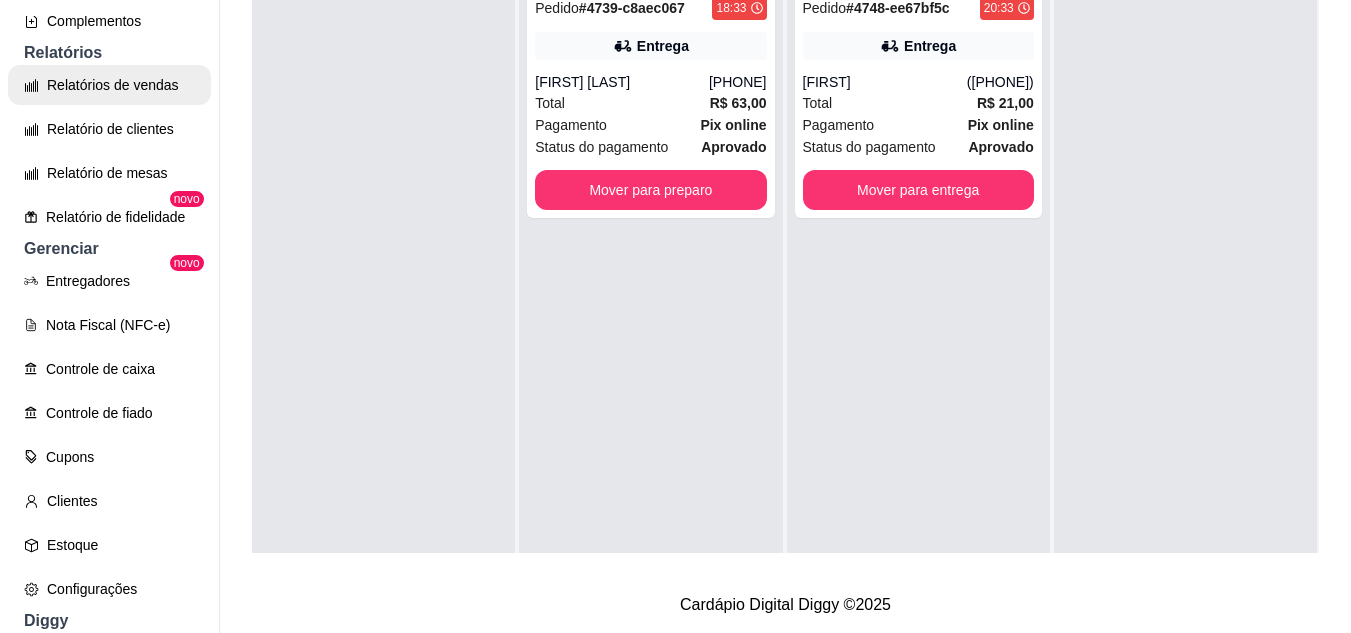 select on "ALL" 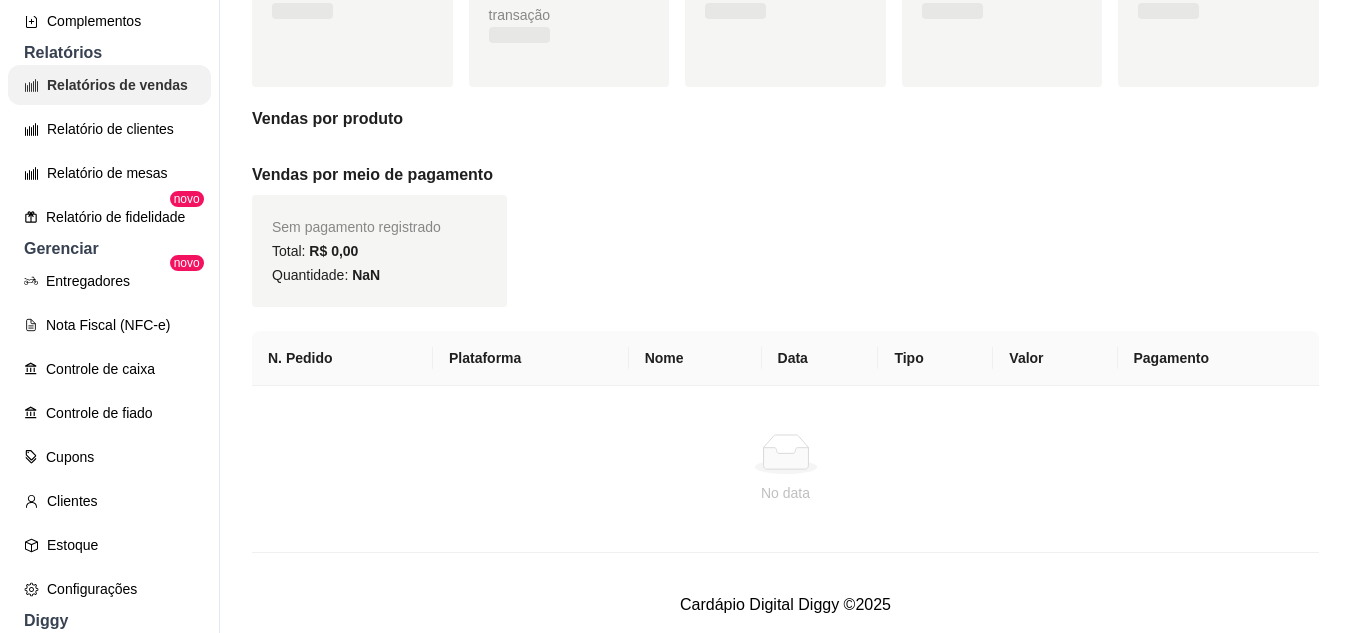 scroll, scrollTop: 0, scrollLeft: 0, axis: both 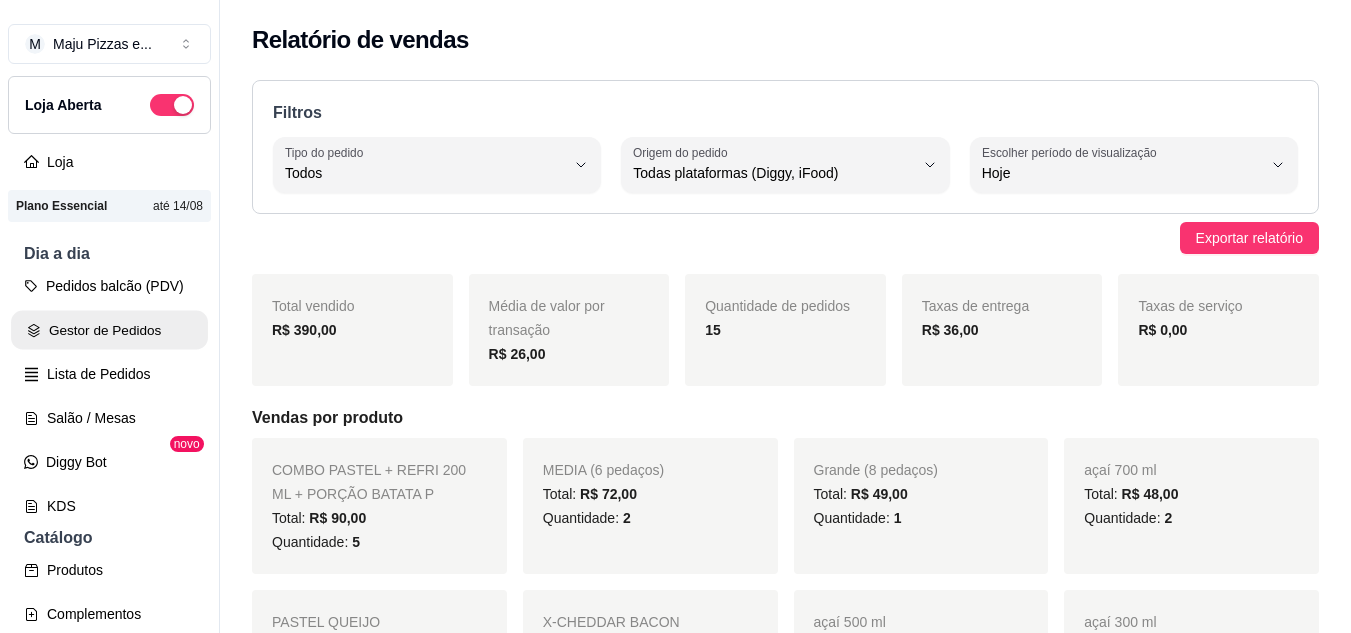 click on "Gestor de Pedidos" at bounding box center (109, 330) 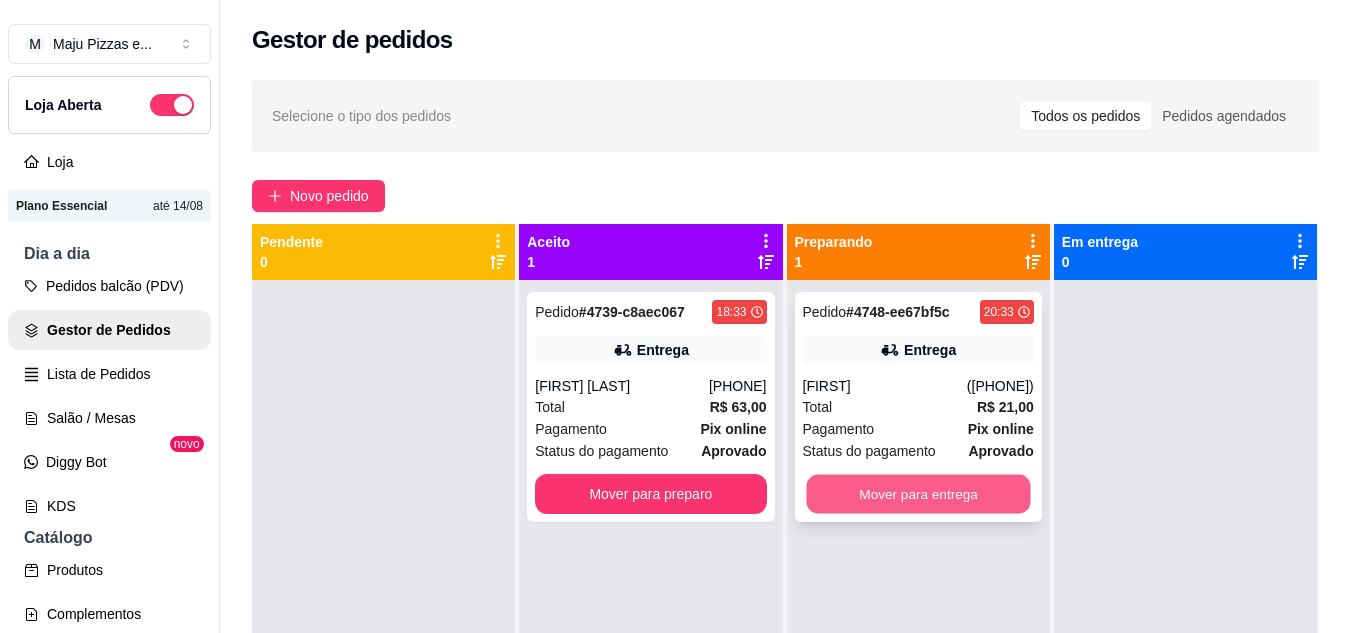click on "Mover para entrega" at bounding box center [918, 494] 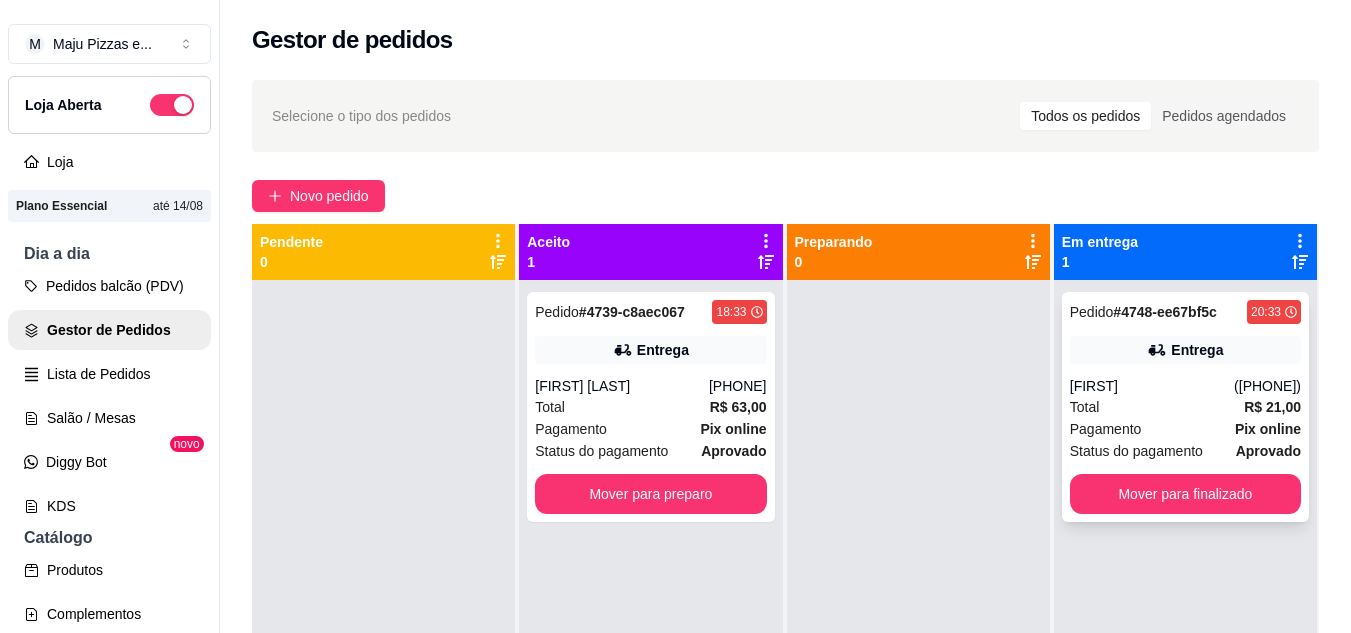 click on "Total R$ 21,00" at bounding box center (1185, 407) 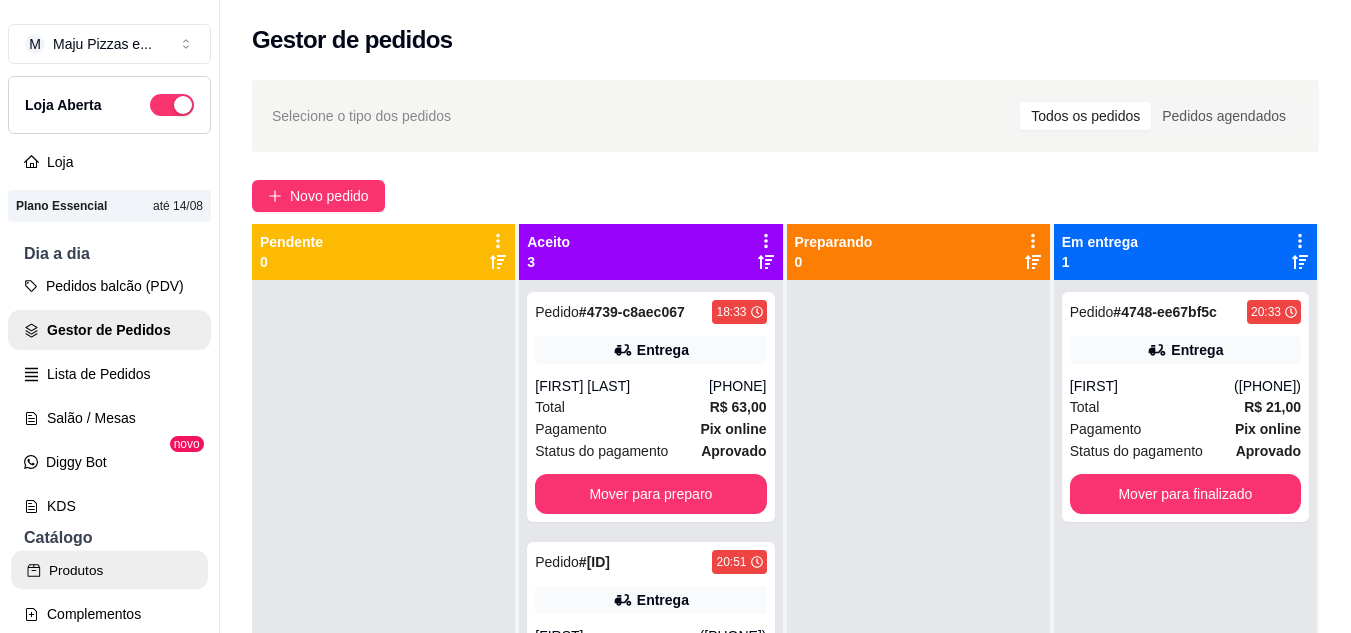 click on "Produtos" at bounding box center [109, 570] 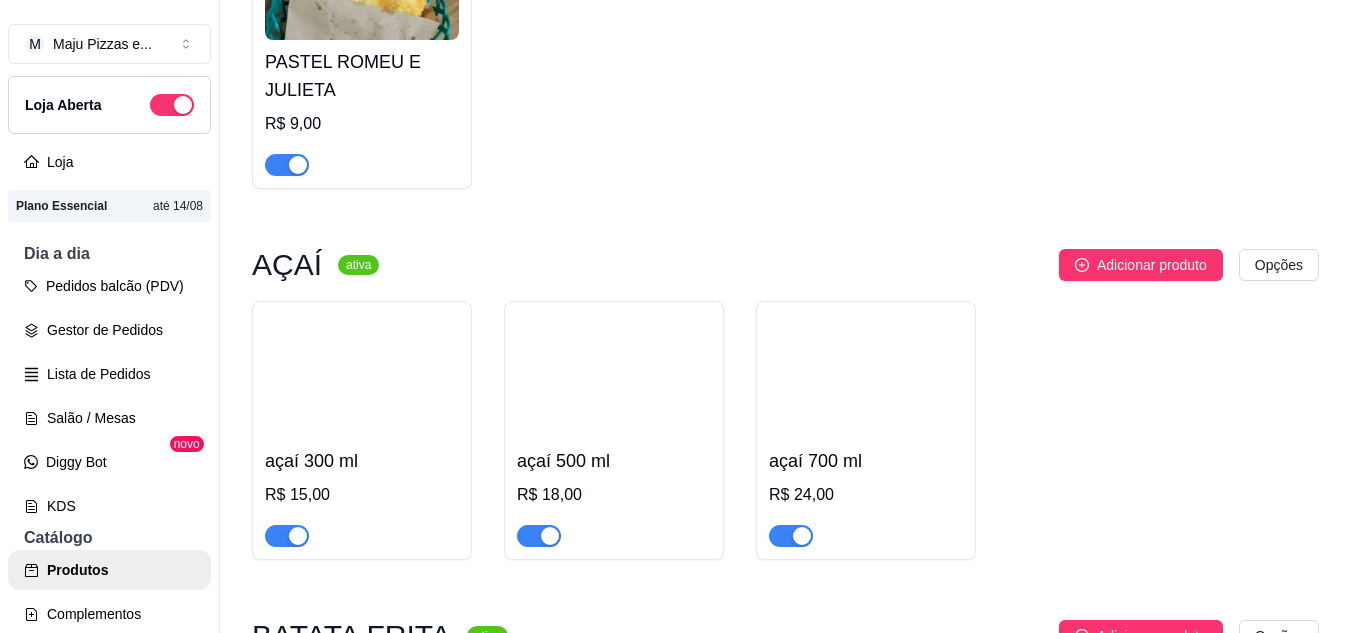 scroll, scrollTop: 3800, scrollLeft: 0, axis: vertical 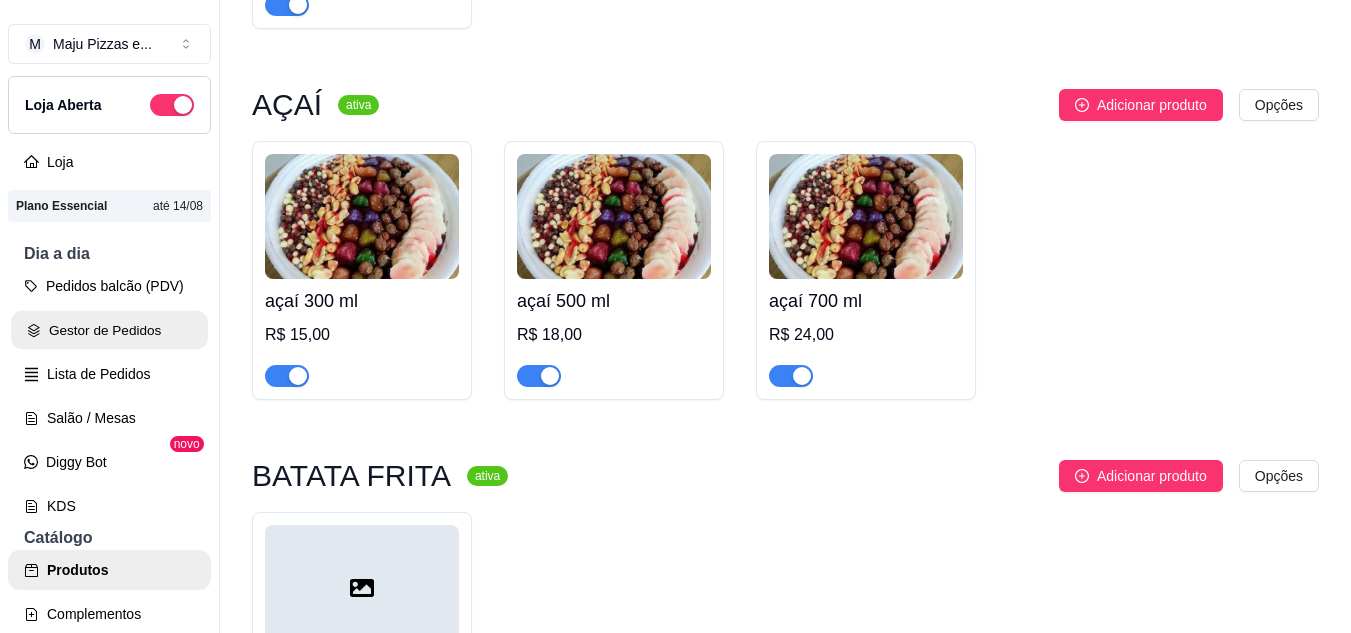 click on "Gestor de Pedidos" at bounding box center (109, 330) 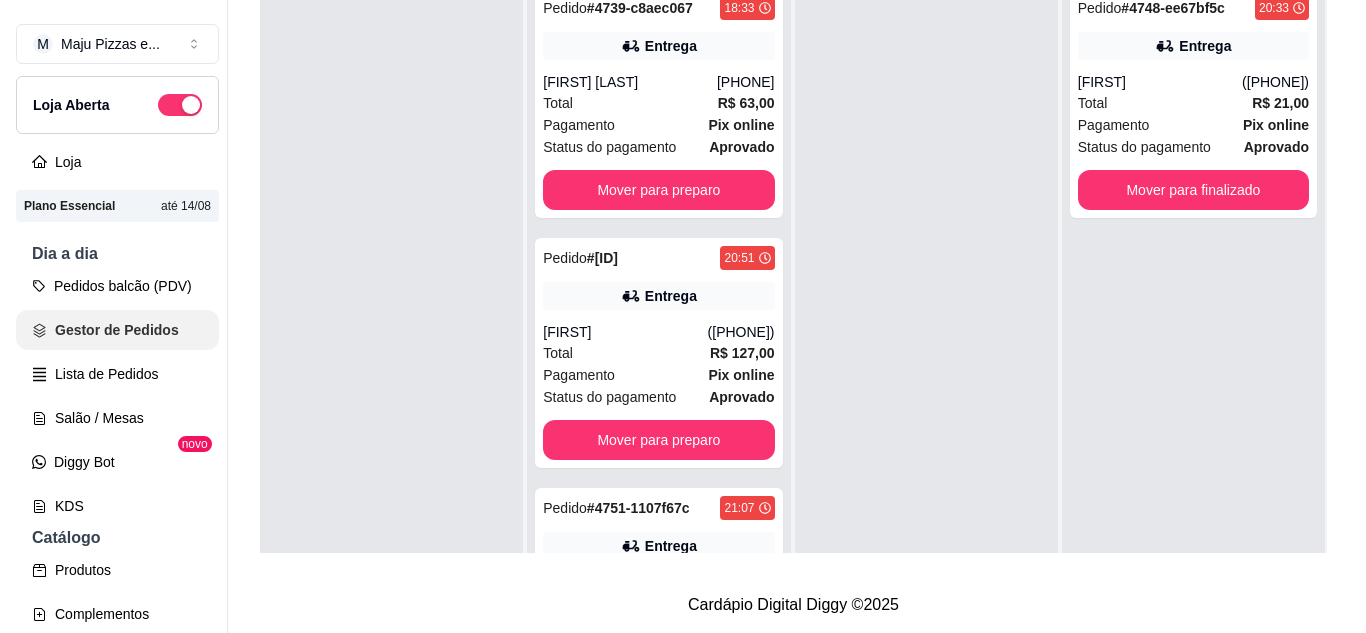 scroll, scrollTop: 0, scrollLeft: 0, axis: both 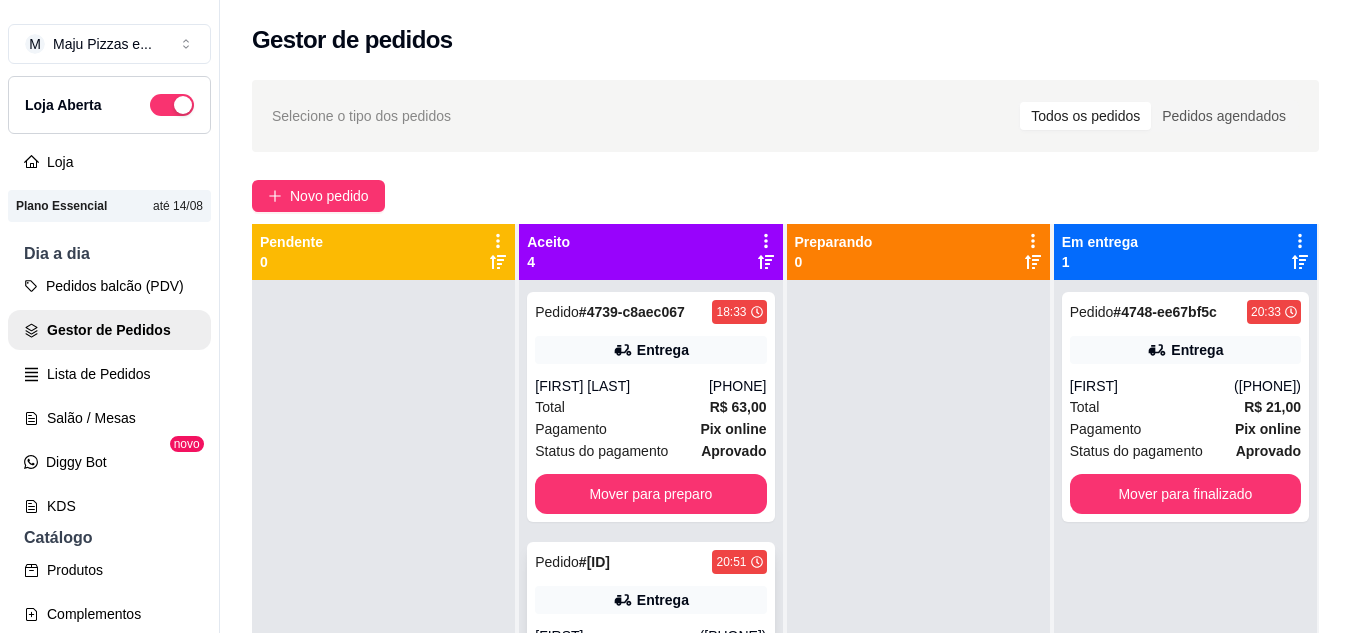 click on "Pedido  # 4749-3a858479 20:51 Entrega [FIRST] [PHONE] Total R$ 127,00 Pagamento Pix online Status do pagamento aprovado Mover para preparo" at bounding box center (650, 657) 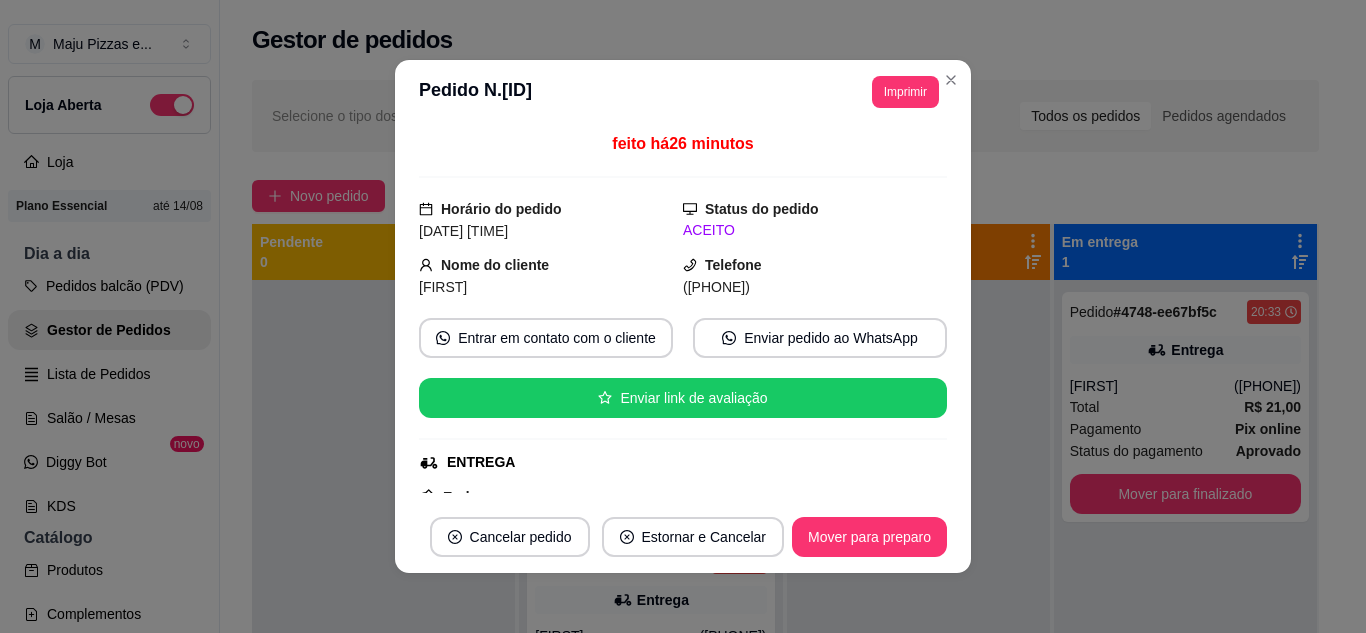 click on "Endereço  Quadra 03 casa 32, n. Quadra, Porto Alegre  - 64038250 Próximo ao posto de saúde  Taxa de entrega  R$ 7,00 Copiar Endereço" at bounding box center [683, 557] 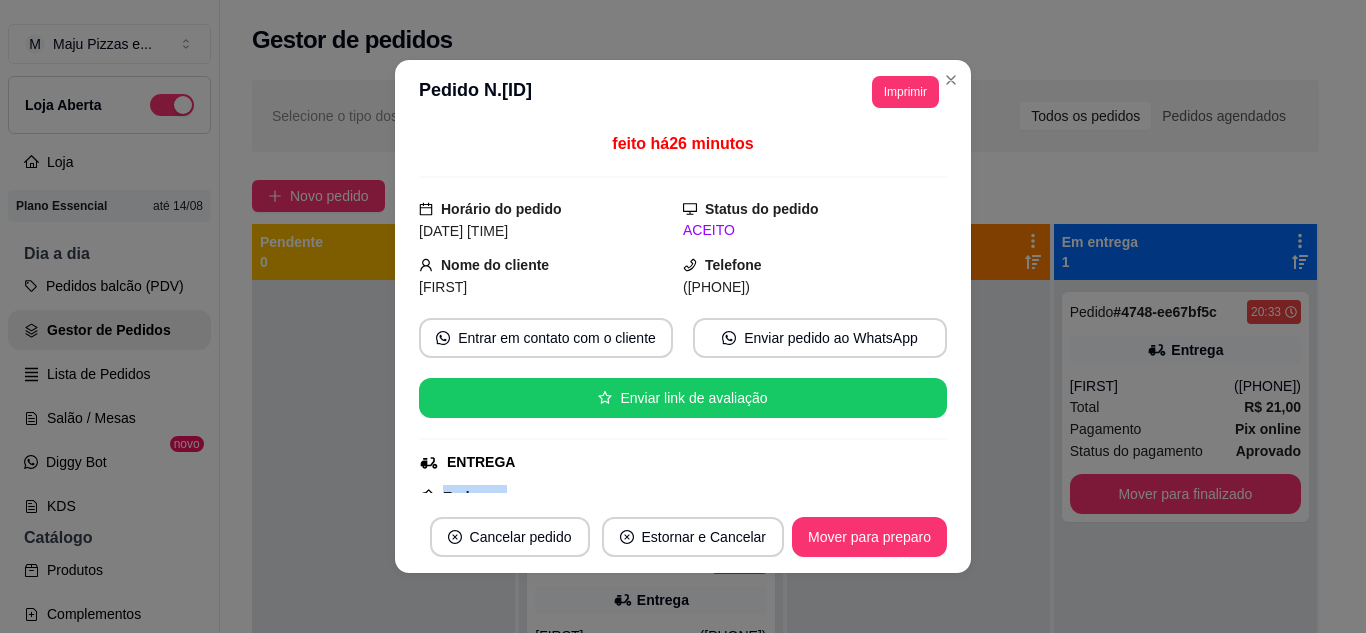 click on "Endereço  Quadra 03 casa 32, n. Quadra, Porto Alegre  - 64038250 Próximo ao posto de saúde  Taxa de entrega  R$ 7,00 Copiar Endereço" at bounding box center (683, 557) 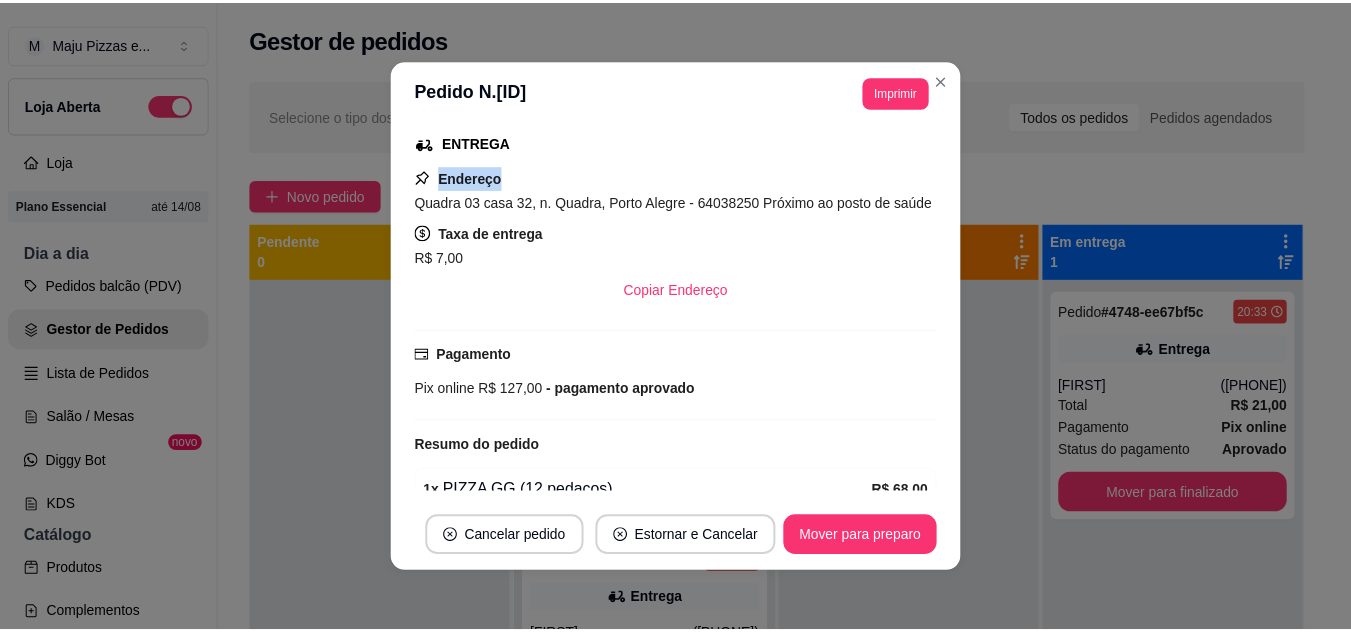 scroll, scrollTop: 320, scrollLeft: 0, axis: vertical 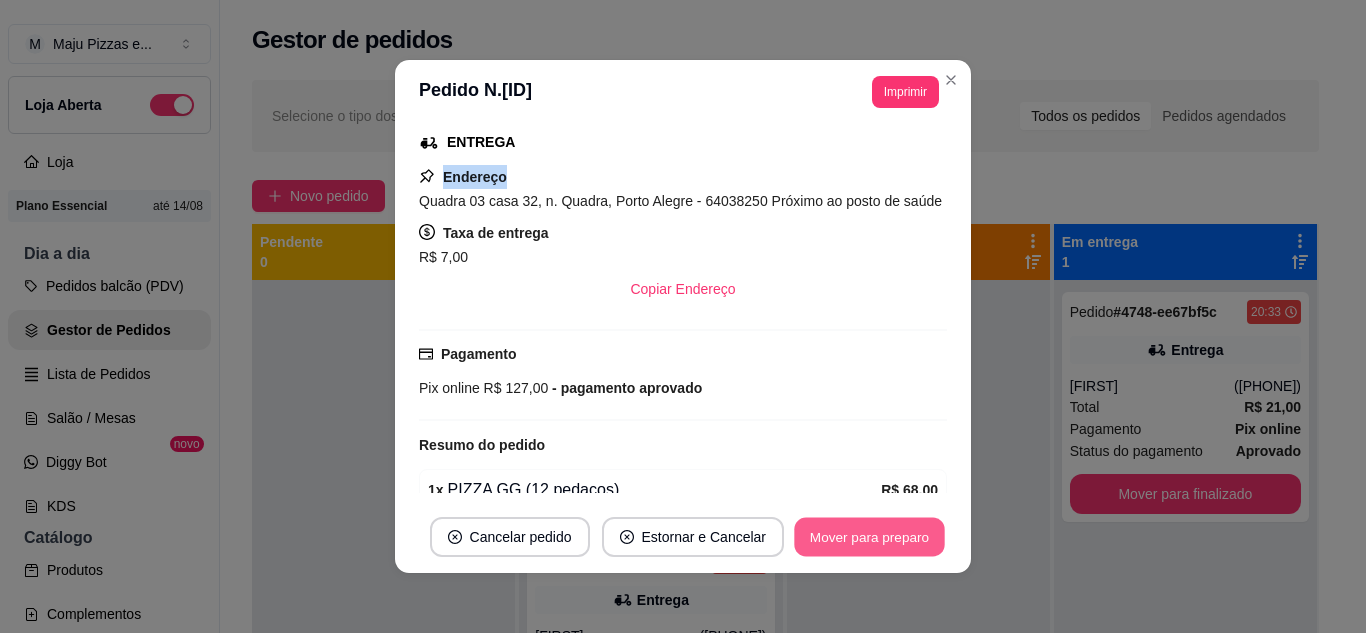 click on "Mover para preparo" at bounding box center [869, 537] 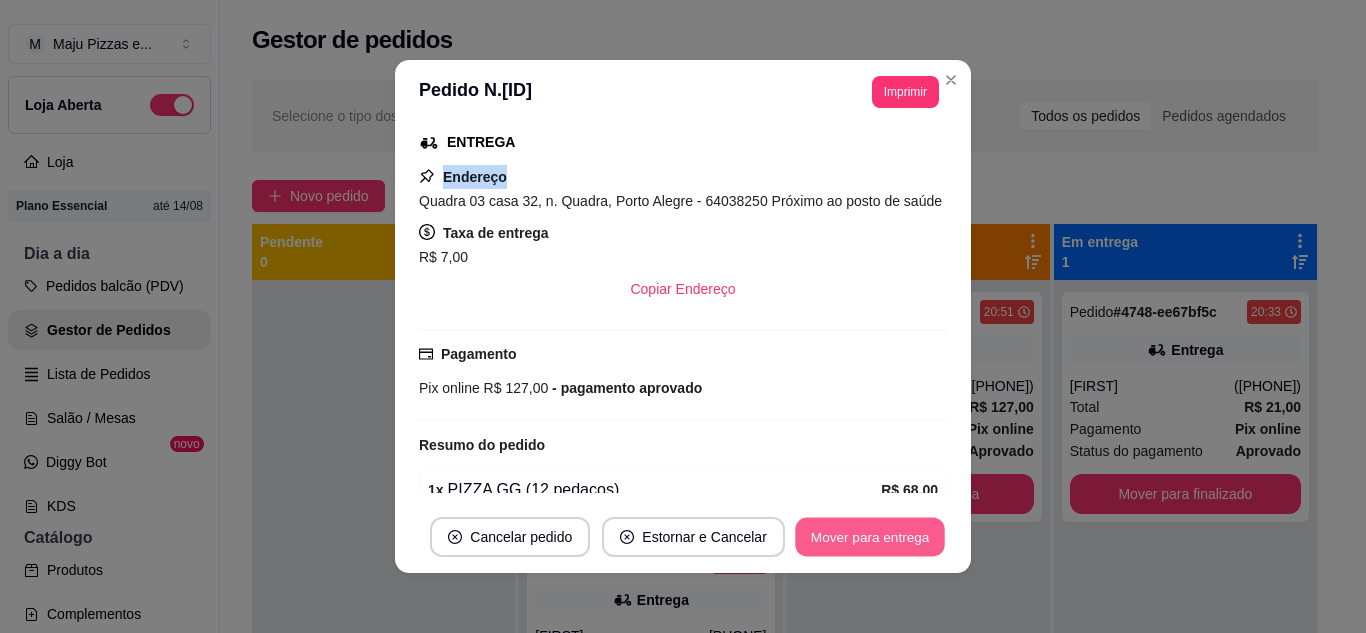 click on "Mover para entrega" at bounding box center [870, 537] 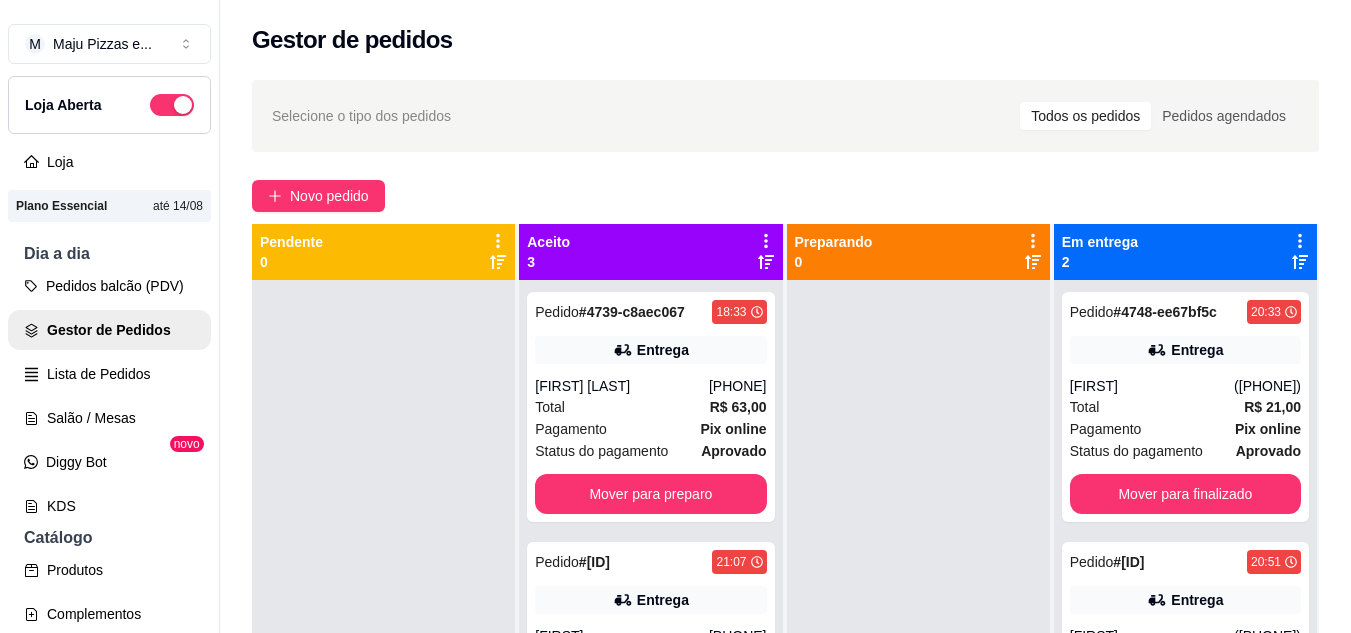 scroll, scrollTop: 319, scrollLeft: 0, axis: vertical 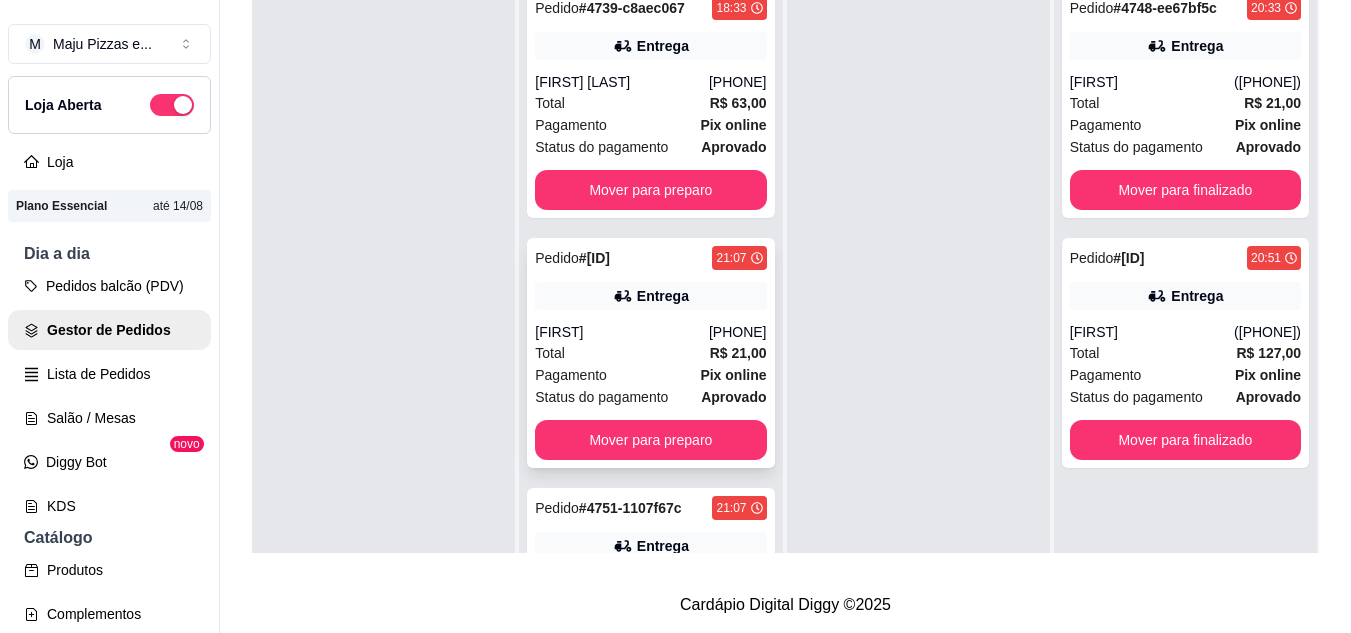 click on "Entrega" at bounding box center [650, 296] 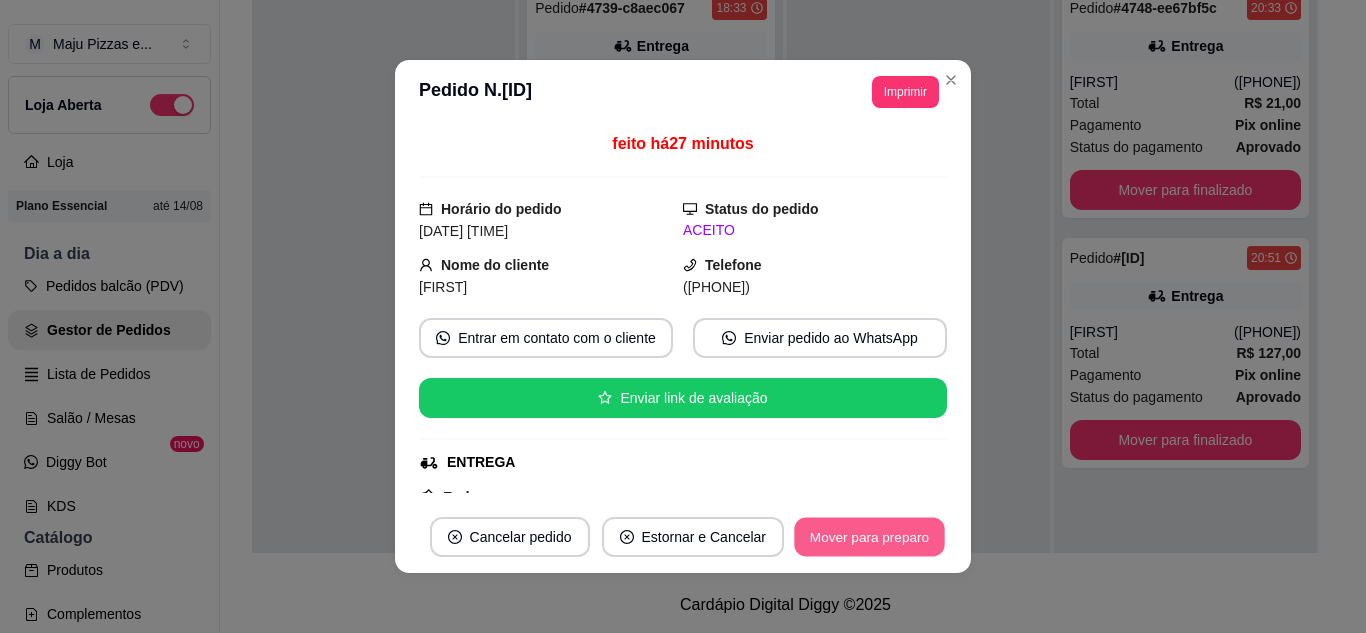 click on "Mover para preparo" at bounding box center [869, 537] 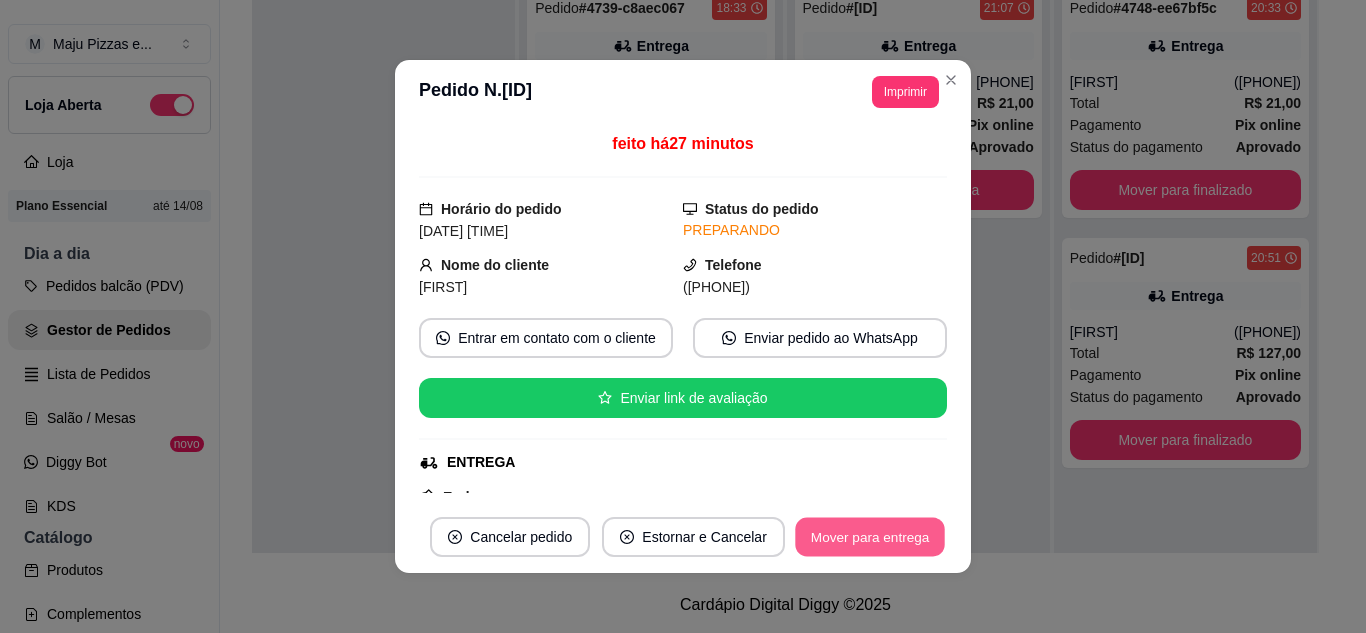 click on "Mover para entrega" at bounding box center (870, 537) 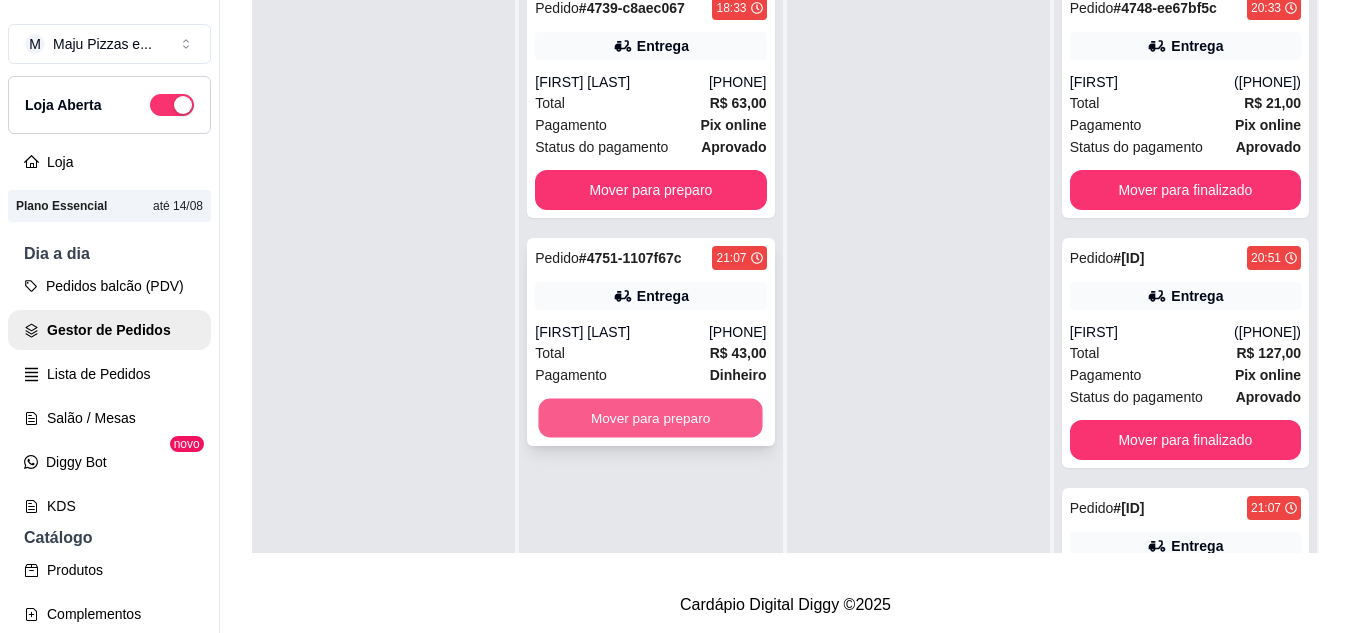 click on "Mover para preparo" at bounding box center (651, 418) 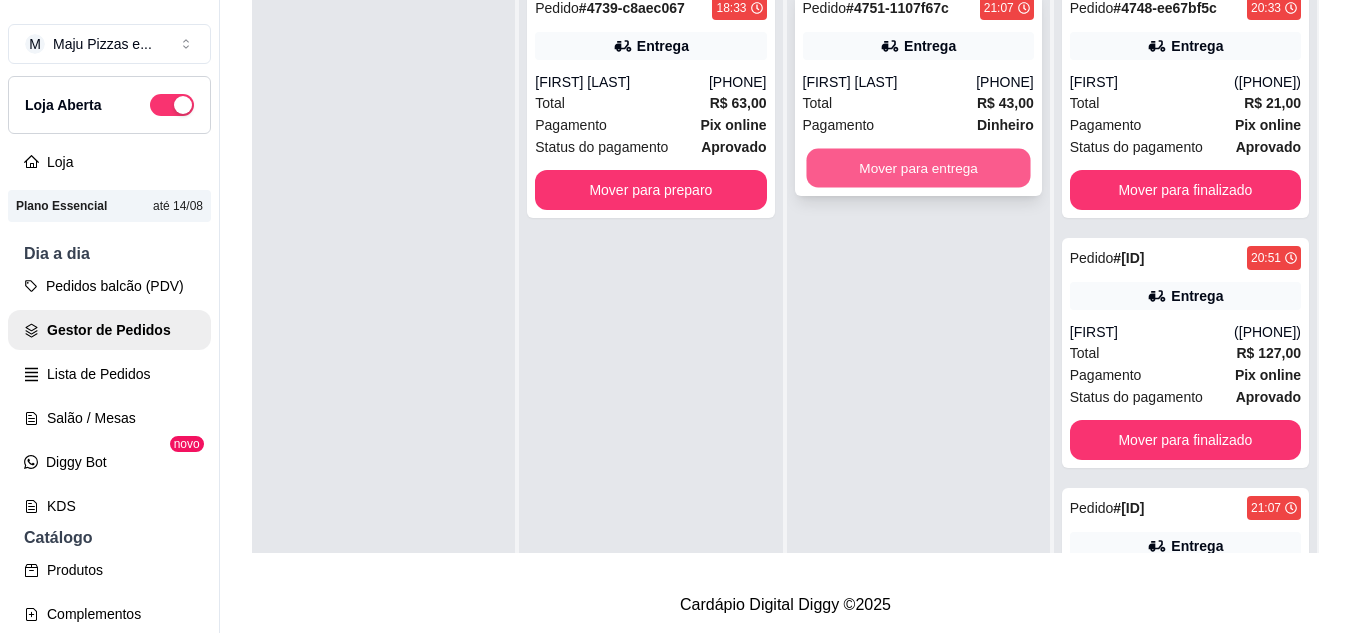 click on "Mover para entrega" at bounding box center [918, 168] 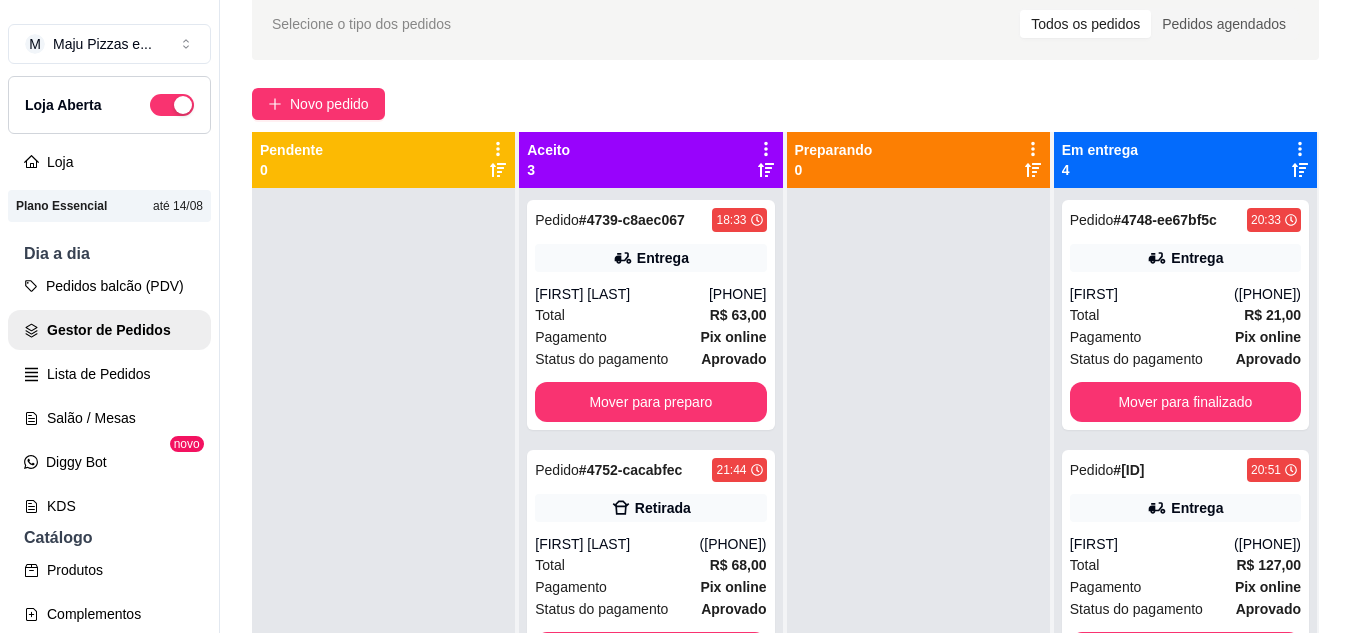 scroll, scrollTop: 26, scrollLeft: 0, axis: vertical 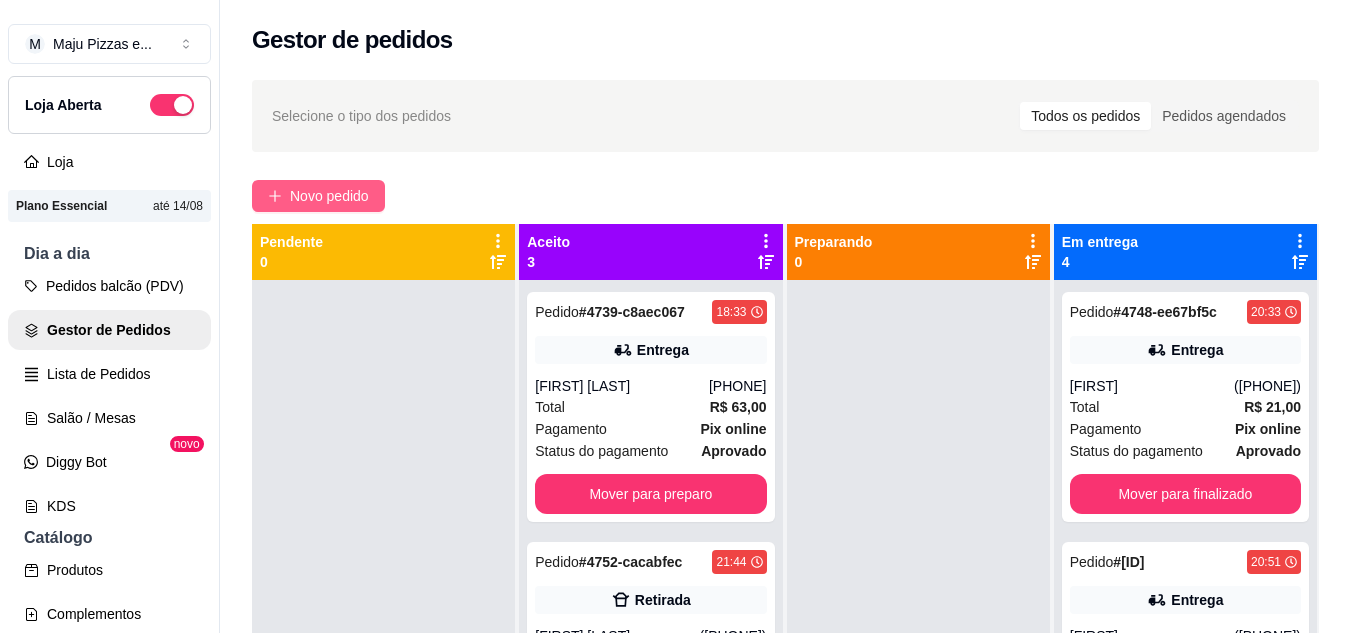 click on "Novo pedido" at bounding box center [329, 196] 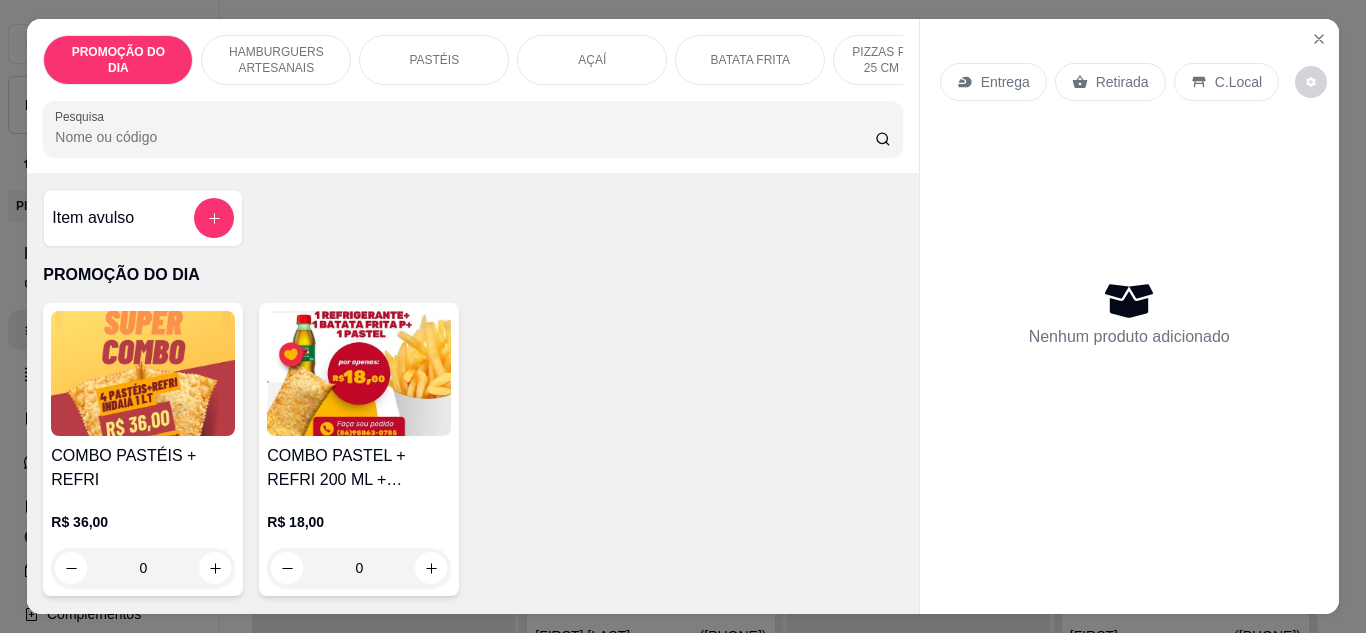 click on "PIZZAS PEQUENAS 25 CM 4 FATIAS" at bounding box center (908, 60) 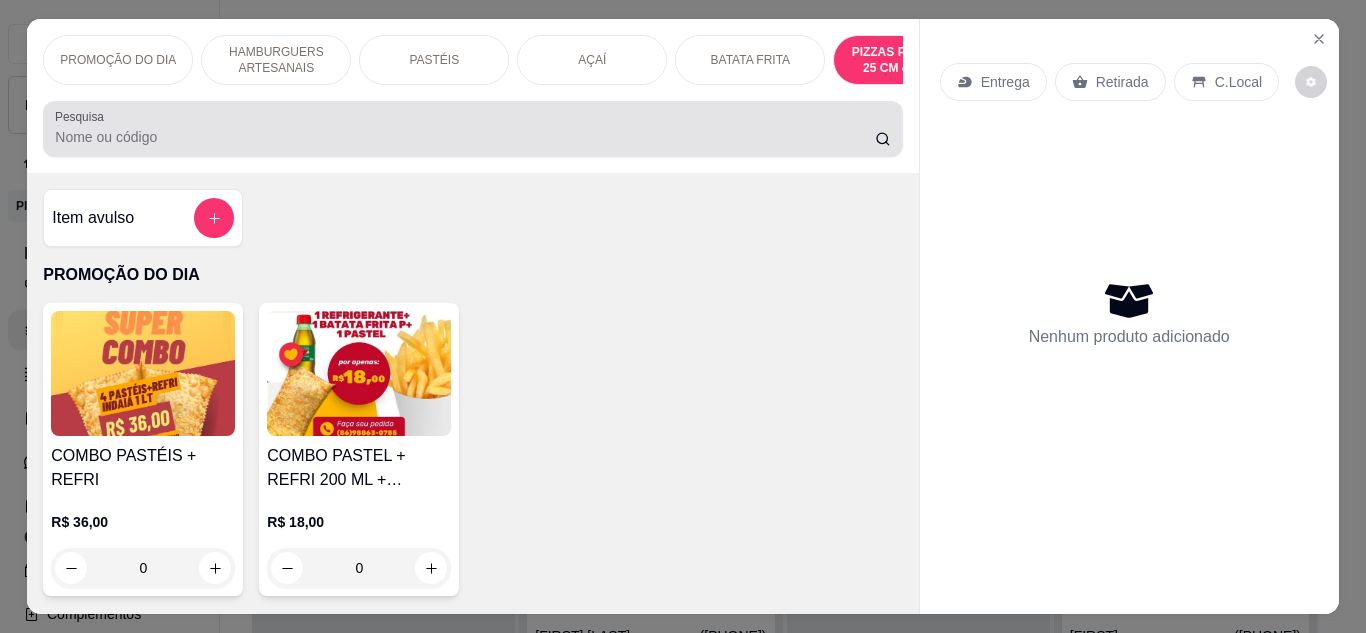 scroll, scrollTop: 4424, scrollLeft: 0, axis: vertical 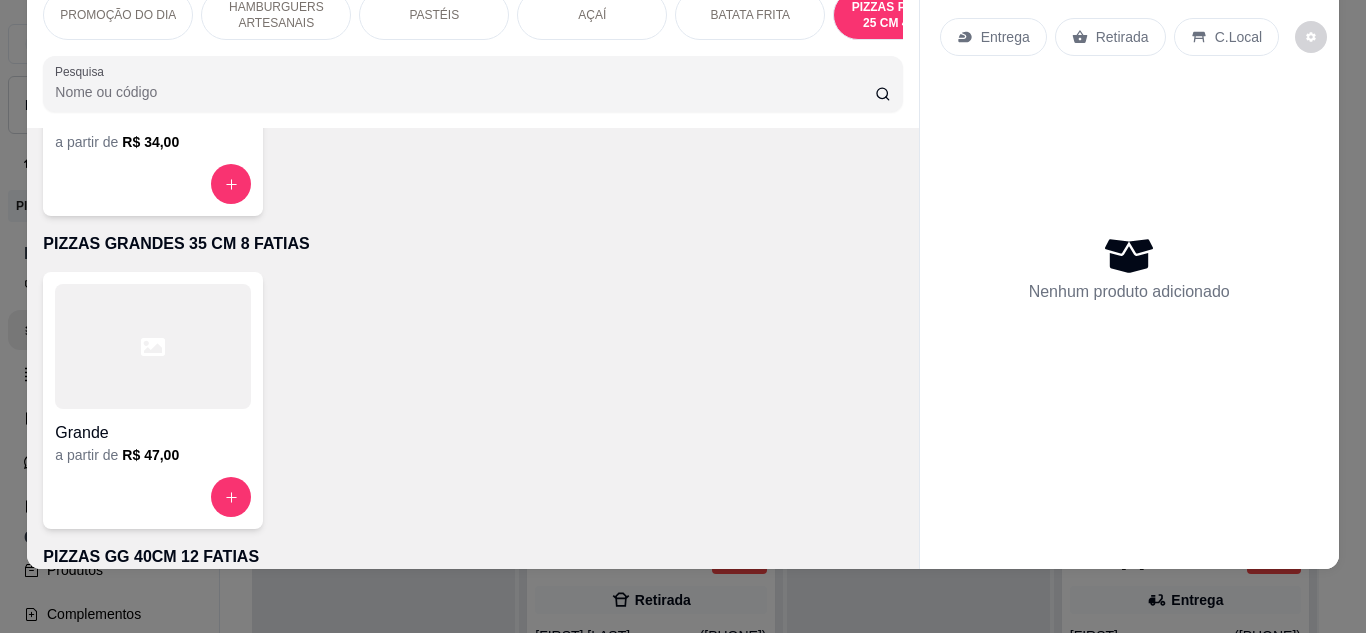 click on "PEQUENA" at bounding box center [153, -193] 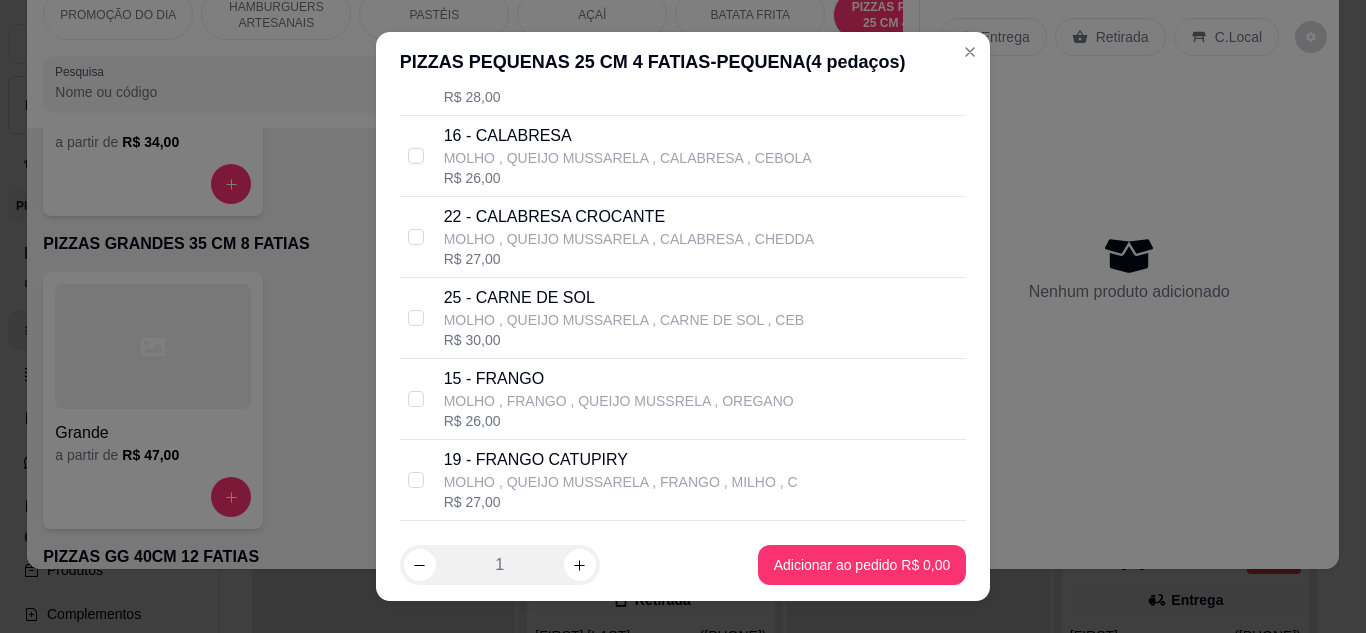 scroll, scrollTop: 320, scrollLeft: 0, axis: vertical 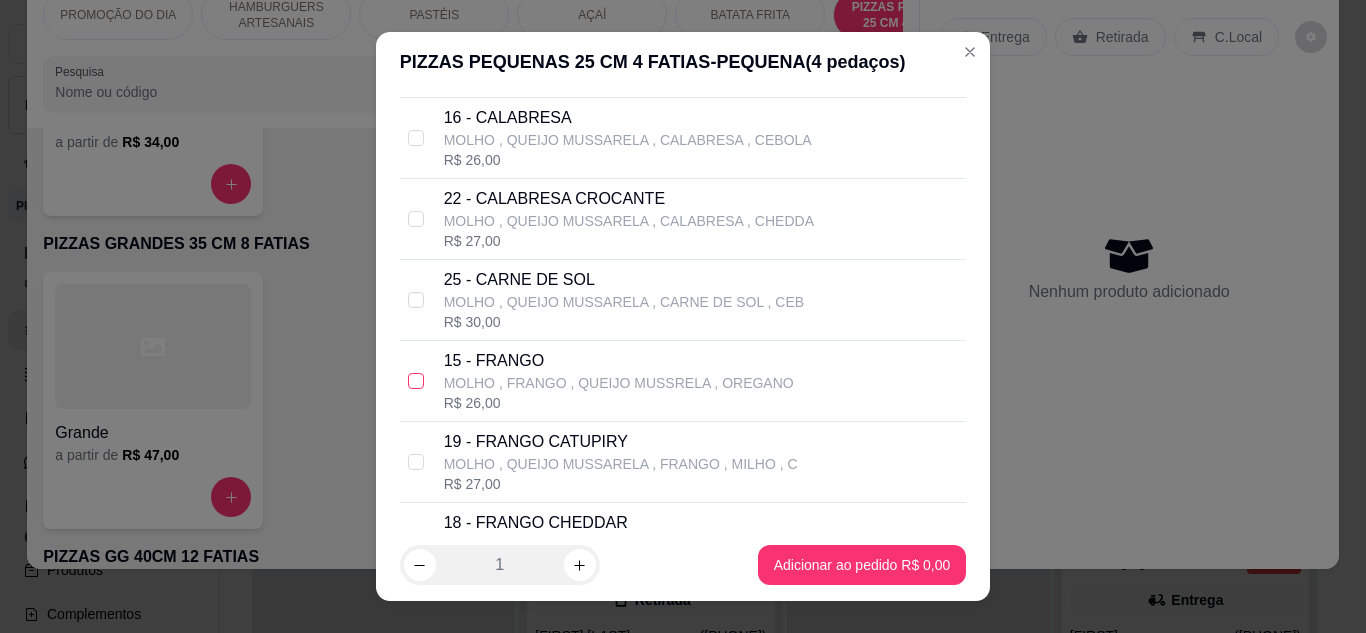 click at bounding box center (416, 381) 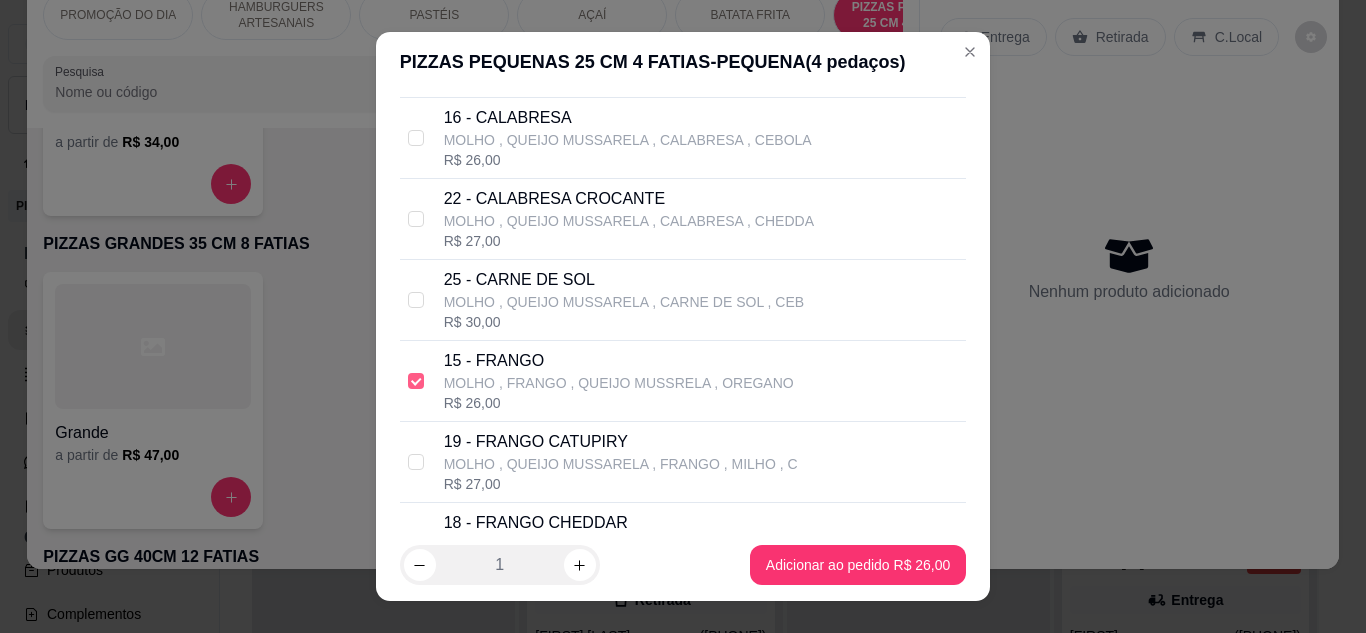 click at bounding box center (416, 381) 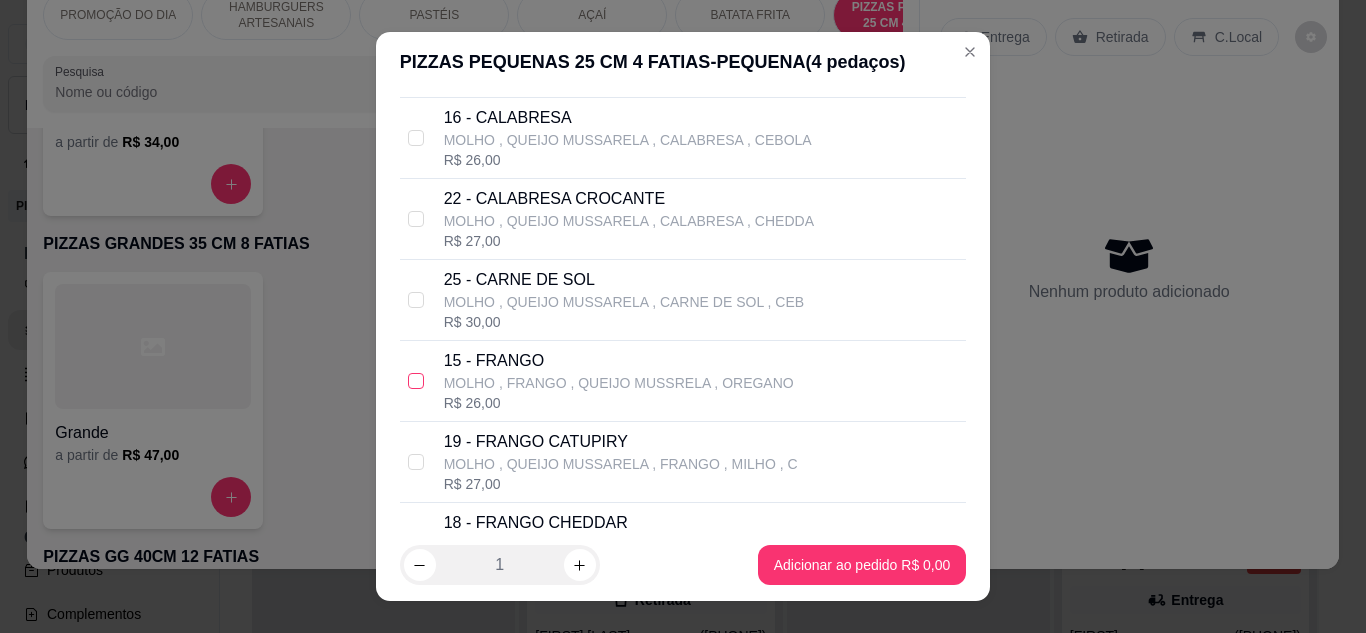 click at bounding box center [416, 381] 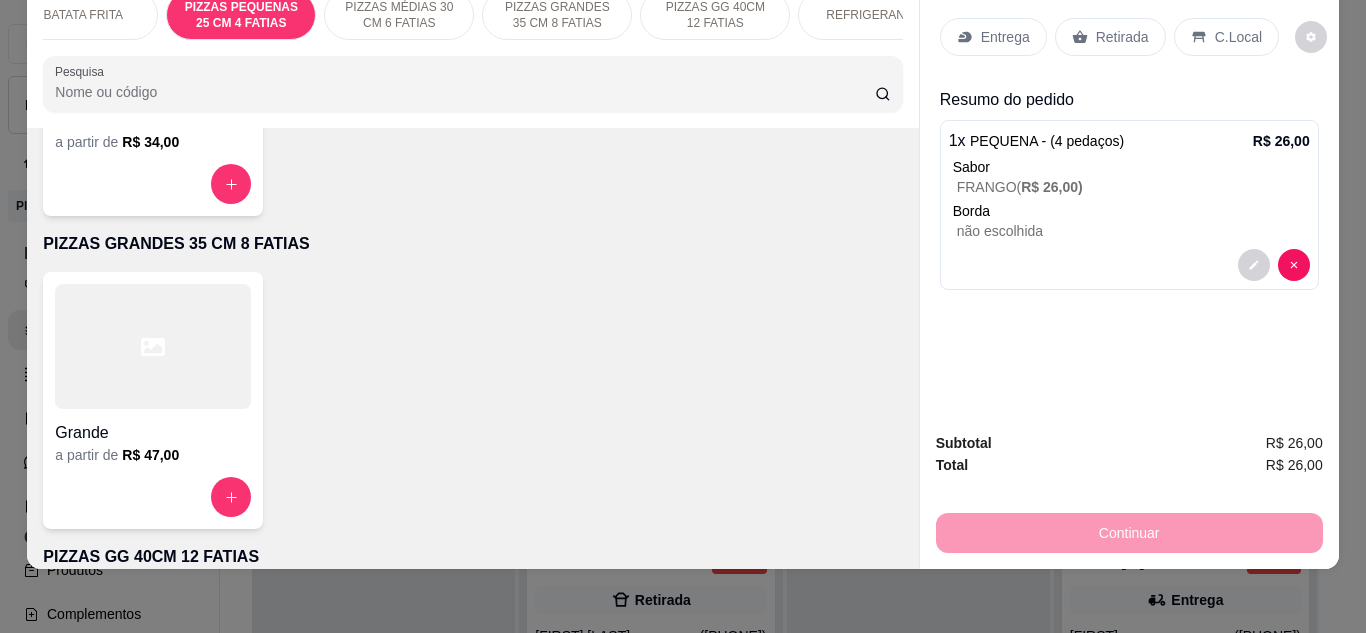 scroll, scrollTop: 0, scrollLeft: 680, axis: horizontal 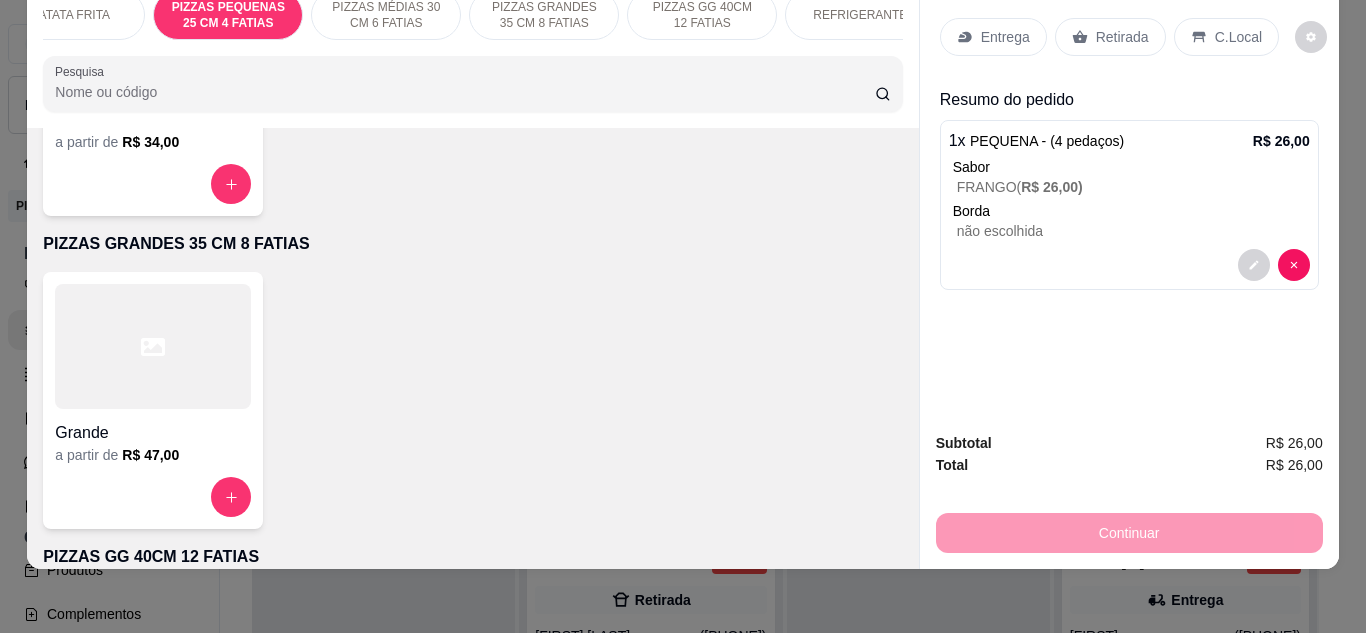 click on "REFRIGERANTE" at bounding box center [860, 15] 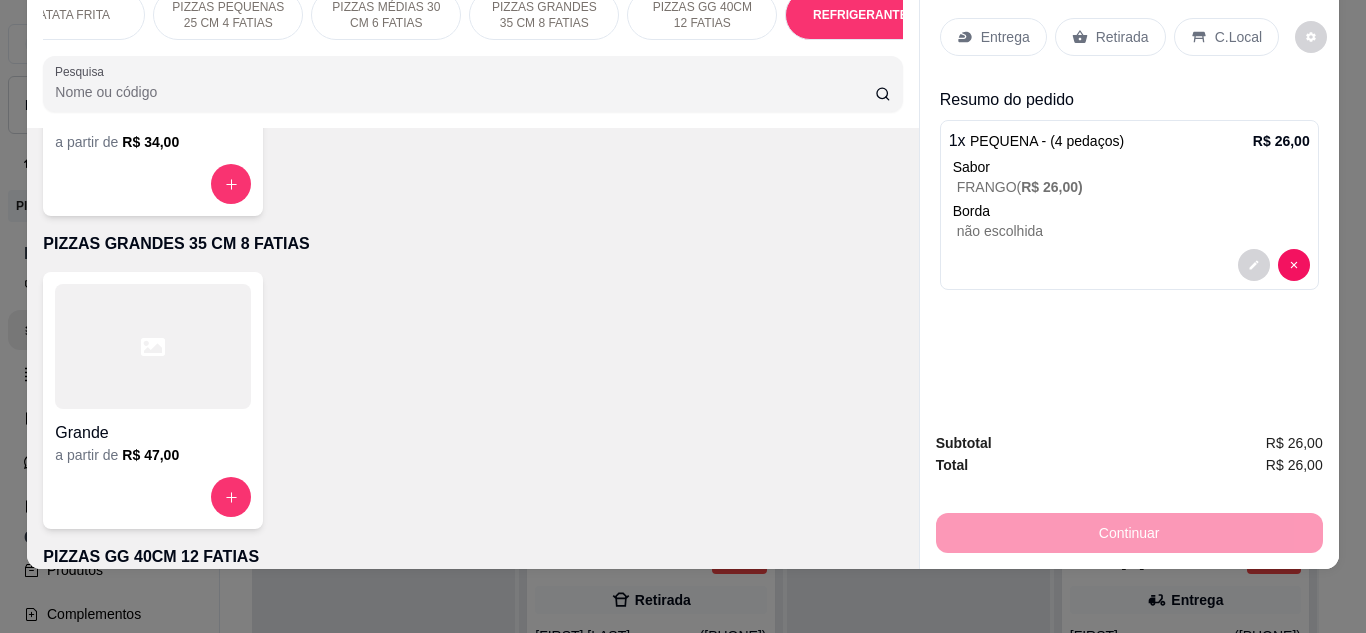 scroll, scrollTop: 5676, scrollLeft: 0, axis: vertical 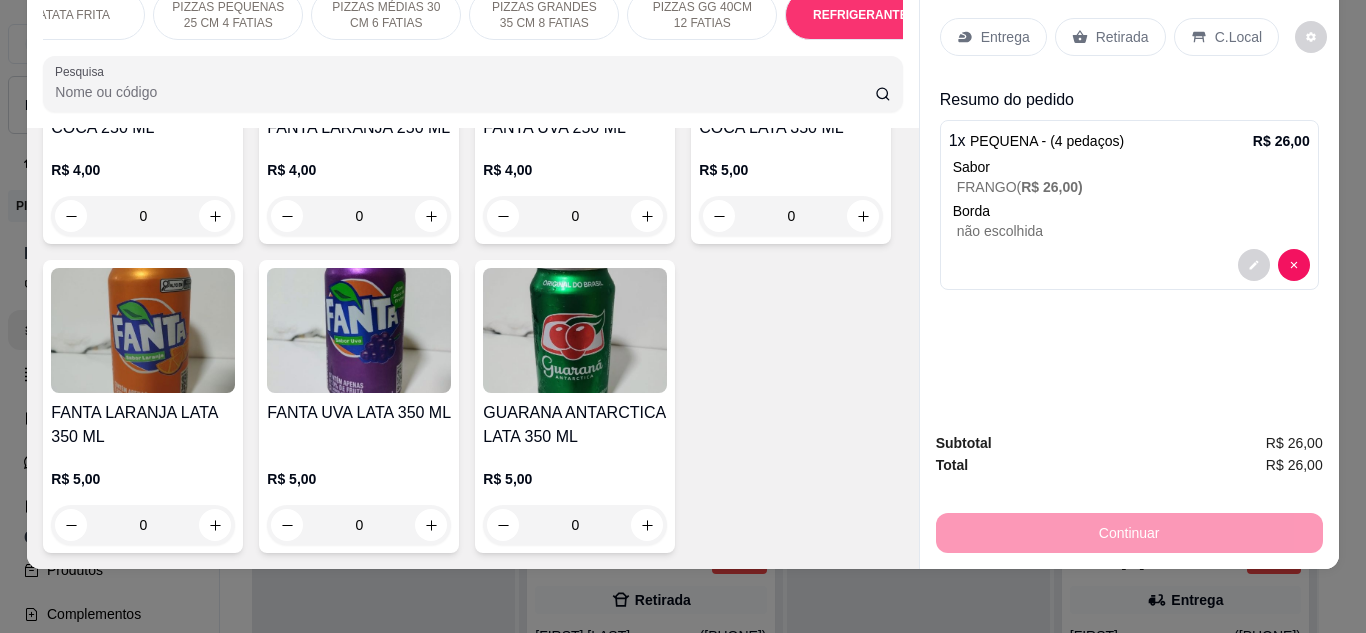 click 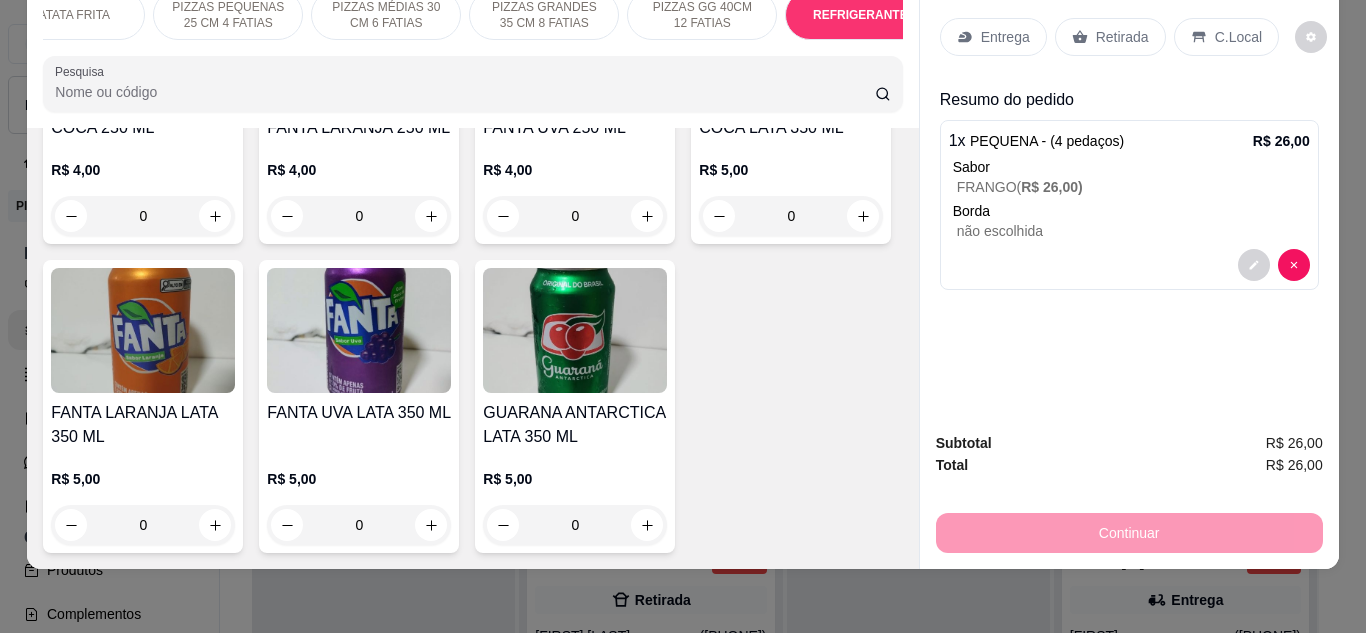 type on "1" 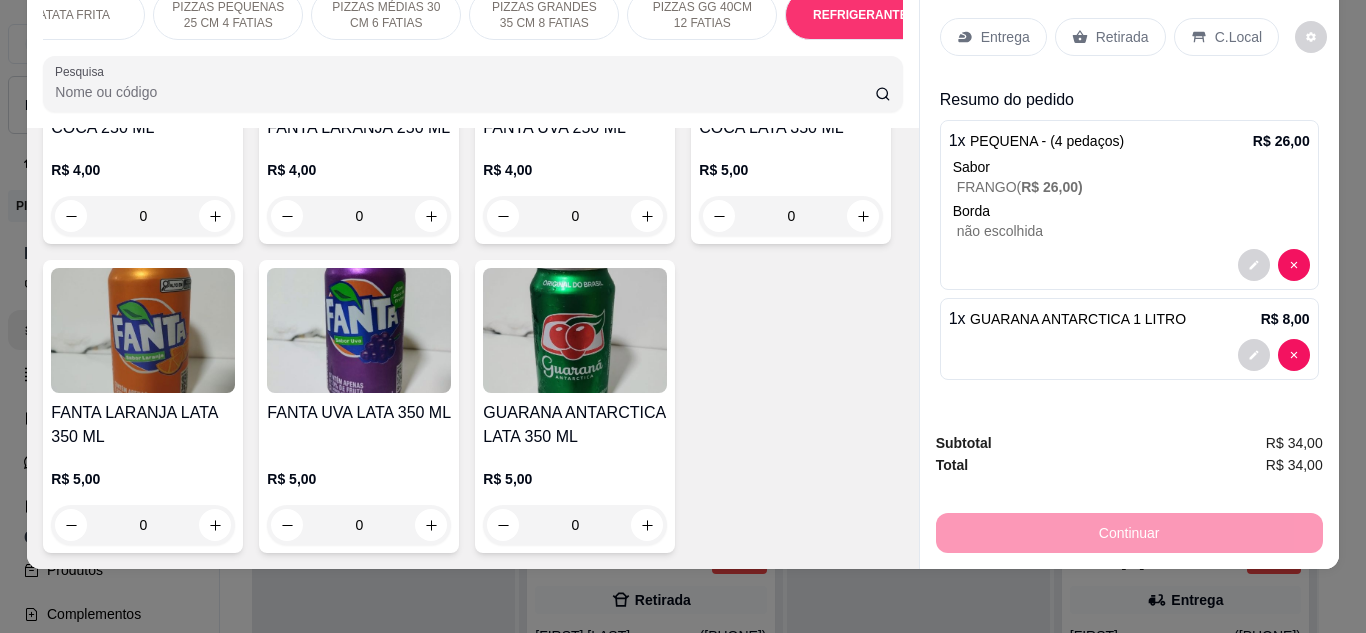 click on "Entrega" at bounding box center (1005, 37) 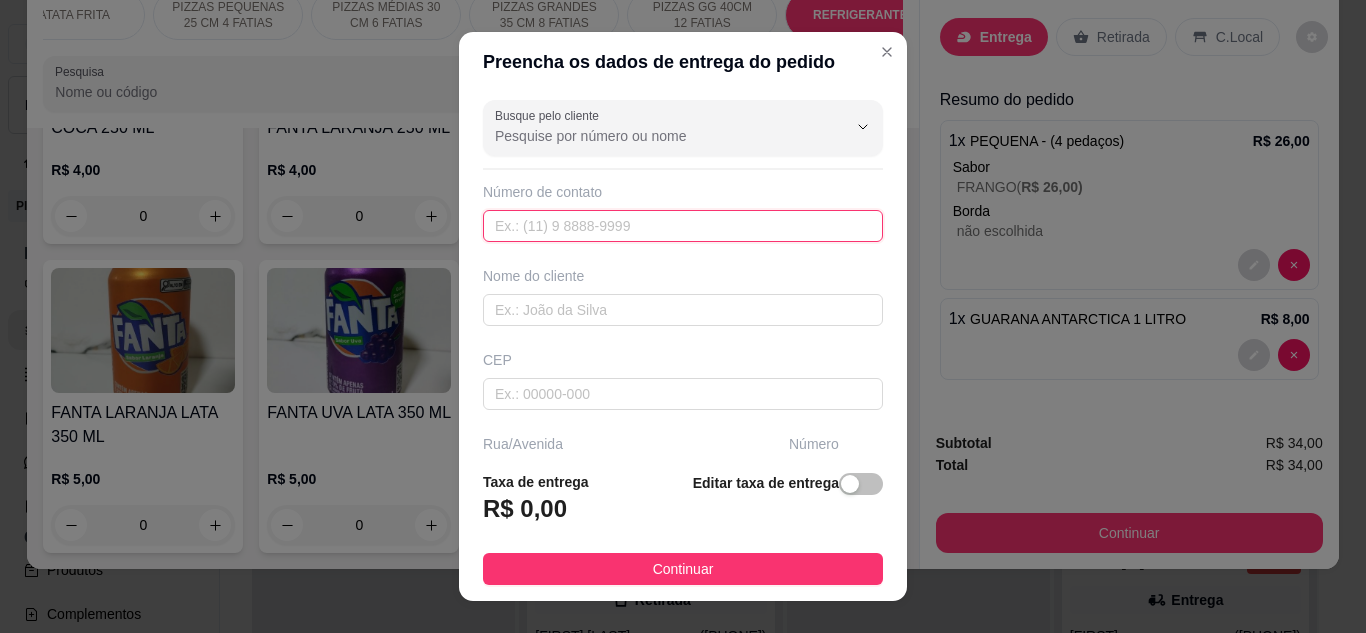 click at bounding box center [683, 226] 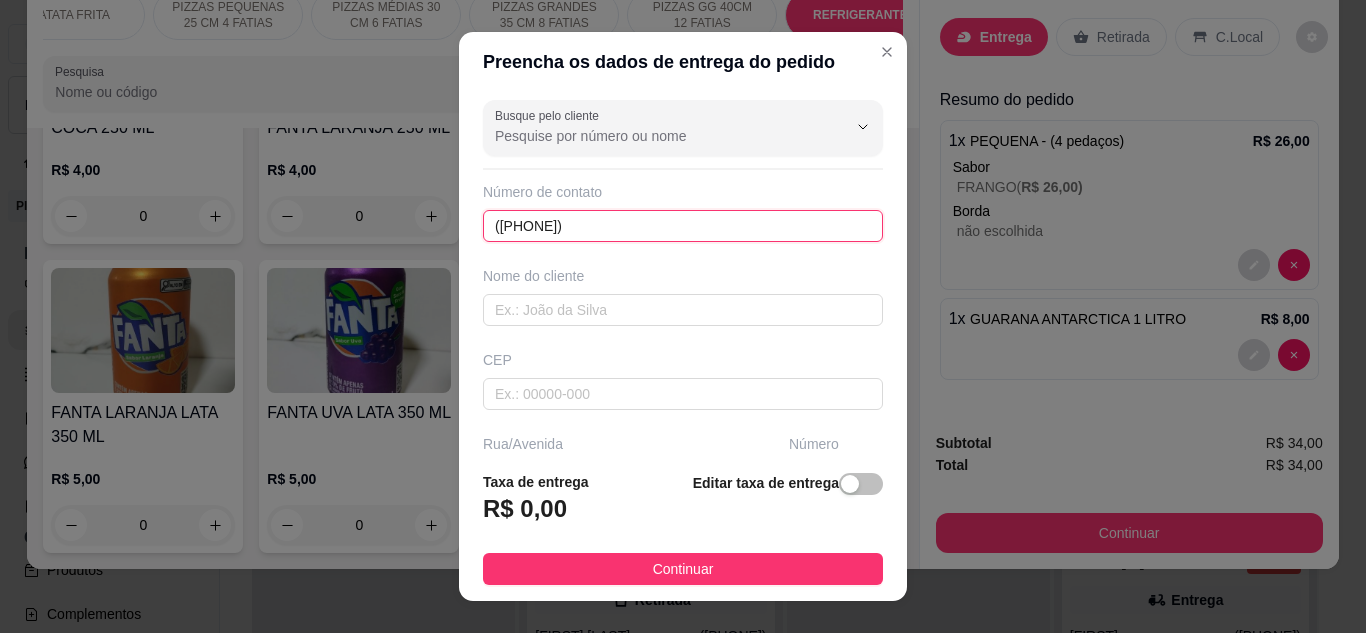 type on "([PHONE])" 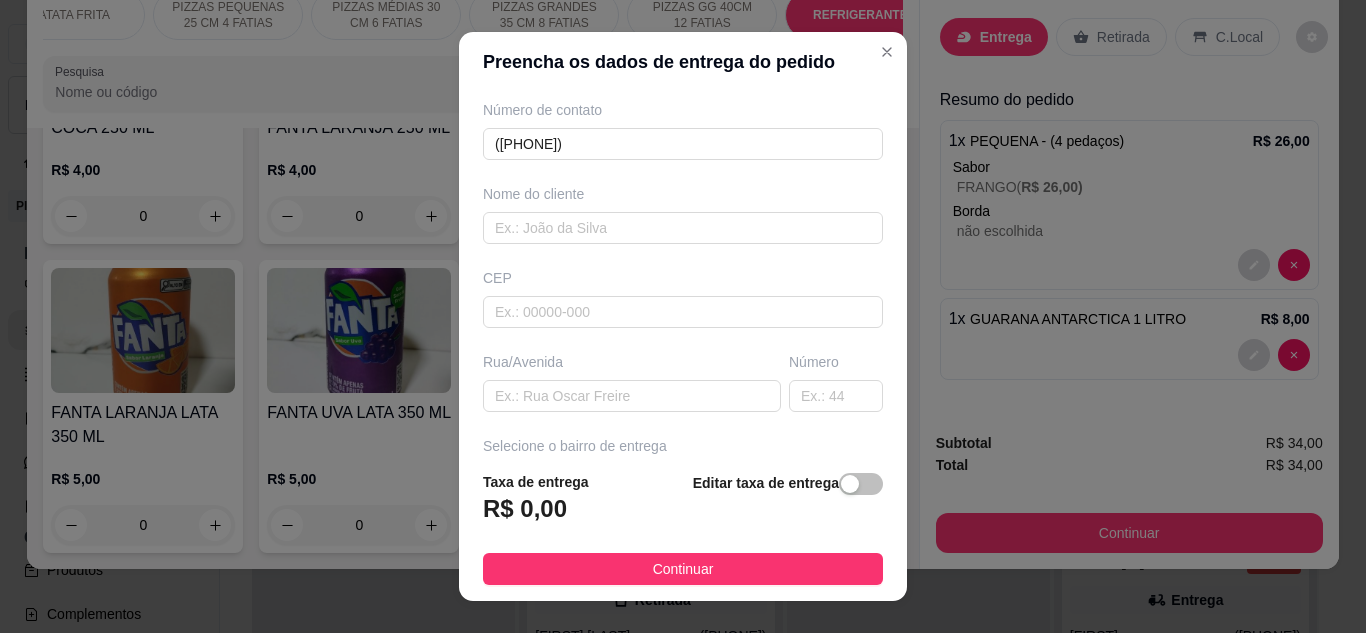 scroll, scrollTop: 120, scrollLeft: 0, axis: vertical 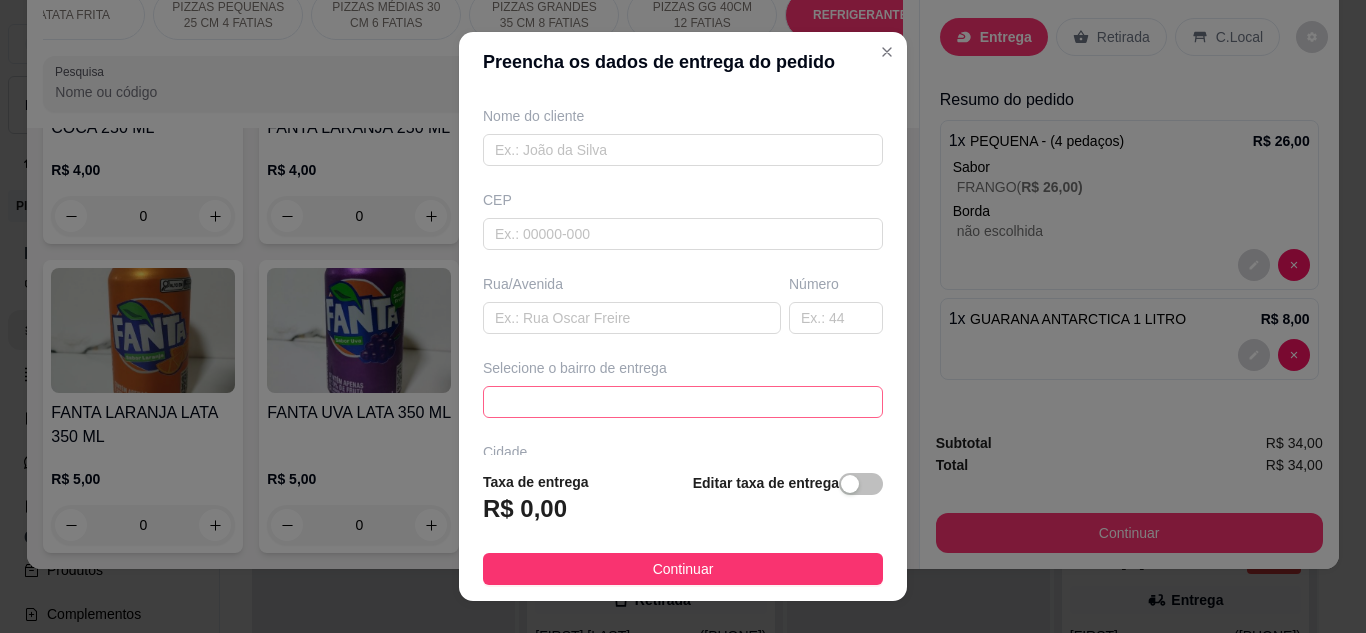 click at bounding box center (683, 402) 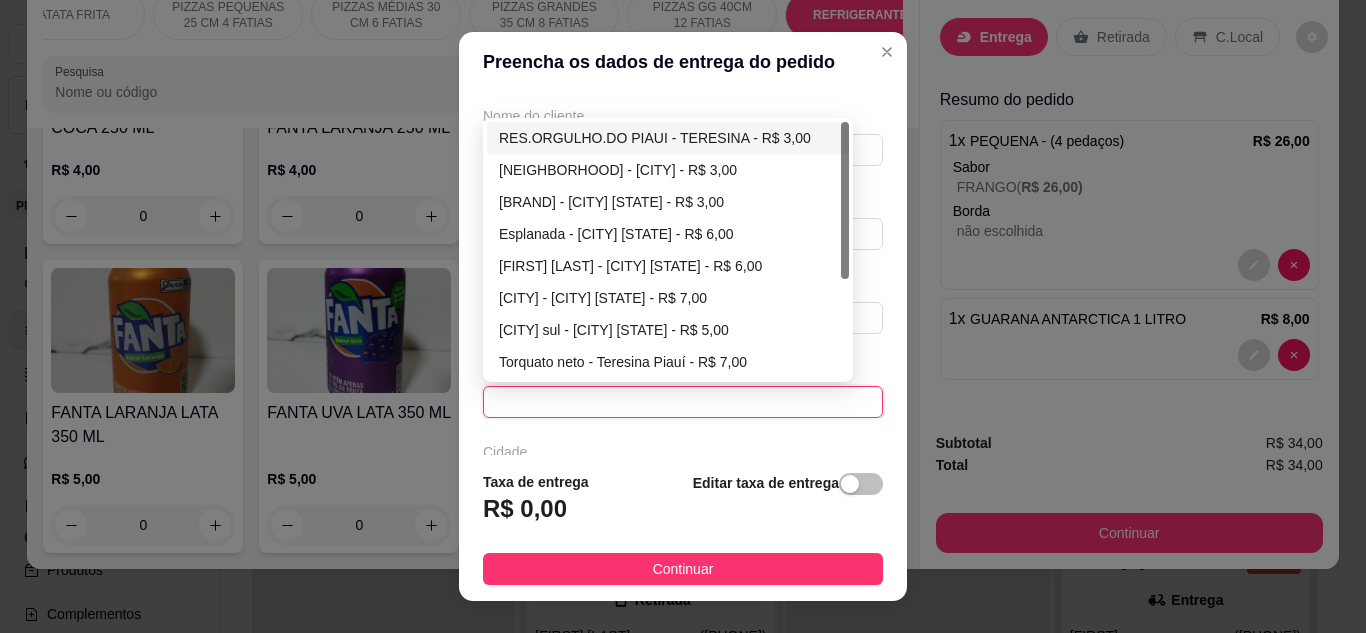 click on "RES.ORGULHO.DO PIAUI - TERESINA - R$ 3,00" at bounding box center [668, 138] 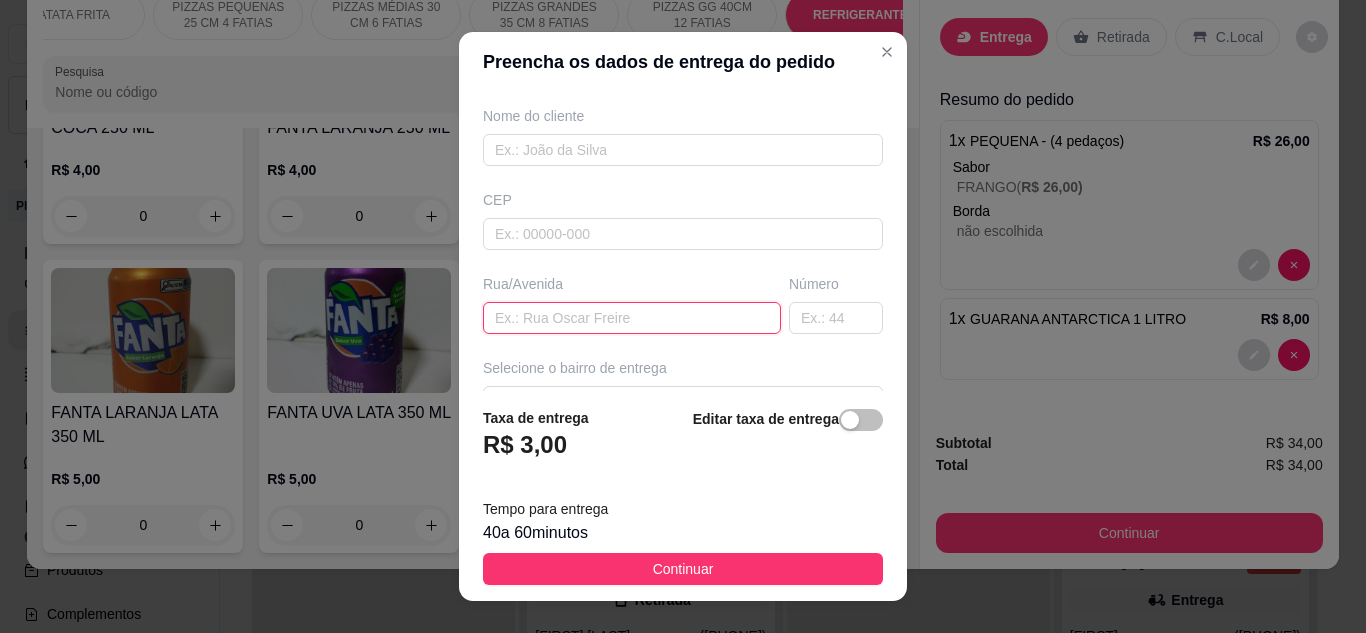 click at bounding box center [632, 318] 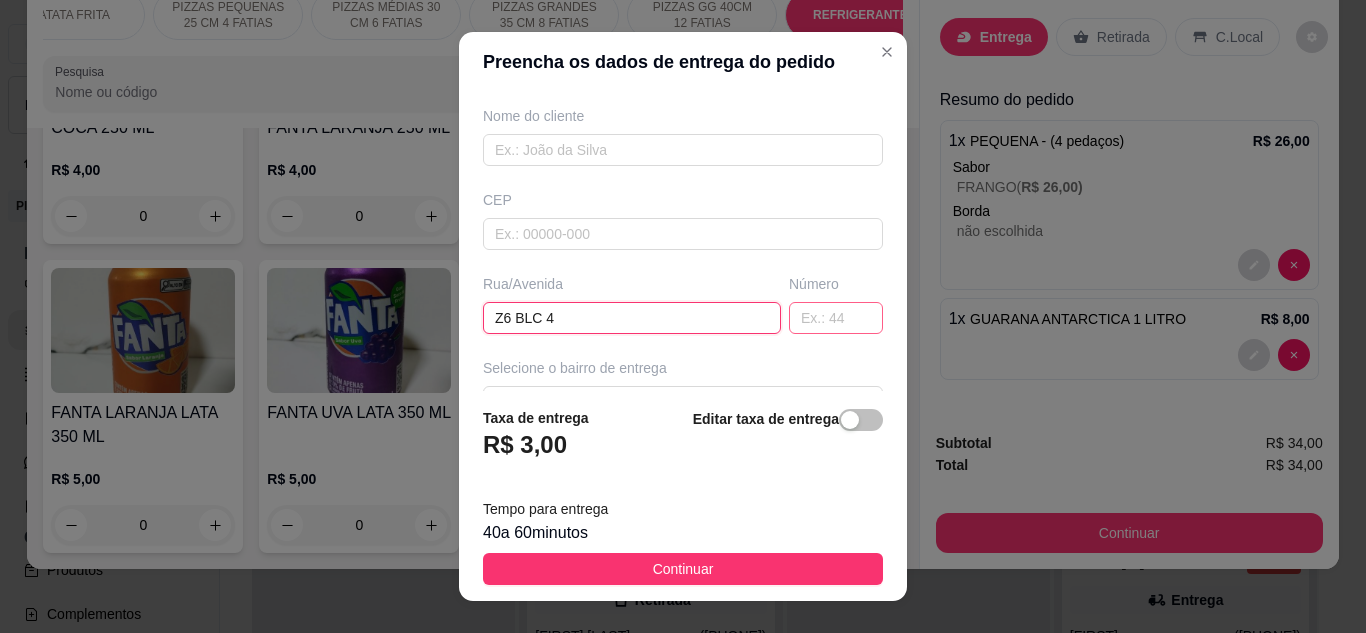 type on "Z6 BLC 4" 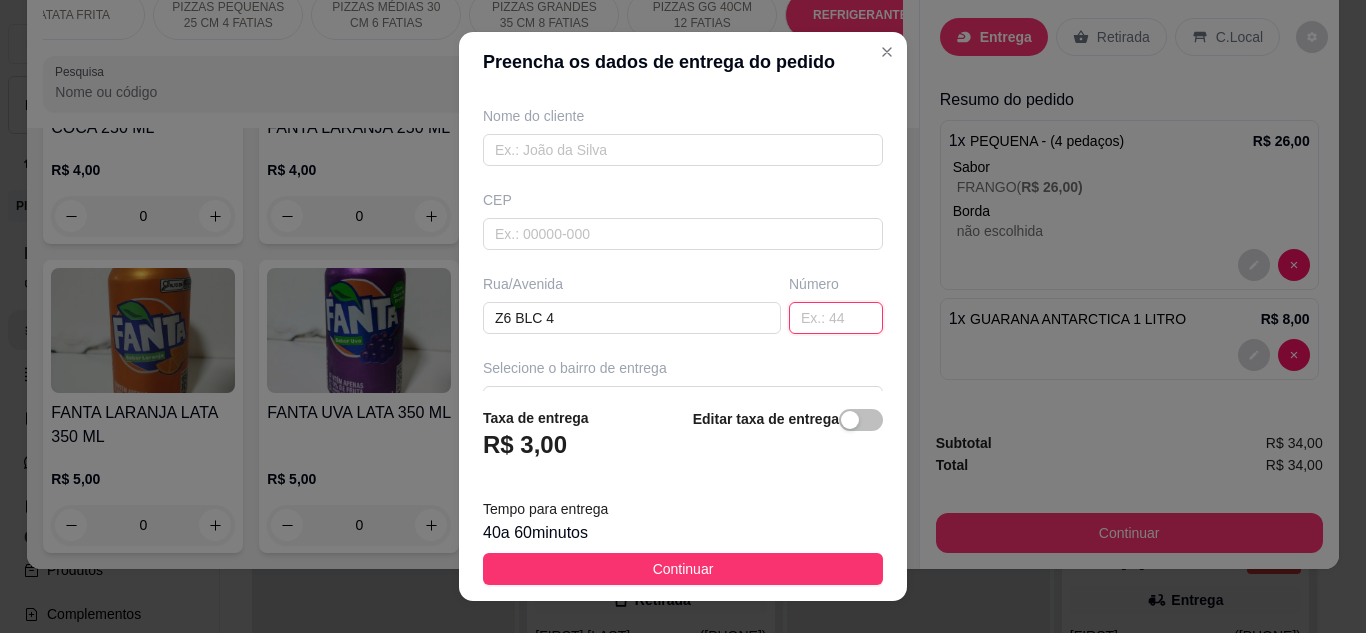 click at bounding box center [836, 318] 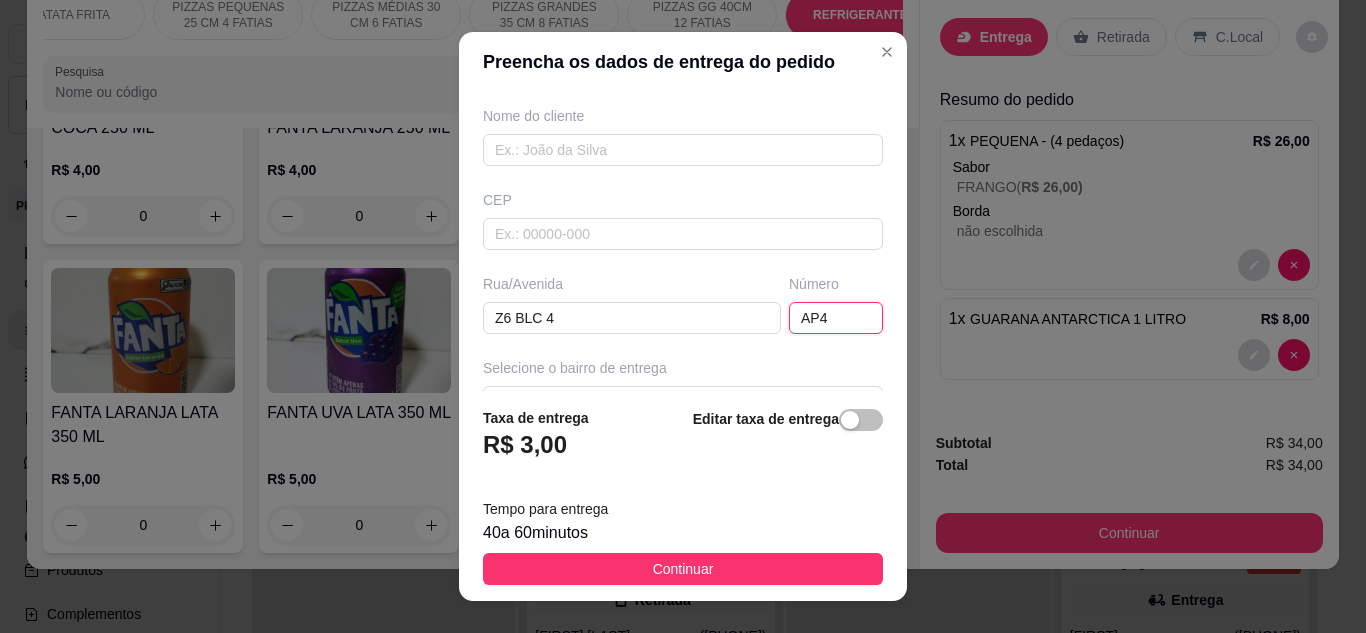type on "AP4" 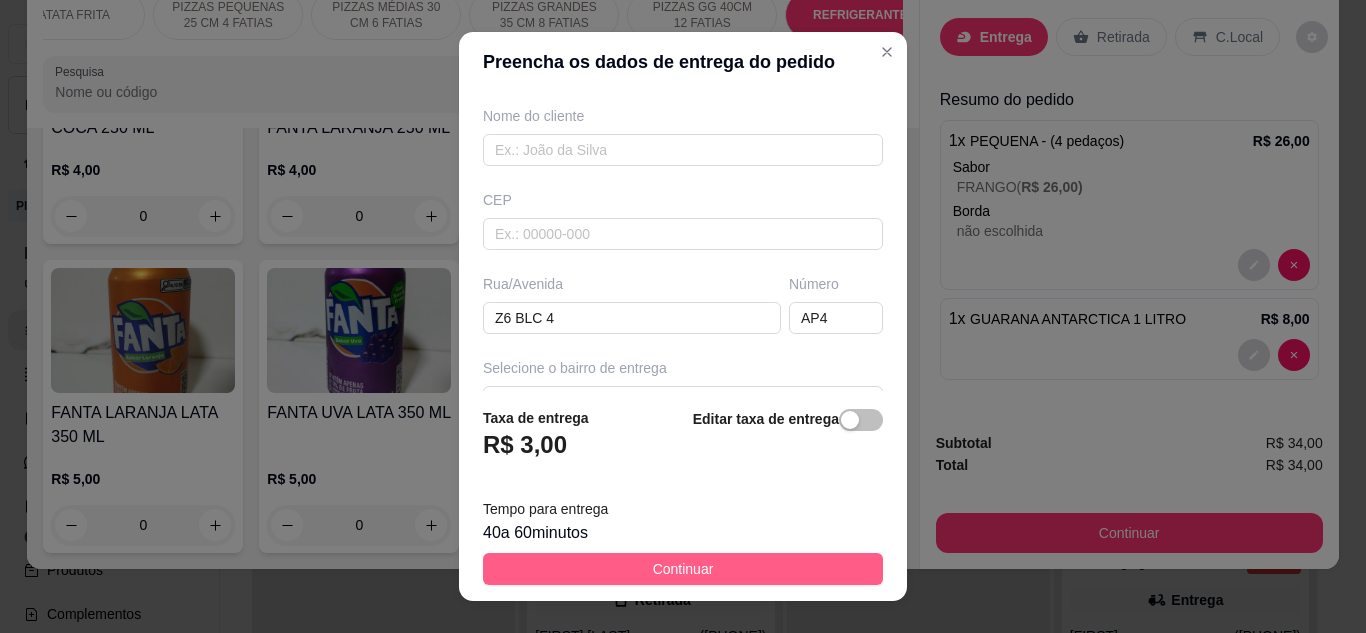 click on "Continuar" at bounding box center [683, 569] 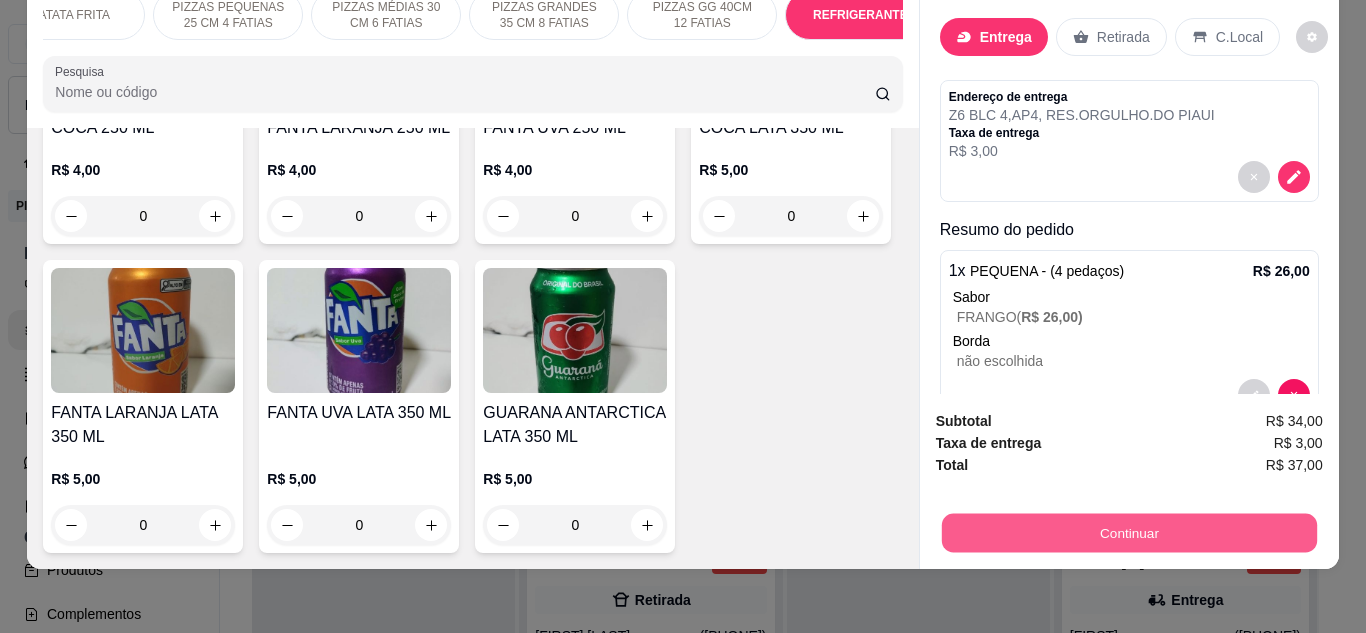click on "Continuar" at bounding box center (1128, 533) 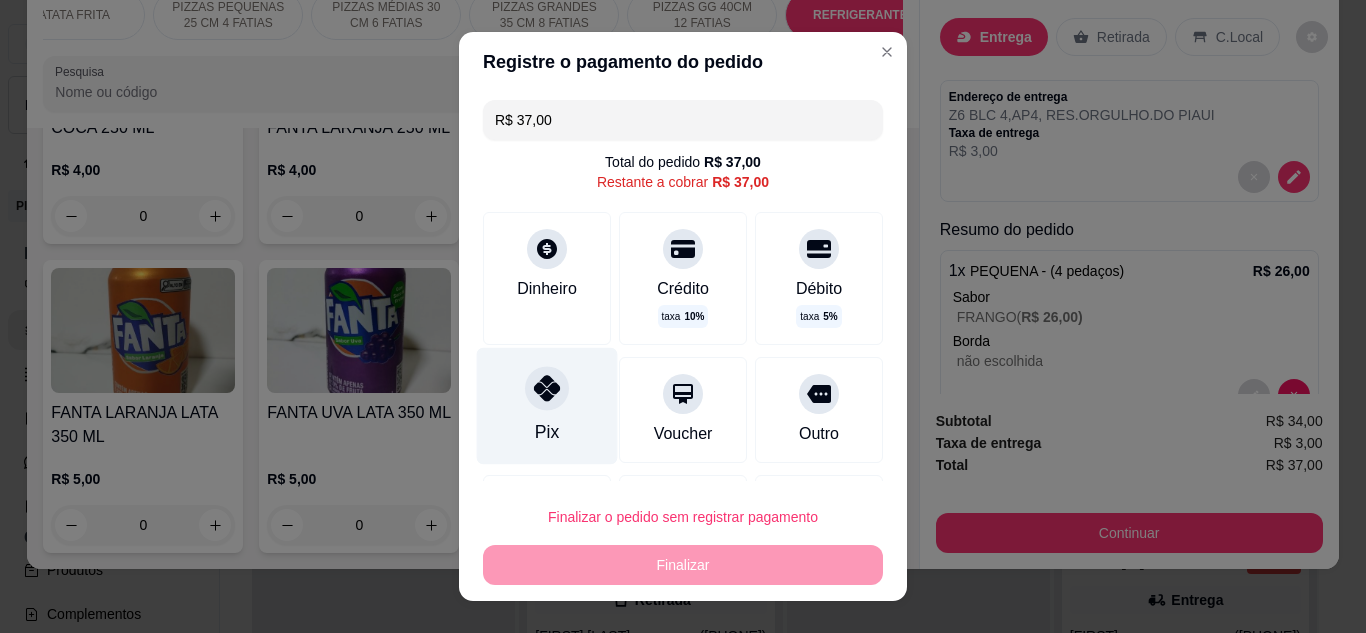 click at bounding box center (547, 388) 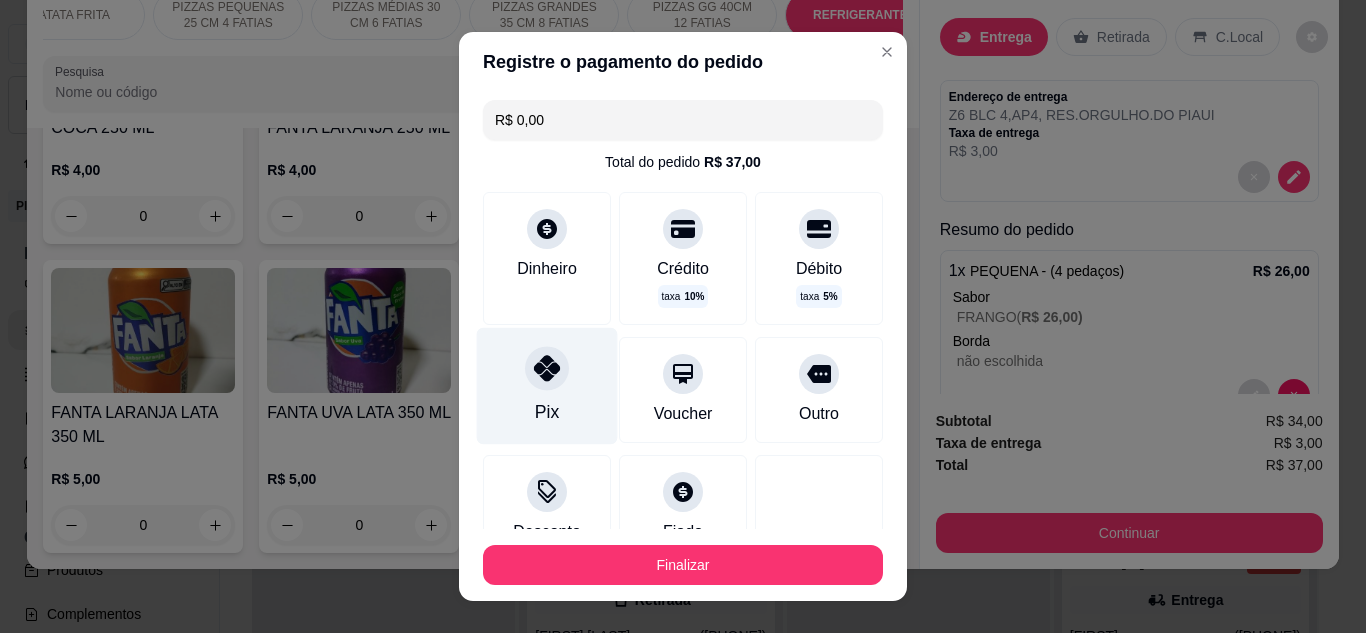 type on "R$ 0,00" 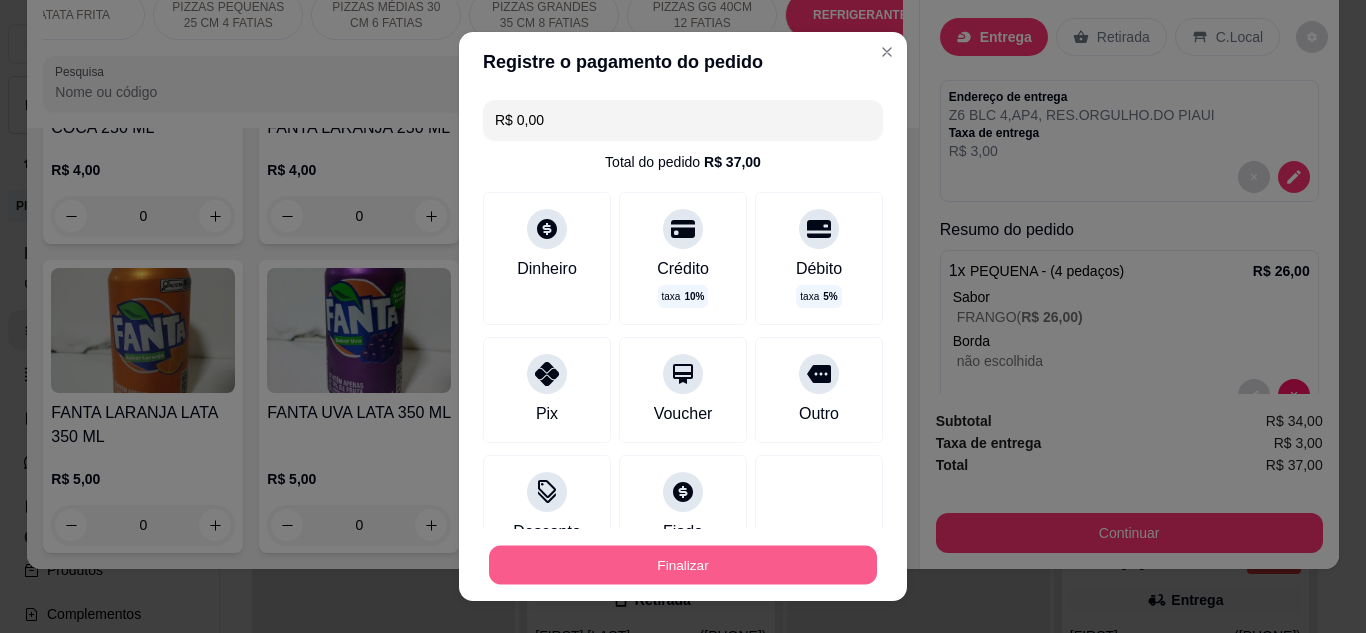 click on "Finalizar" at bounding box center (683, 565) 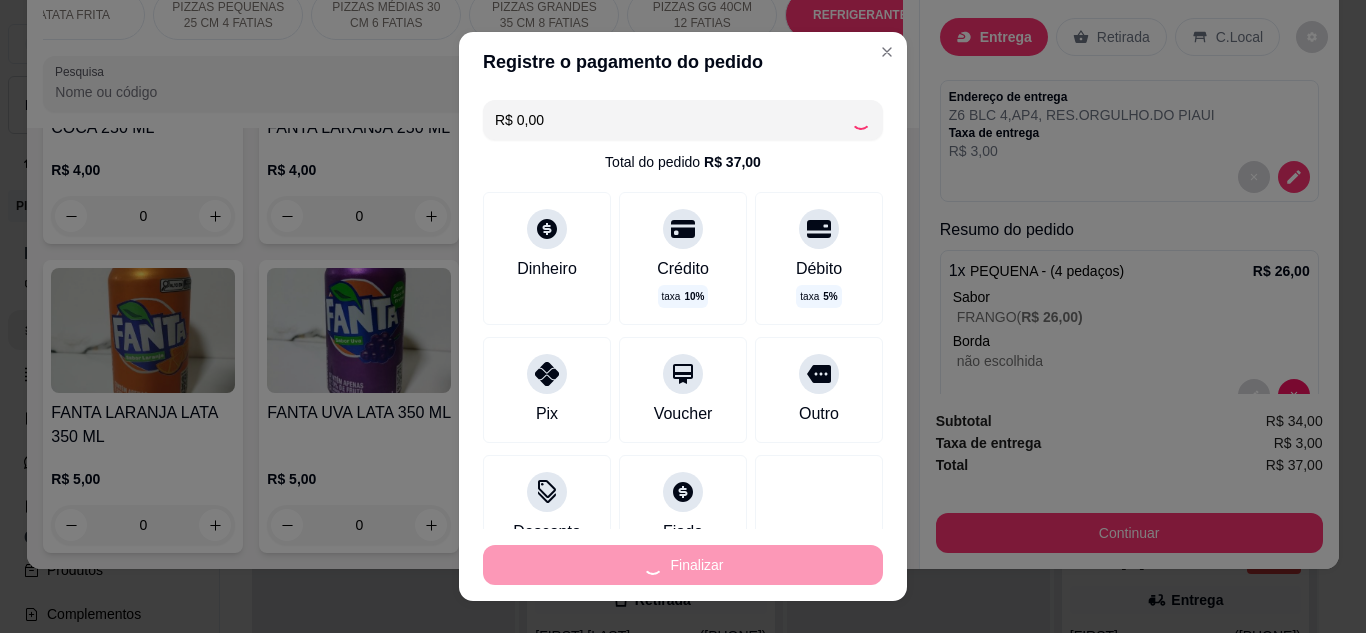 type on "0" 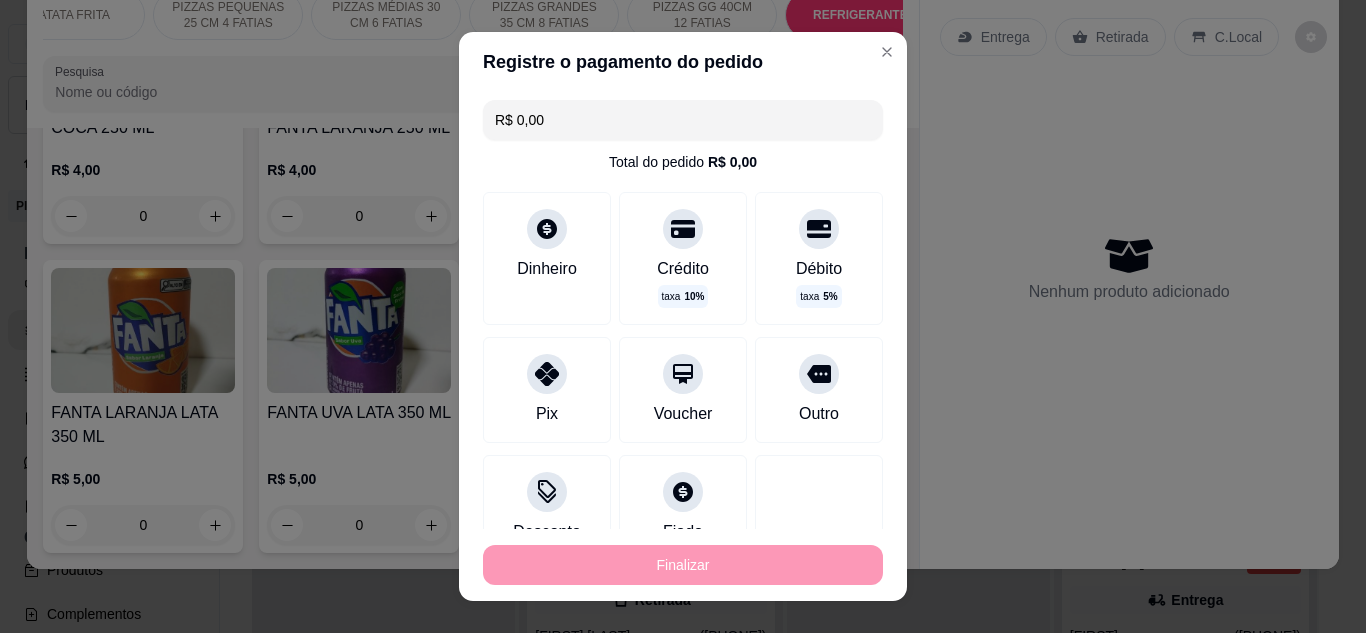 type on "-R$ 37,00" 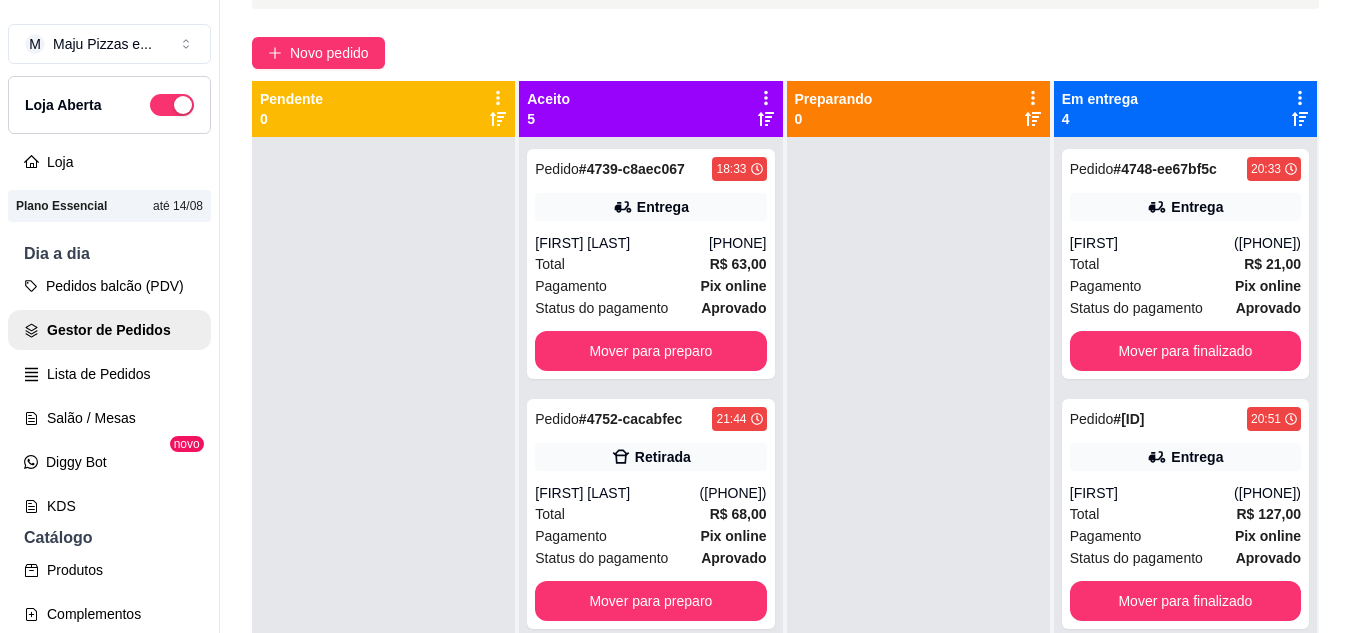 scroll, scrollTop: 160, scrollLeft: 0, axis: vertical 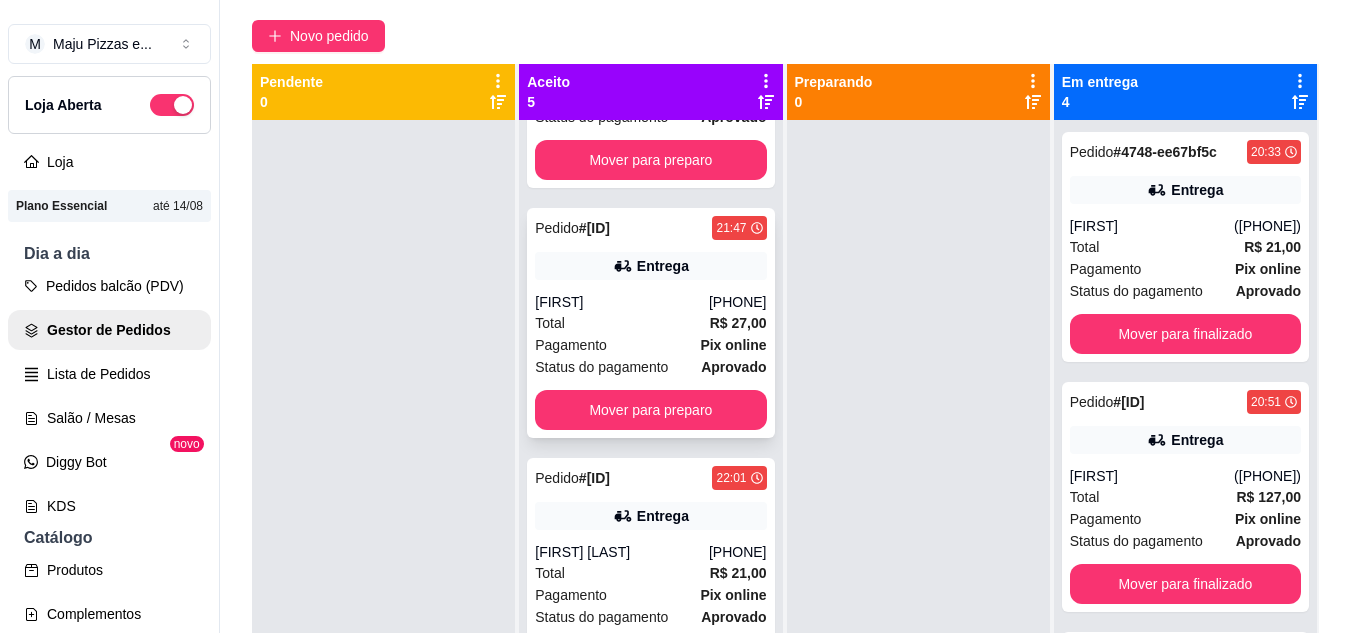 click on "Total R$ 27,00" at bounding box center (650, 323) 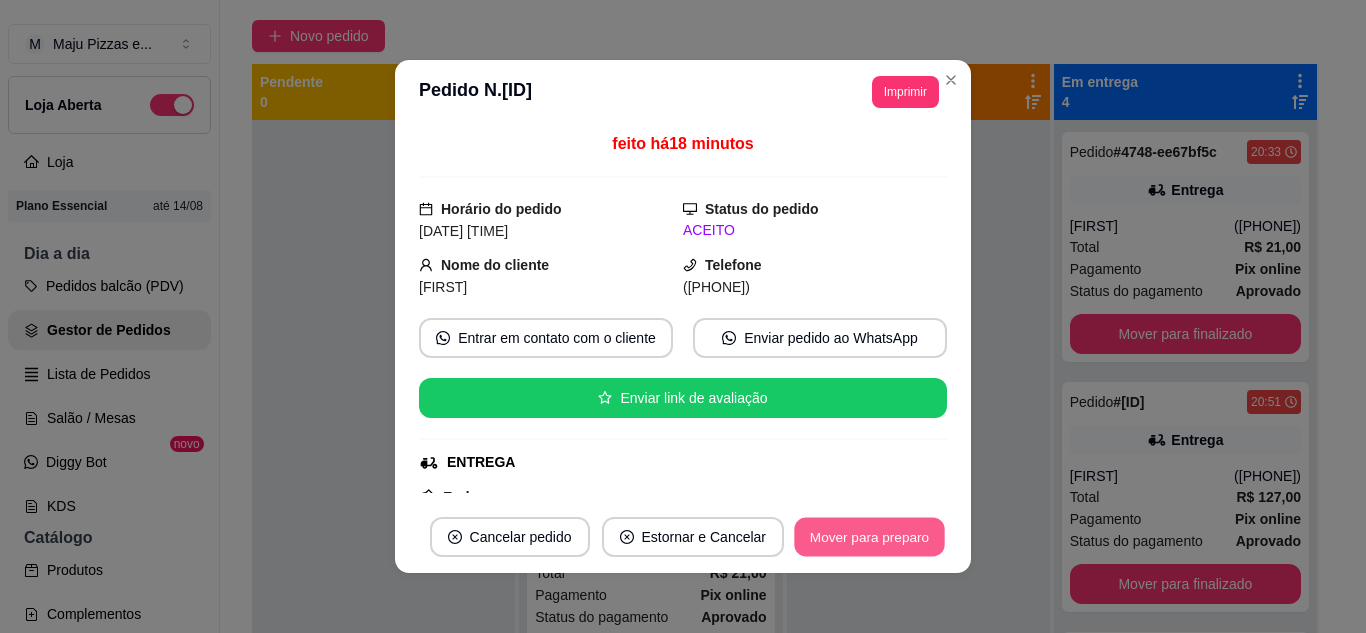 click on "Mover para preparo" at bounding box center (869, 537) 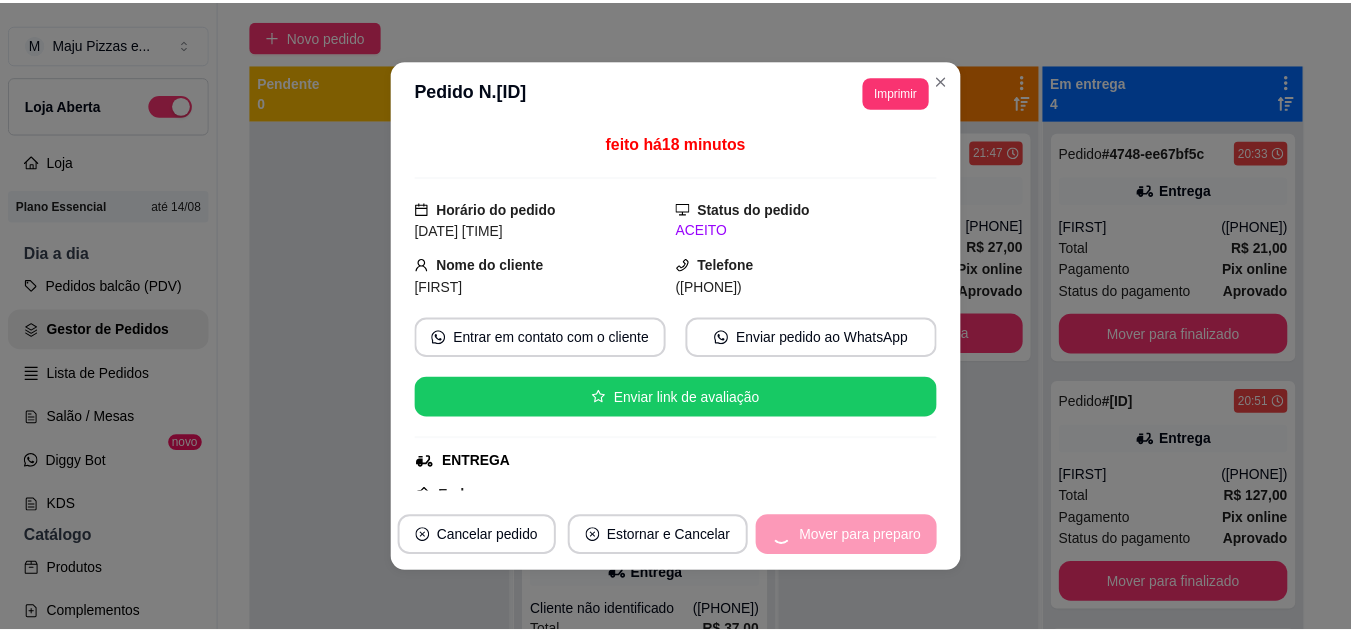 scroll, scrollTop: 405, scrollLeft: 0, axis: vertical 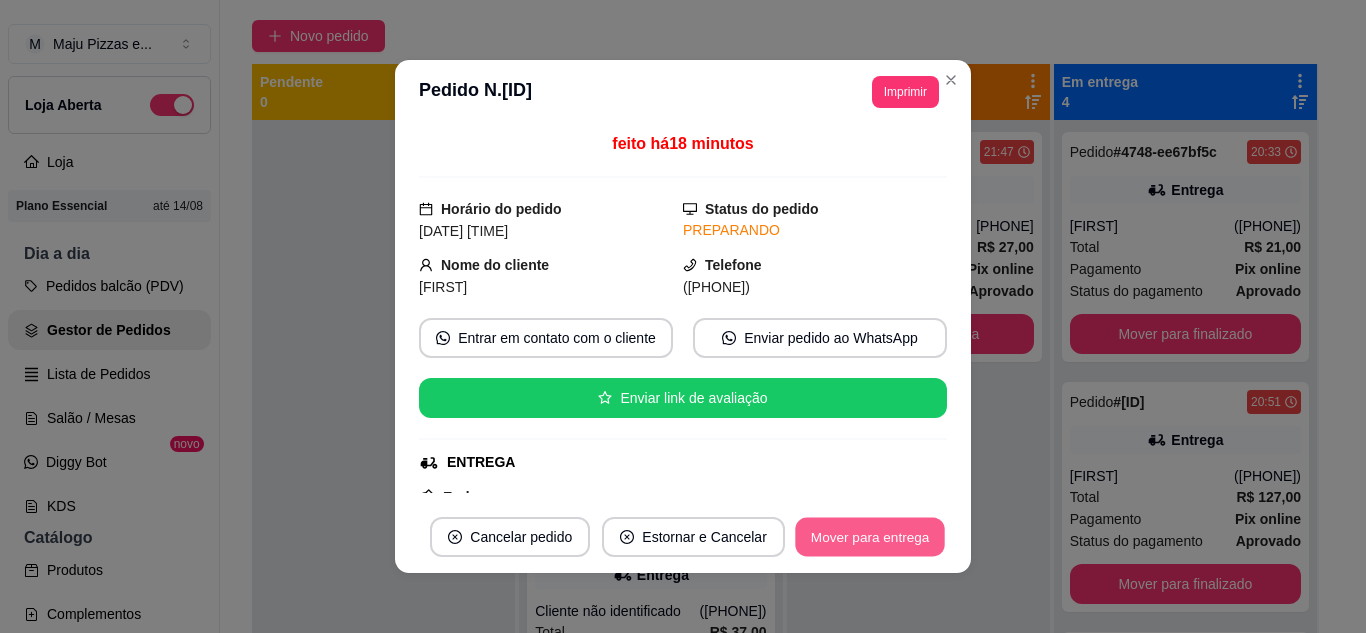 click on "Mover para entrega" at bounding box center (870, 537) 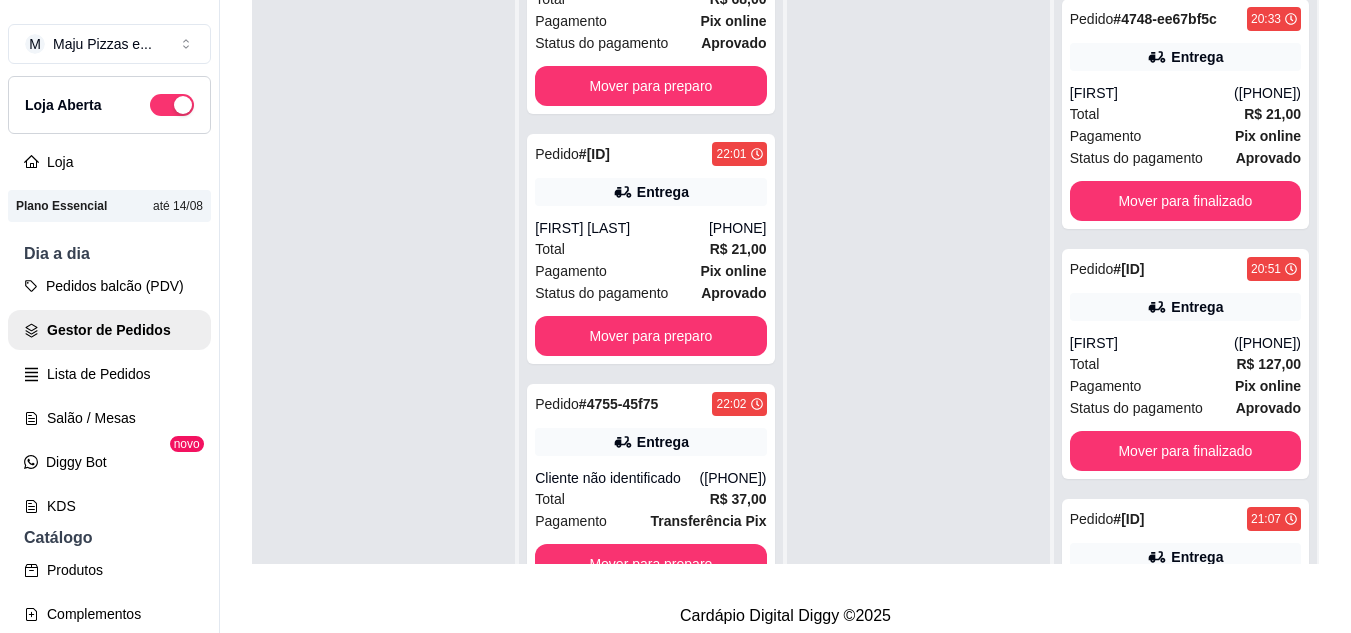 scroll, scrollTop: 319, scrollLeft: 0, axis: vertical 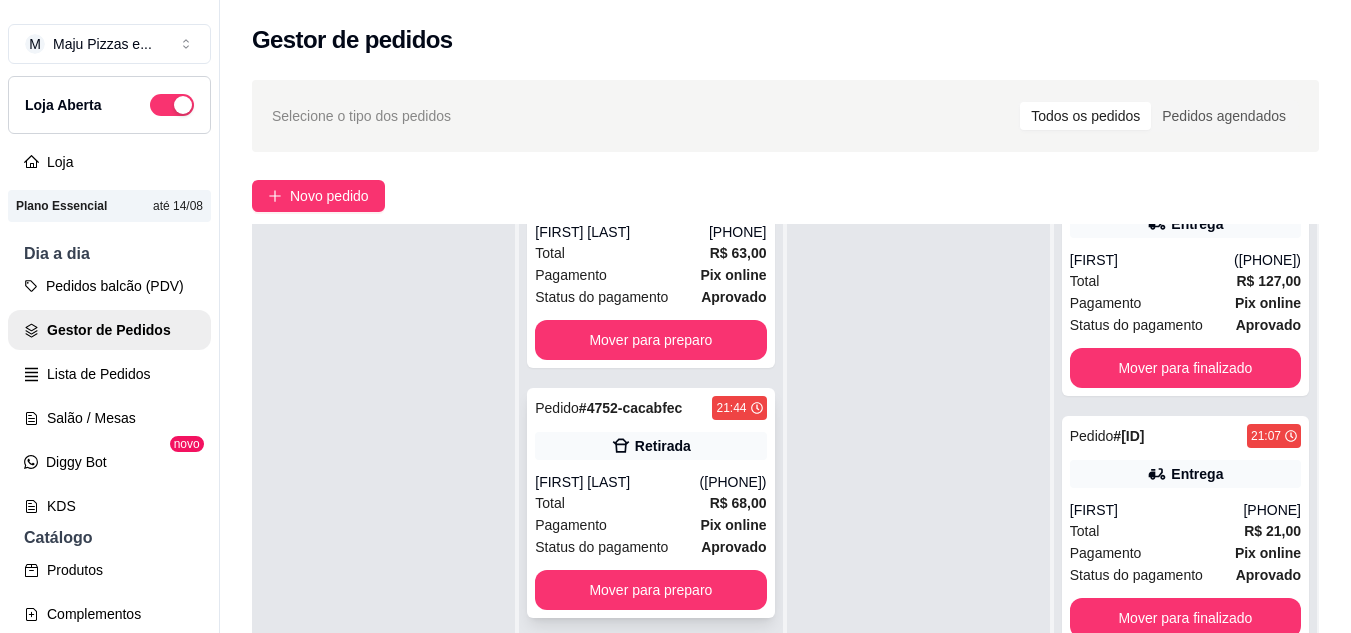 click on "Total R$ 68,00" at bounding box center [650, 503] 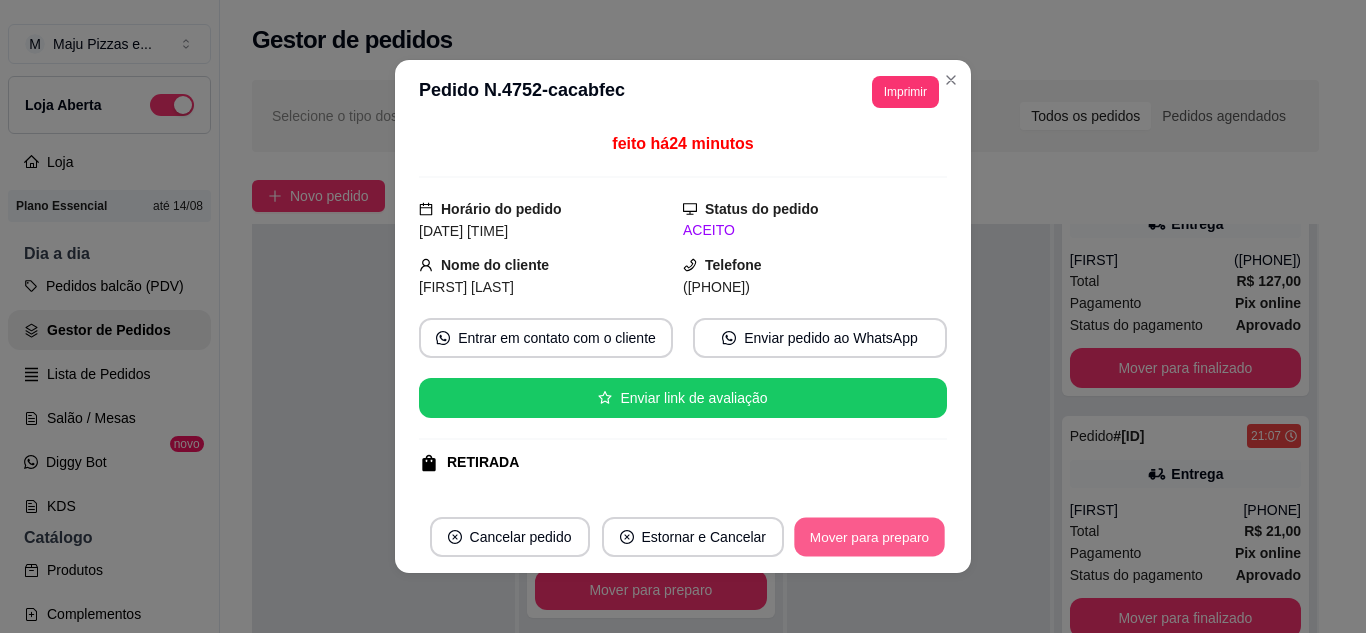 click on "Mover para preparo" at bounding box center (869, 537) 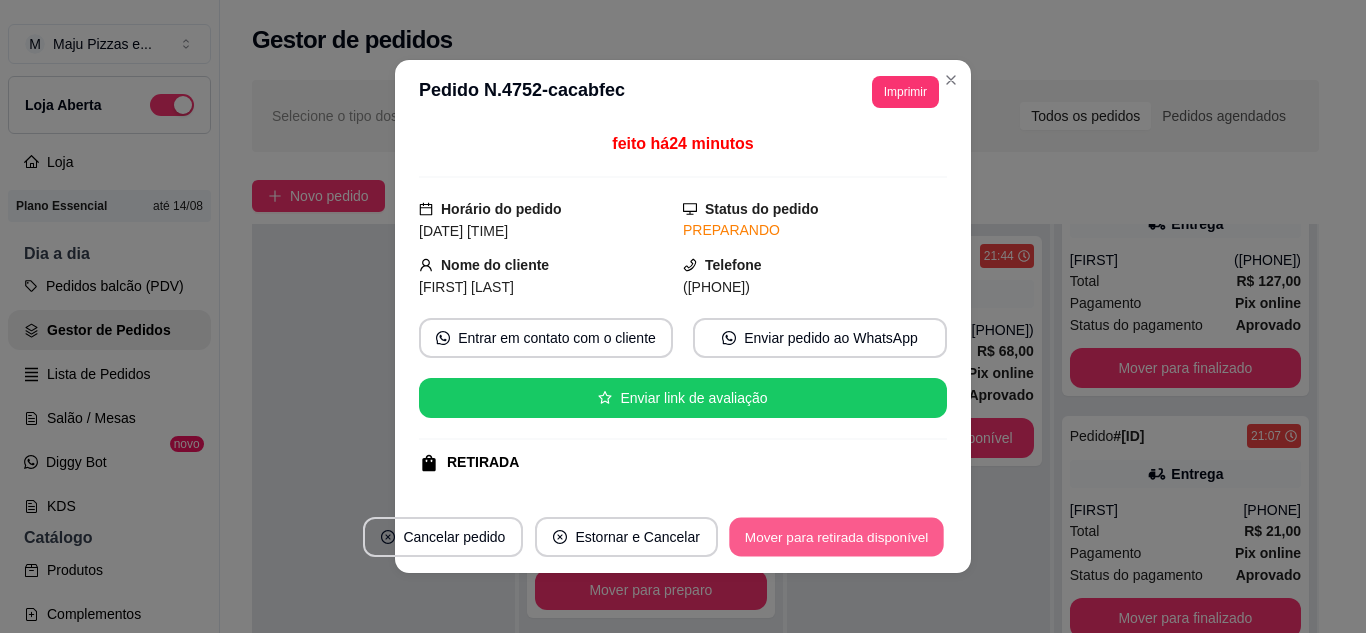 click on "Mover para retirada disponível" at bounding box center (836, 537) 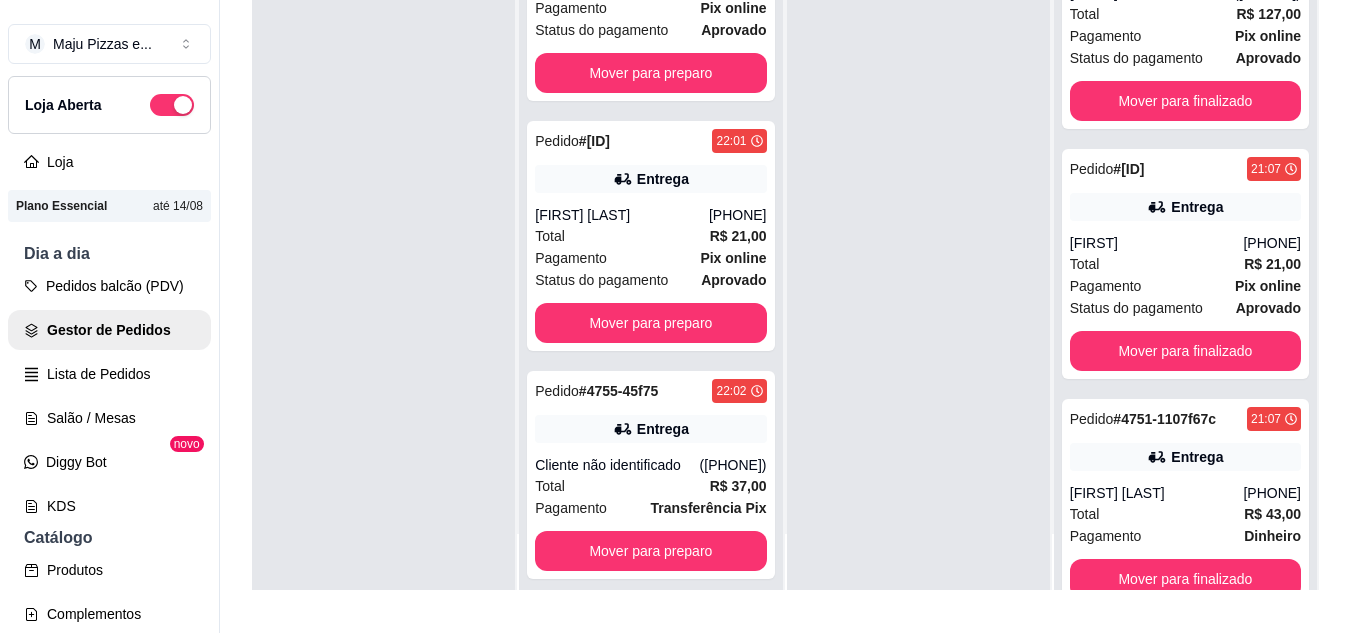 scroll, scrollTop: 319, scrollLeft: 0, axis: vertical 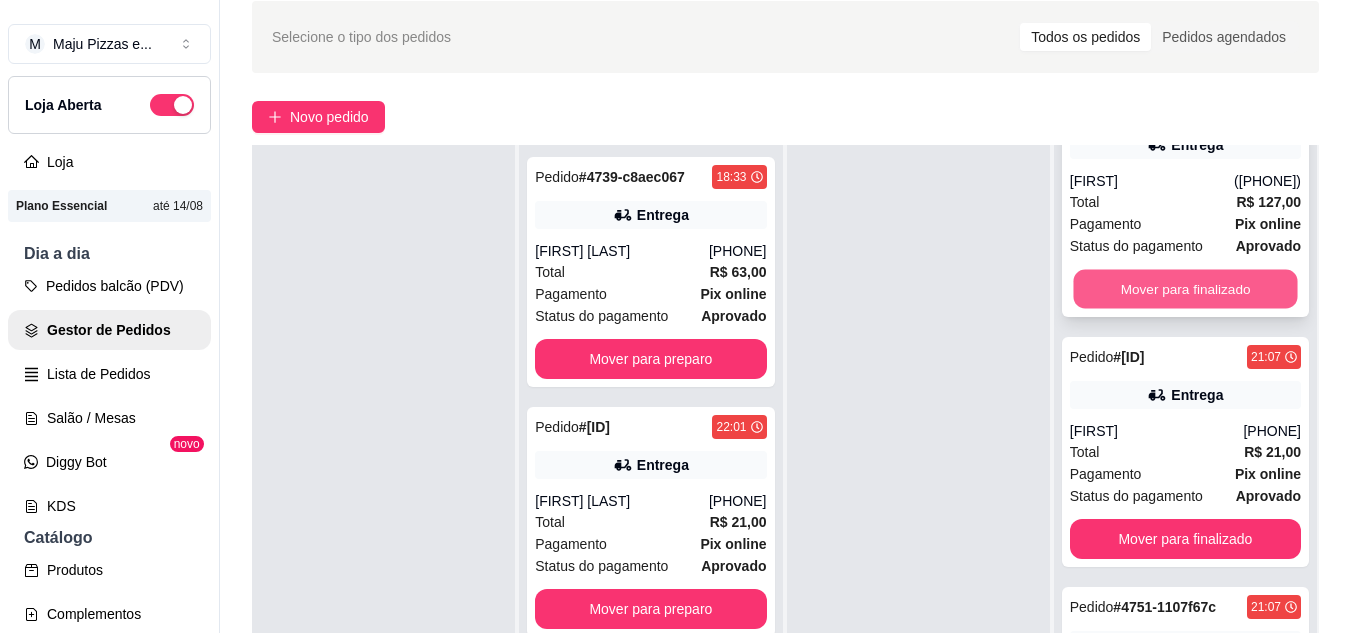 click on "Mover para finalizado" at bounding box center (1185, 289) 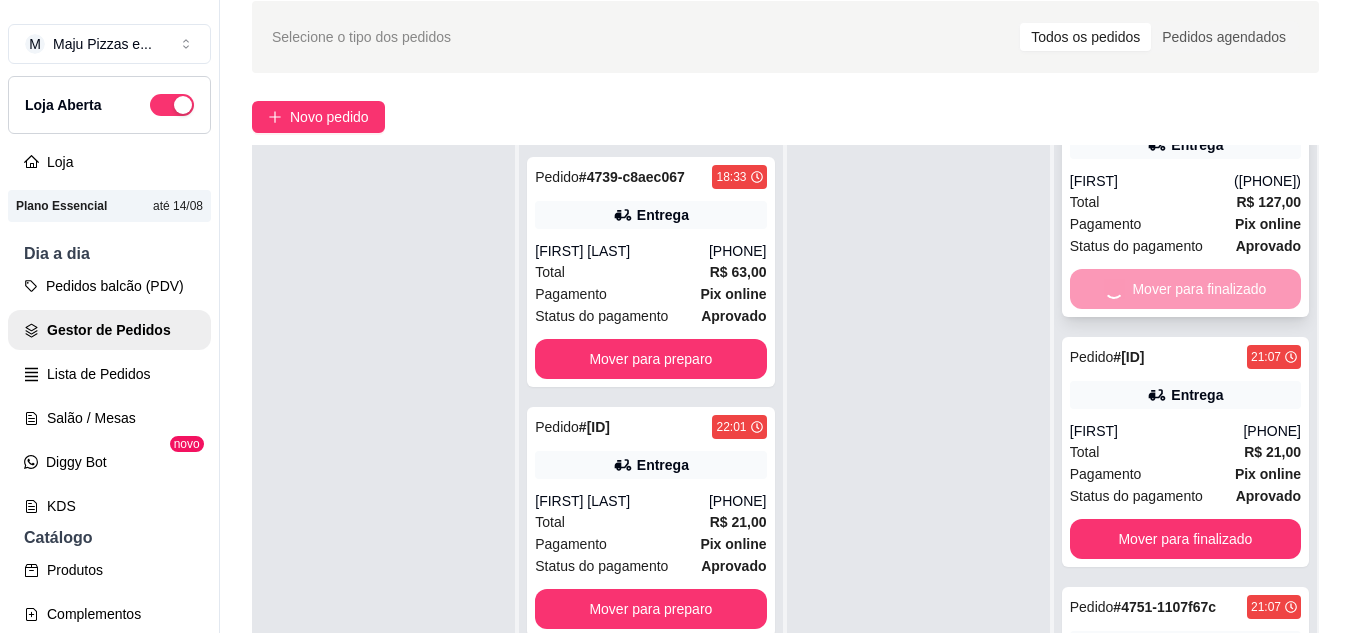 scroll, scrollTop: 70, scrollLeft: 0, axis: vertical 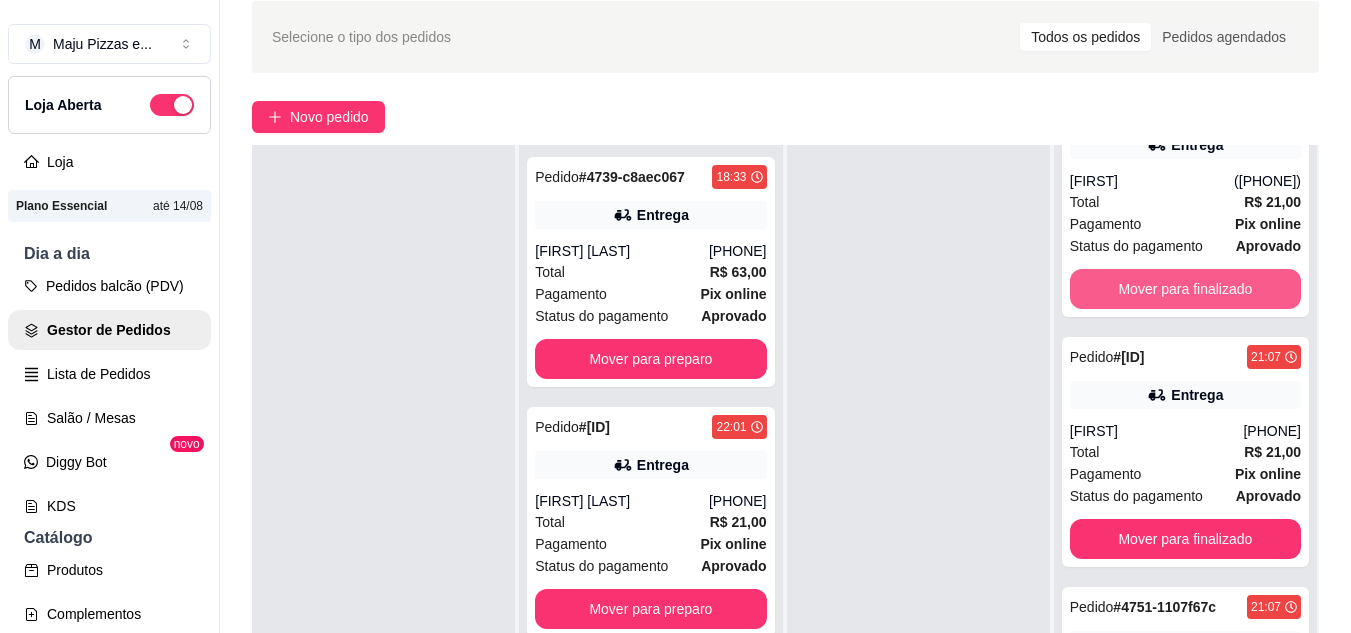 click on "Mover para finalizado" at bounding box center (1185, 289) 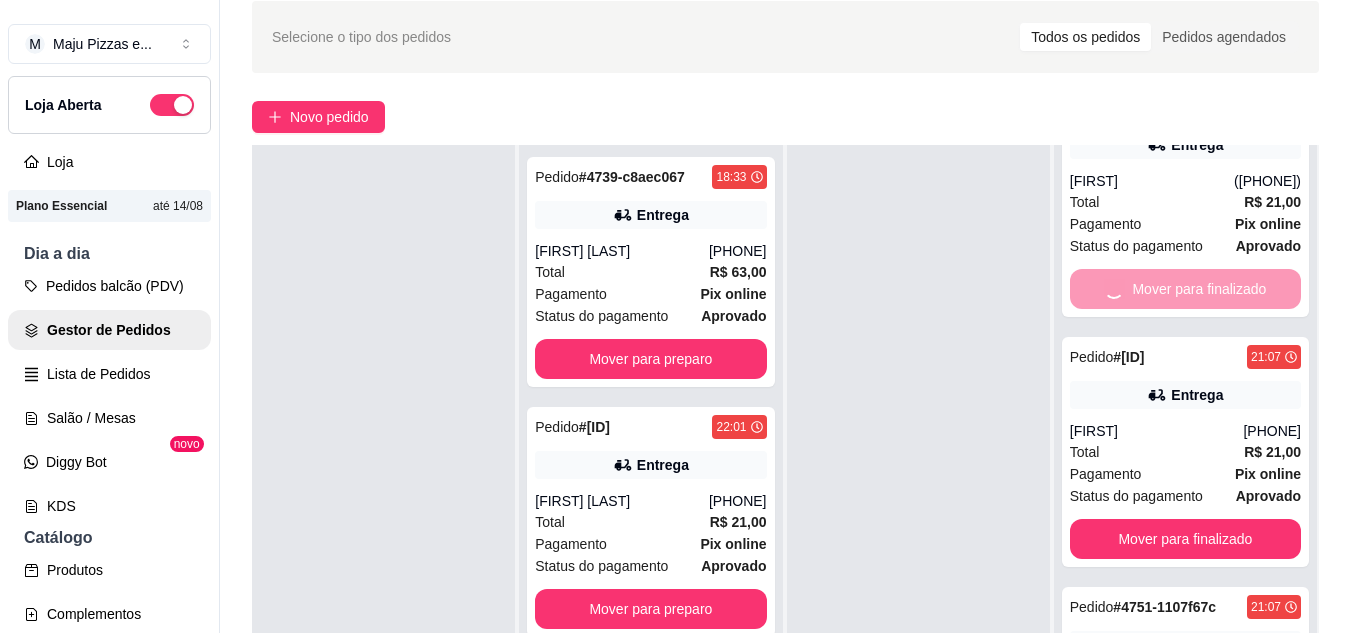 scroll, scrollTop: 0, scrollLeft: 0, axis: both 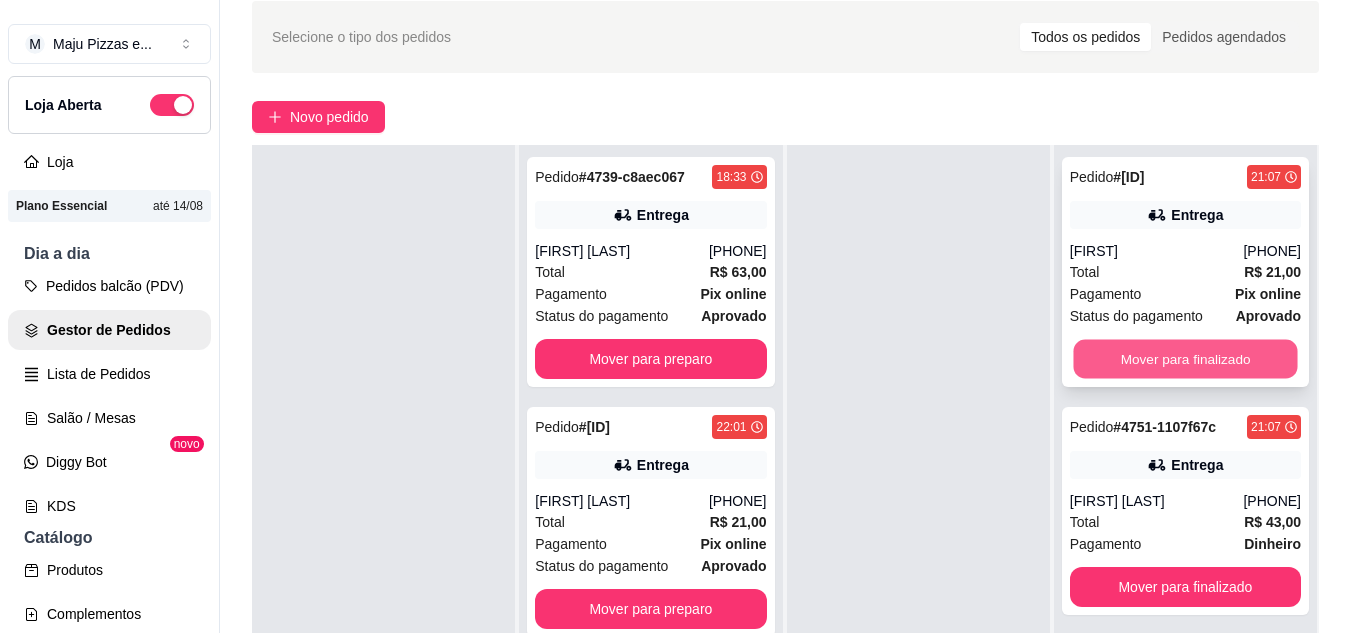 click on "Mover para finalizado" at bounding box center (1185, 359) 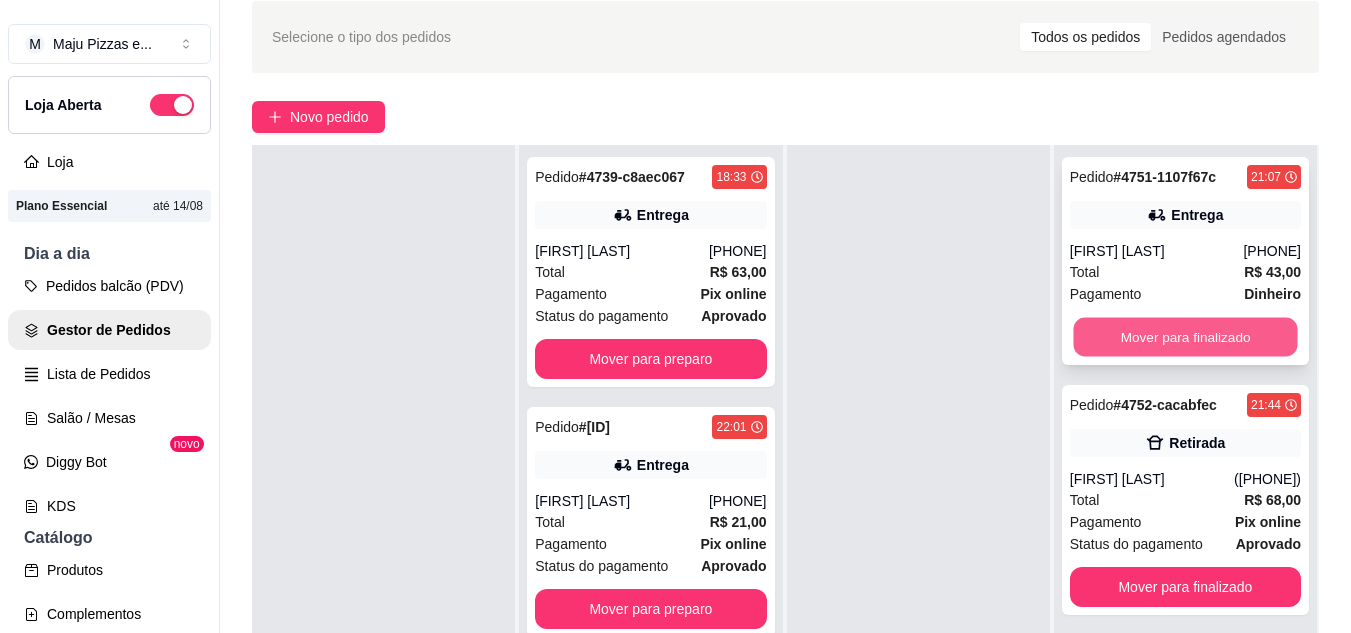 click on "Mover para finalizado" at bounding box center [1185, 337] 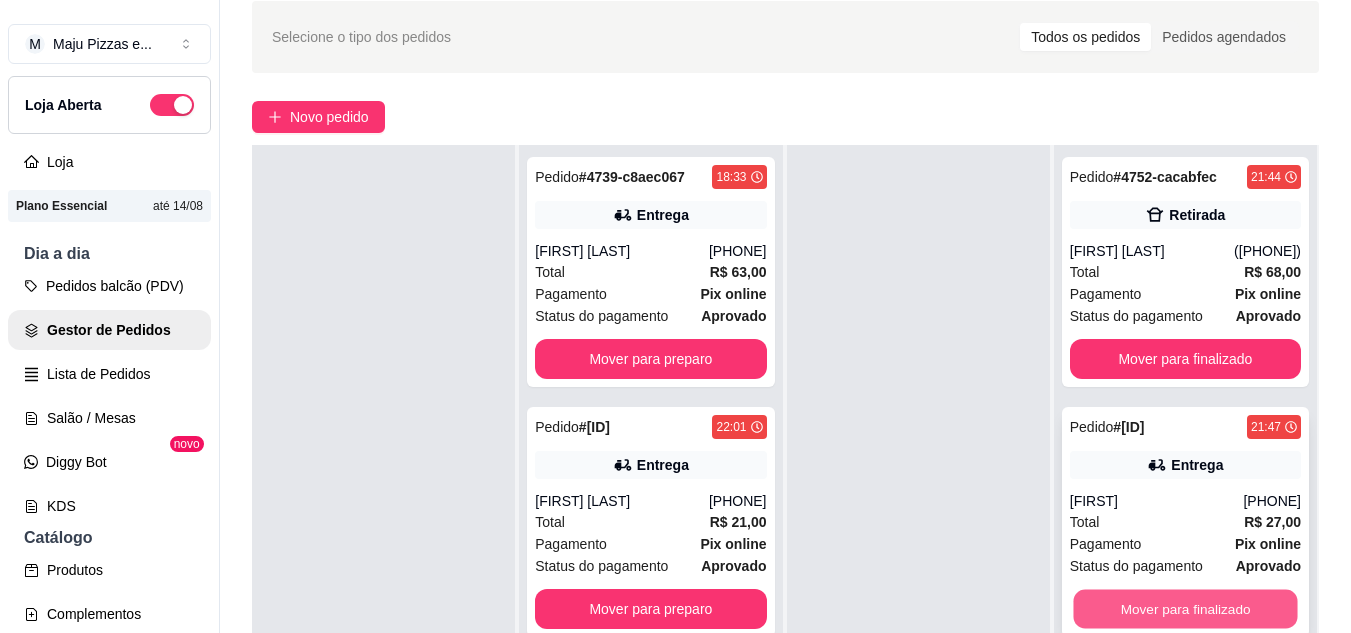 click on "Mover para finalizado" at bounding box center [1185, 609] 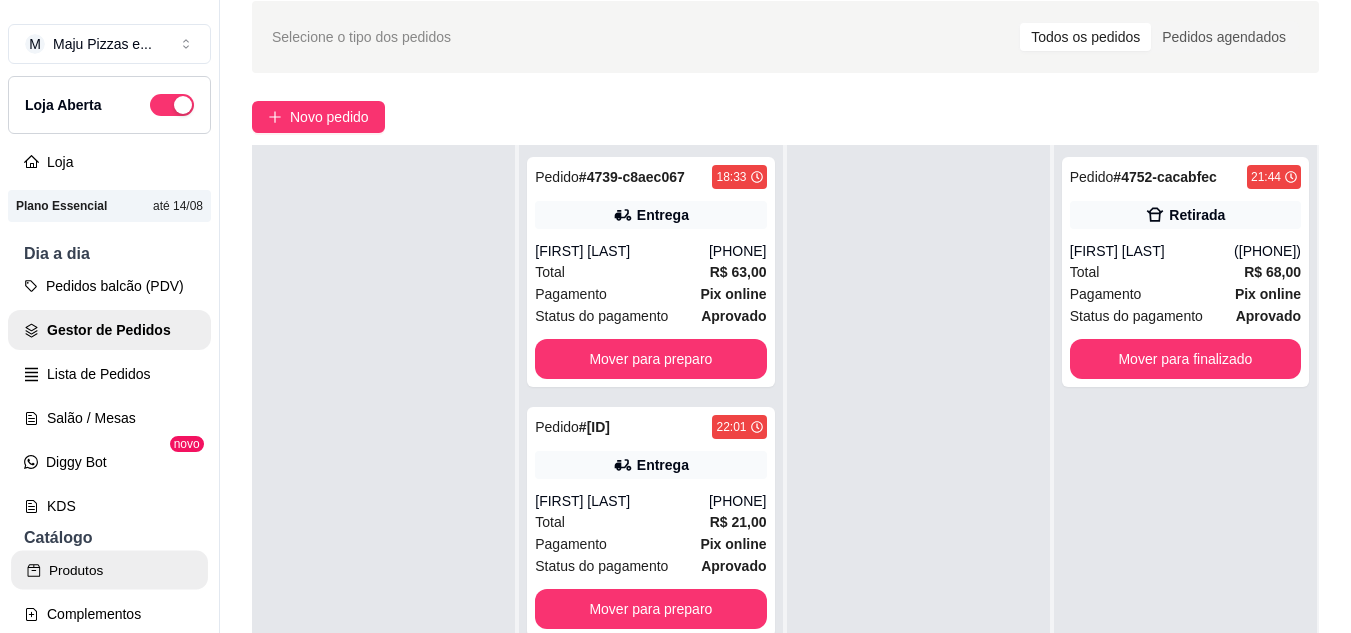 click on "Produtos" at bounding box center (109, 570) 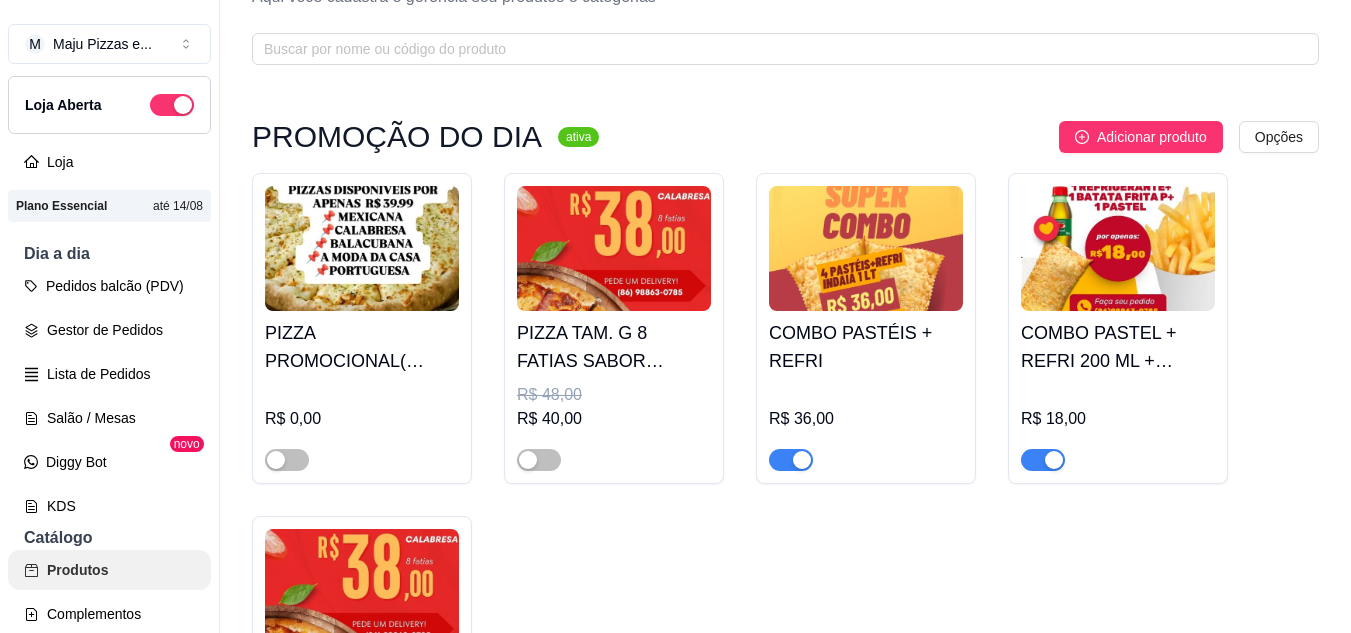 scroll, scrollTop: 0, scrollLeft: 0, axis: both 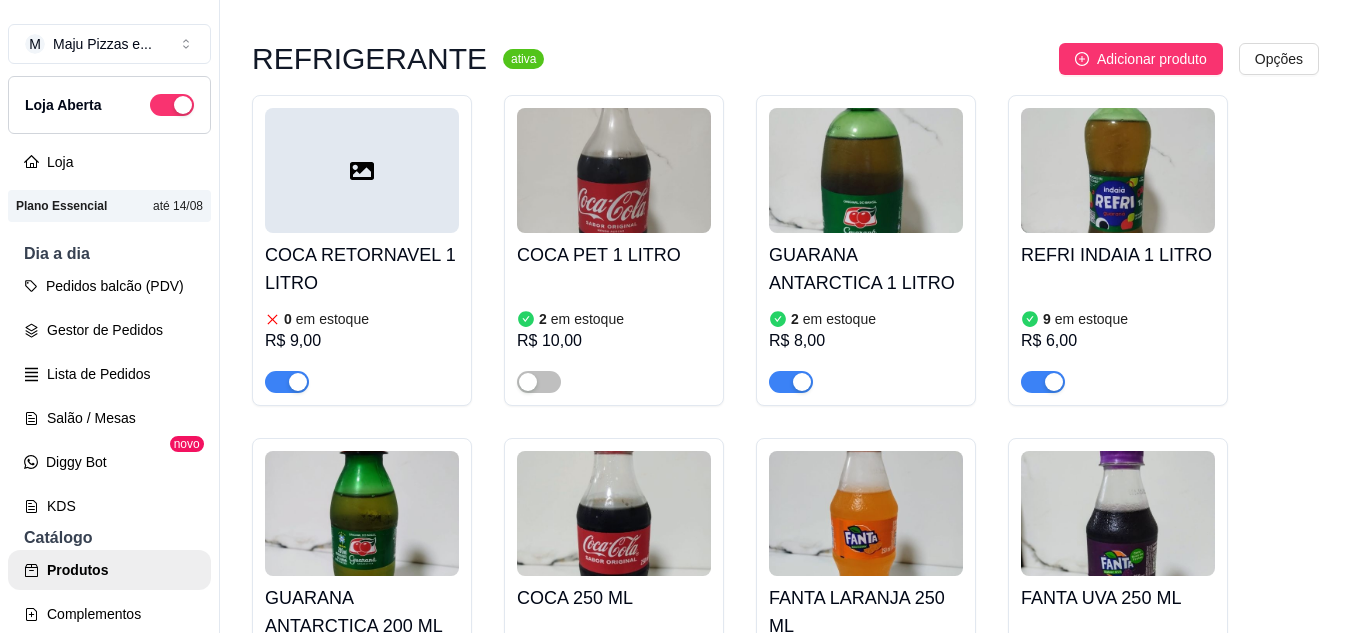 click at bounding box center (791, 382) 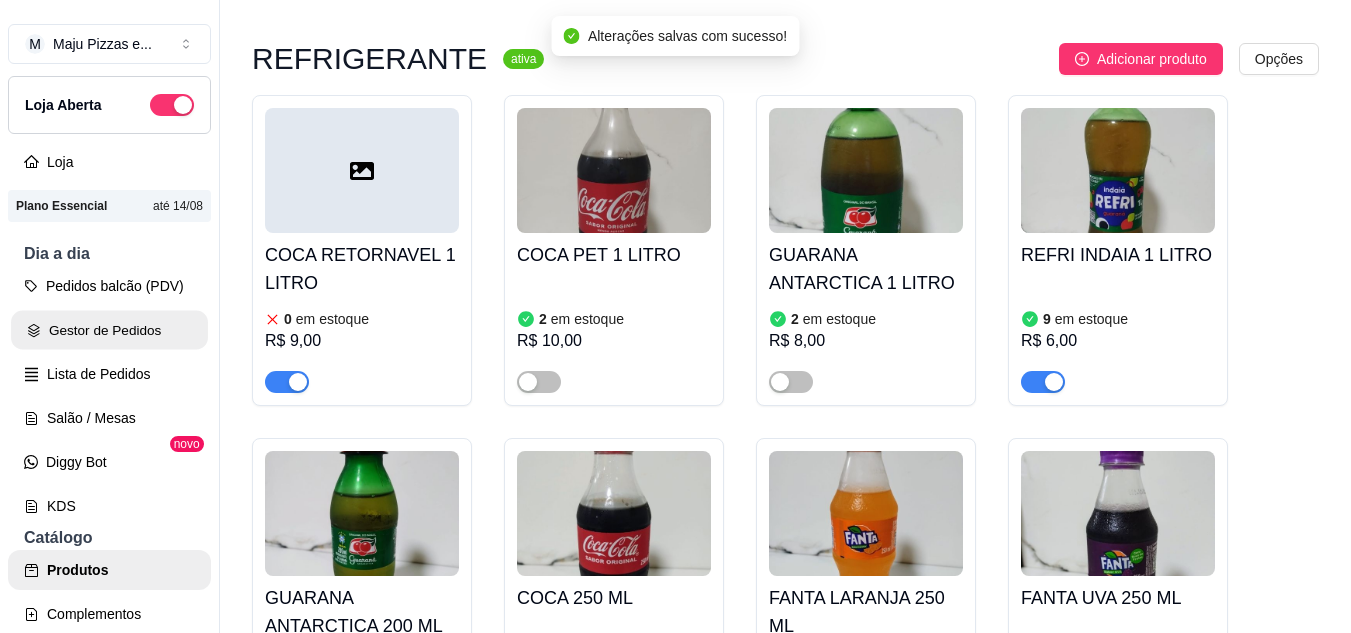 click on "Gestor de Pedidos" at bounding box center (109, 330) 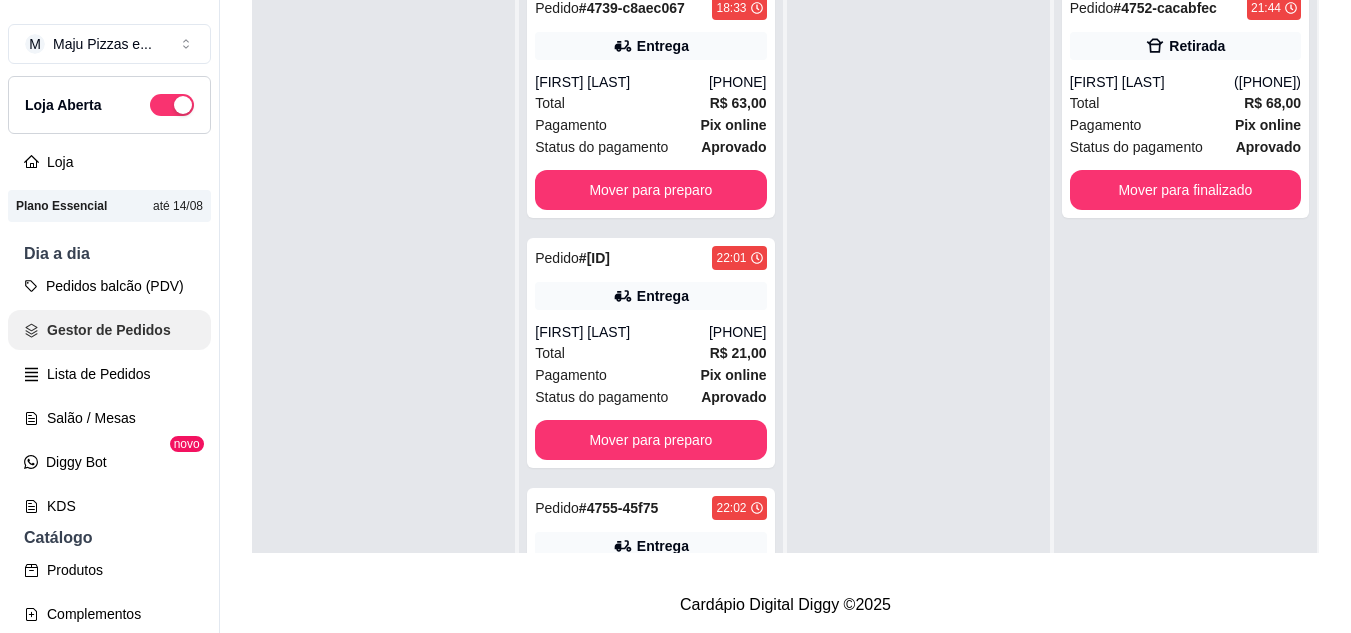 scroll, scrollTop: 0, scrollLeft: 0, axis: both 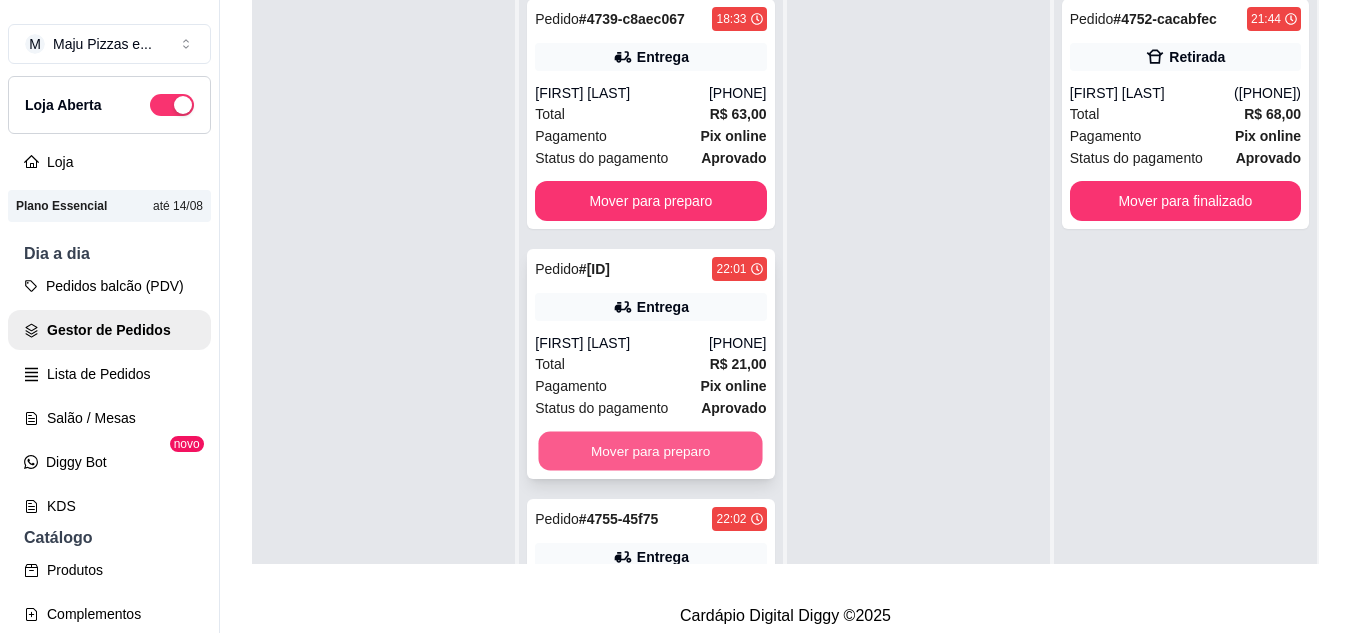 click on "Mover para preparo" at bounding box center (651, 451) 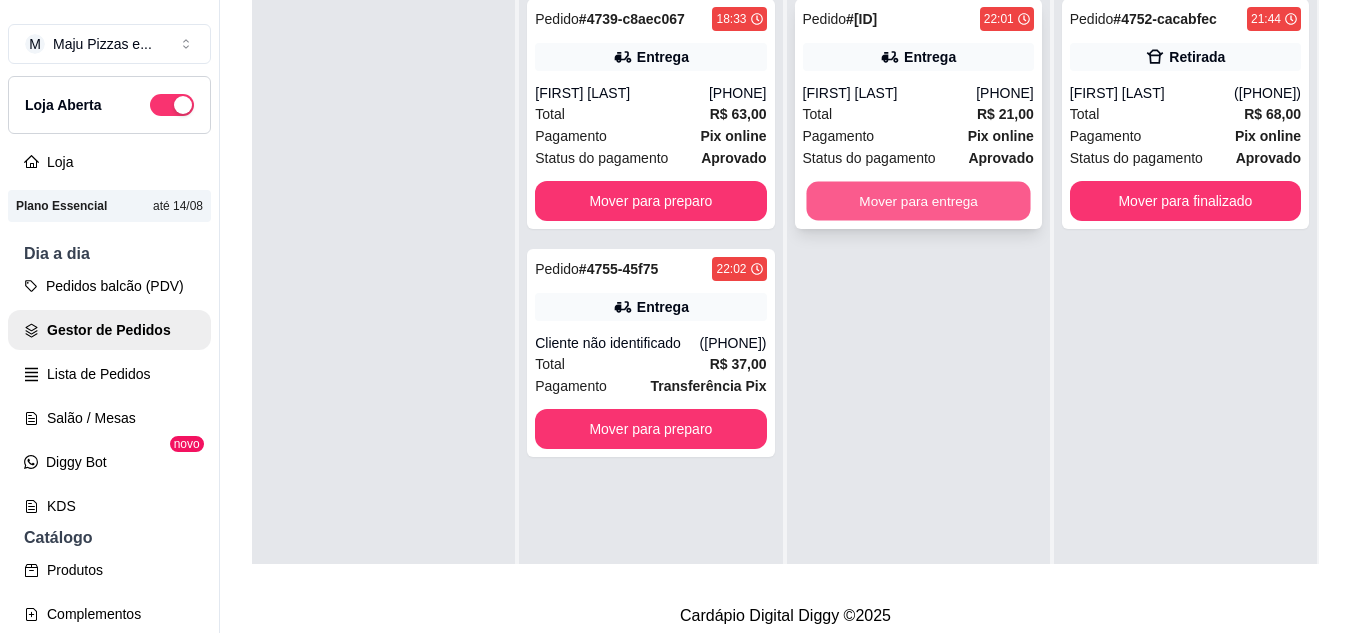 click on "Mover para entrega" at bounding box center (918, 201) 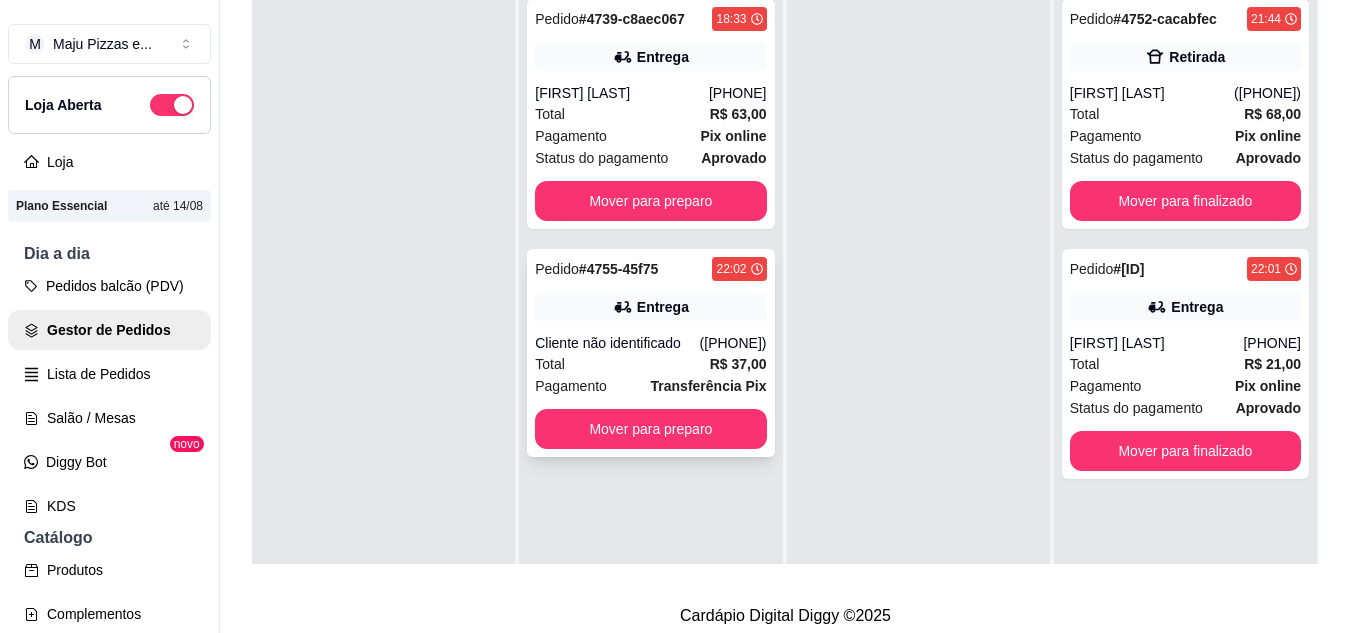 click on "Pedido # [ID] [TIME] Entrega Cliente não identificado ([PHONE]) Total R$ 37,00 Pagamento Transferência Pix Mover para preparo" at bounding box center [650, 353] 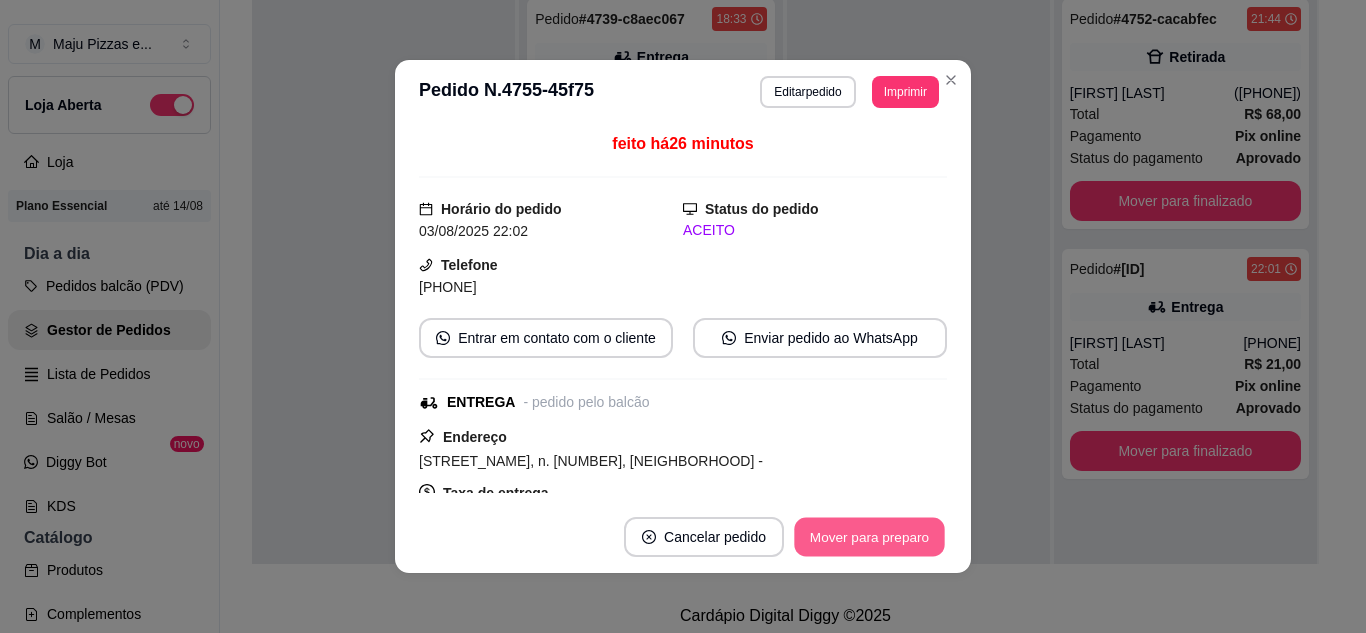 click on "Mover para preparo" at bounding box center (869, 537) 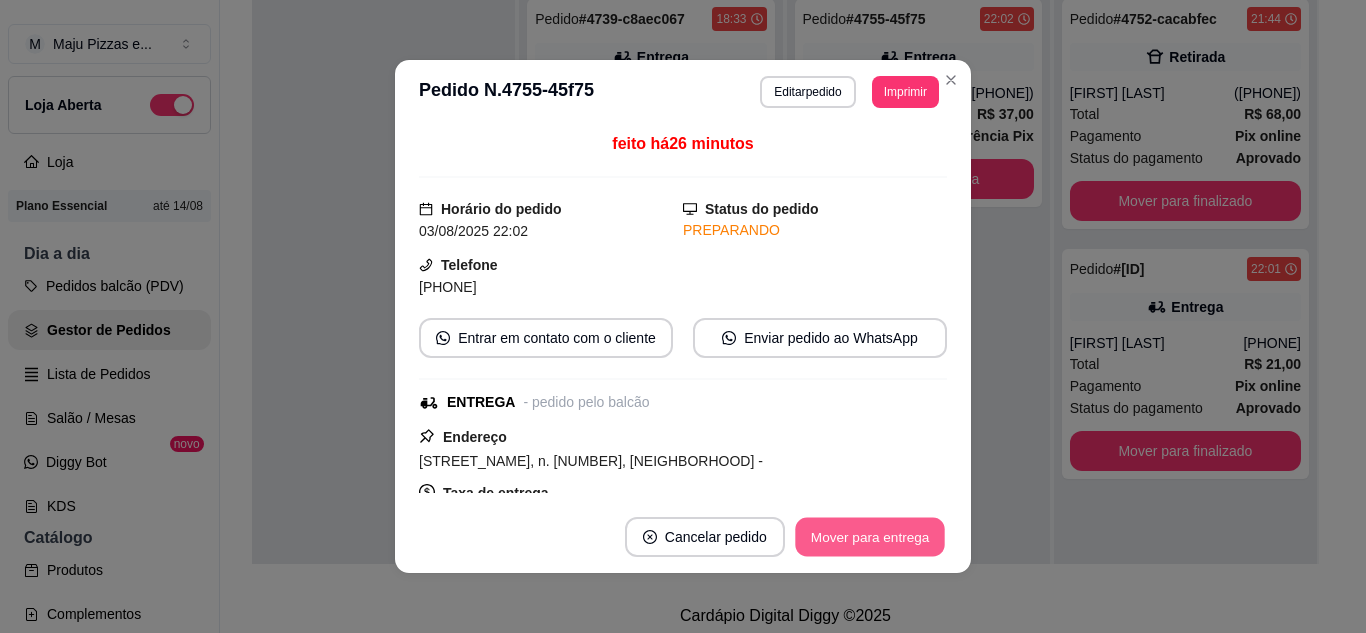 click on "Mover para entrega" at bounding box center [870, 537] 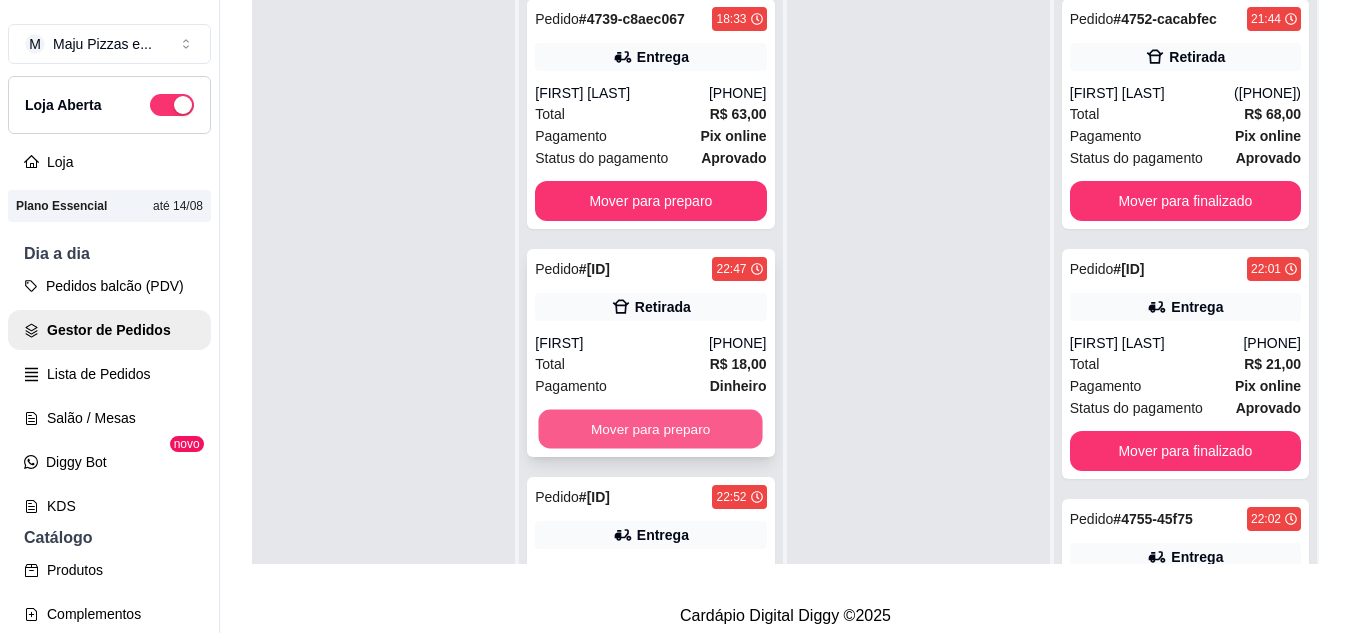click on "Mover para preparo" at bounding box center [651, 429] 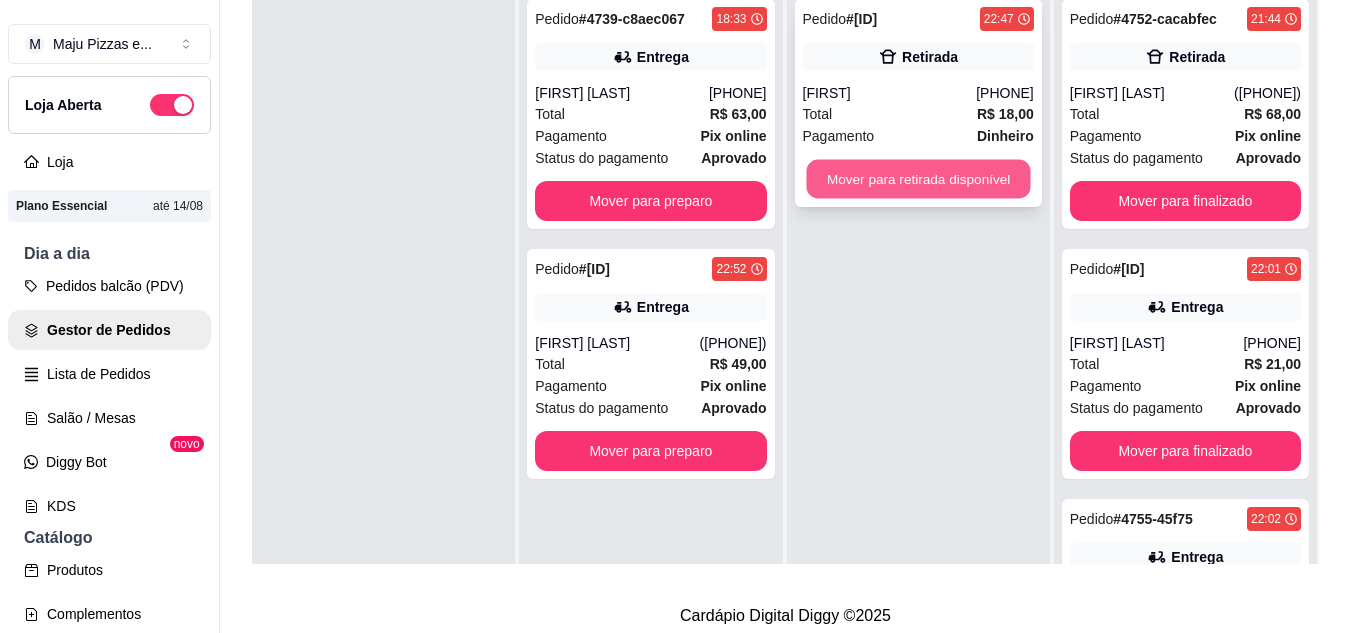 click on "Mover para retirada disponível" at bounding box center (918, 179) 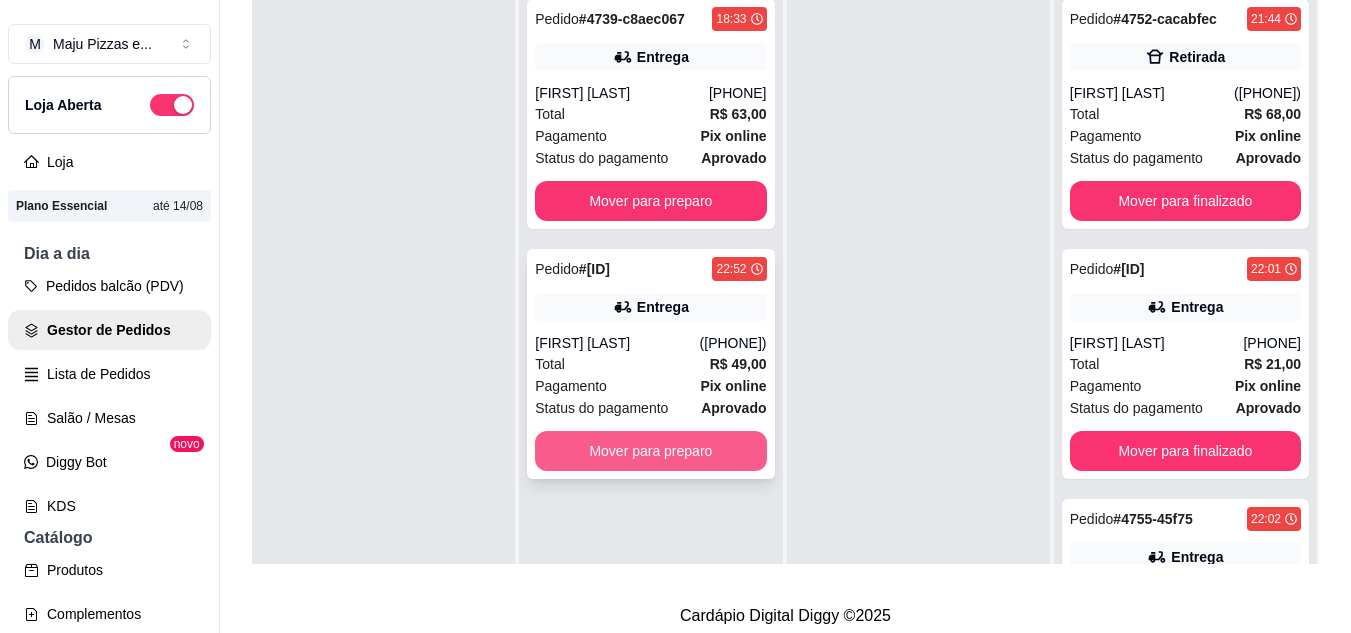 click on "Mover para preparo" at bounding box center [650, 451] 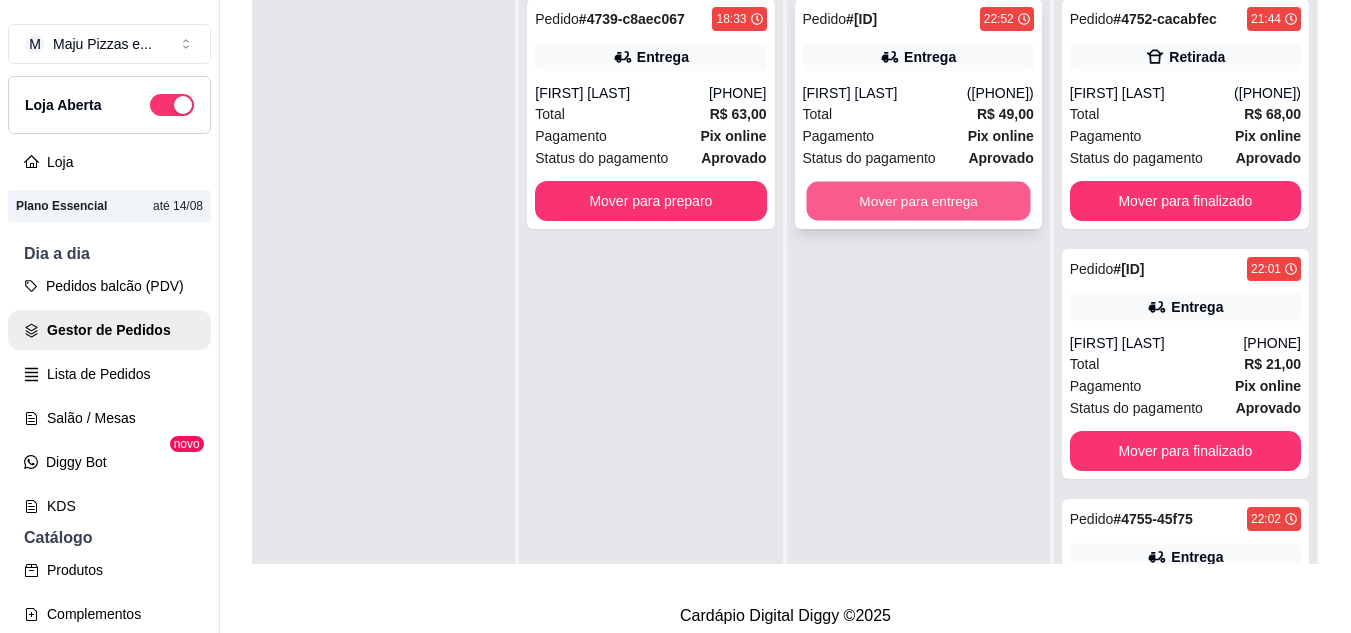 click on "Mover para entrega" at bounding box center (918, 201) 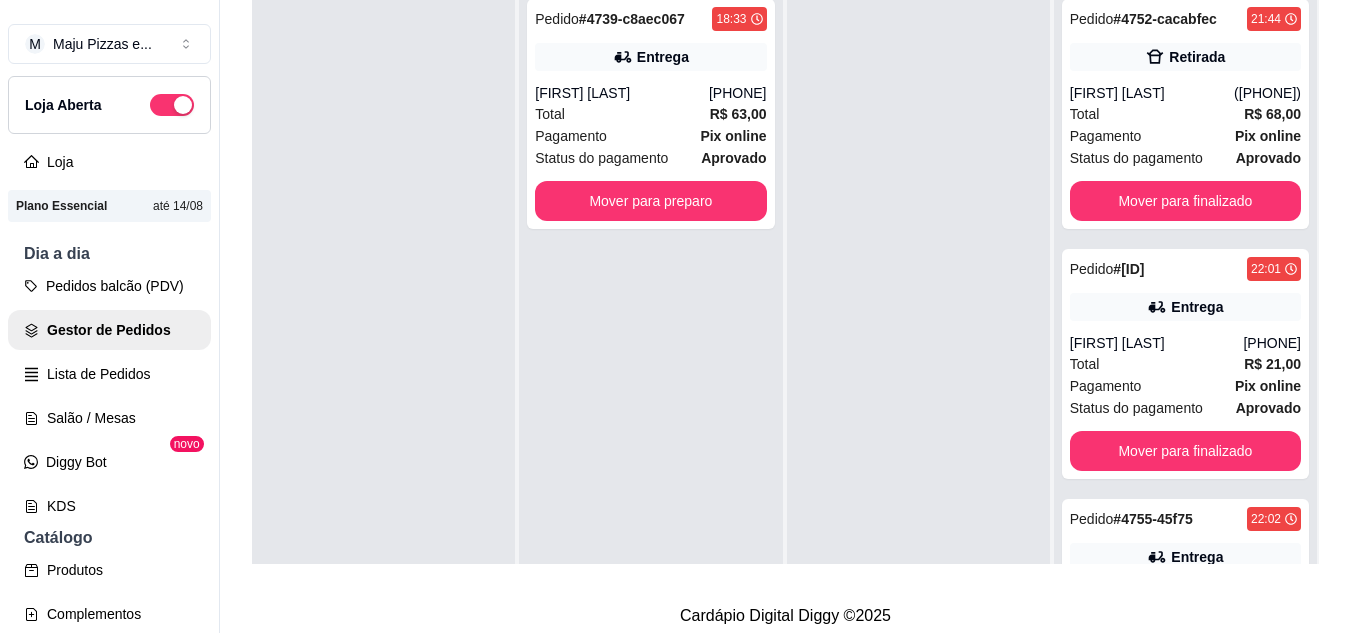 click on "Loja Aberta" at bounding box center (109, 105) 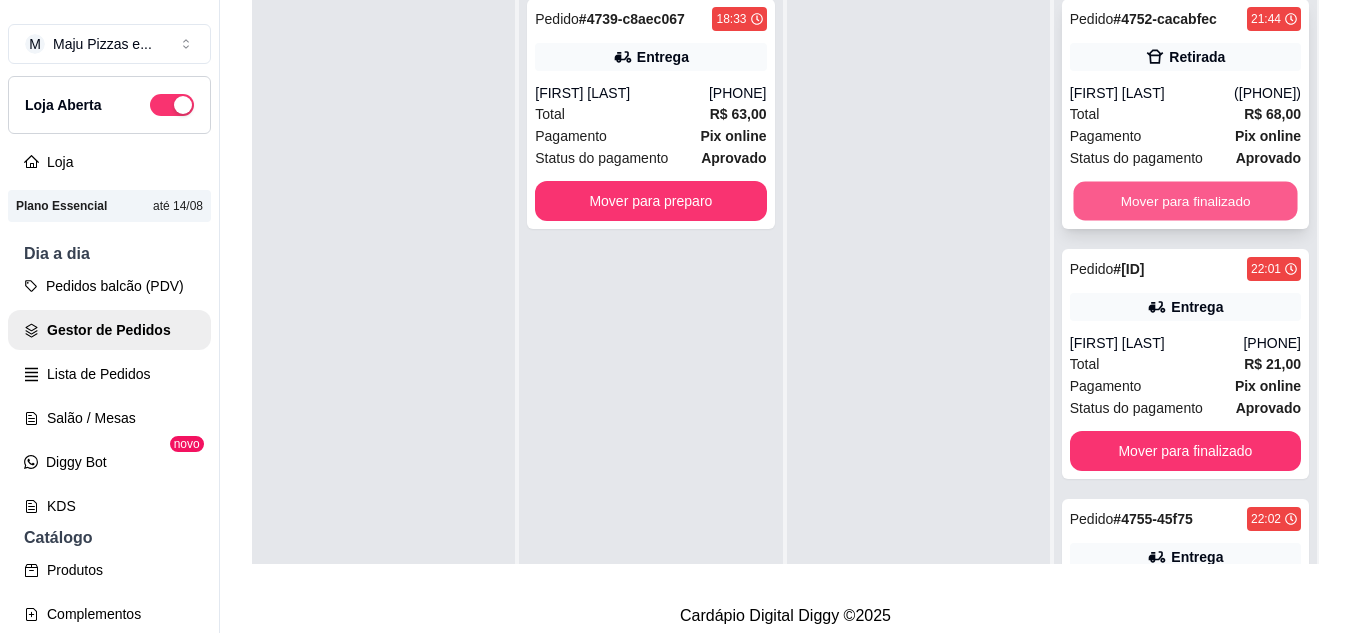 click on "Mover para finalizado" at bounding box center [1185, 201] 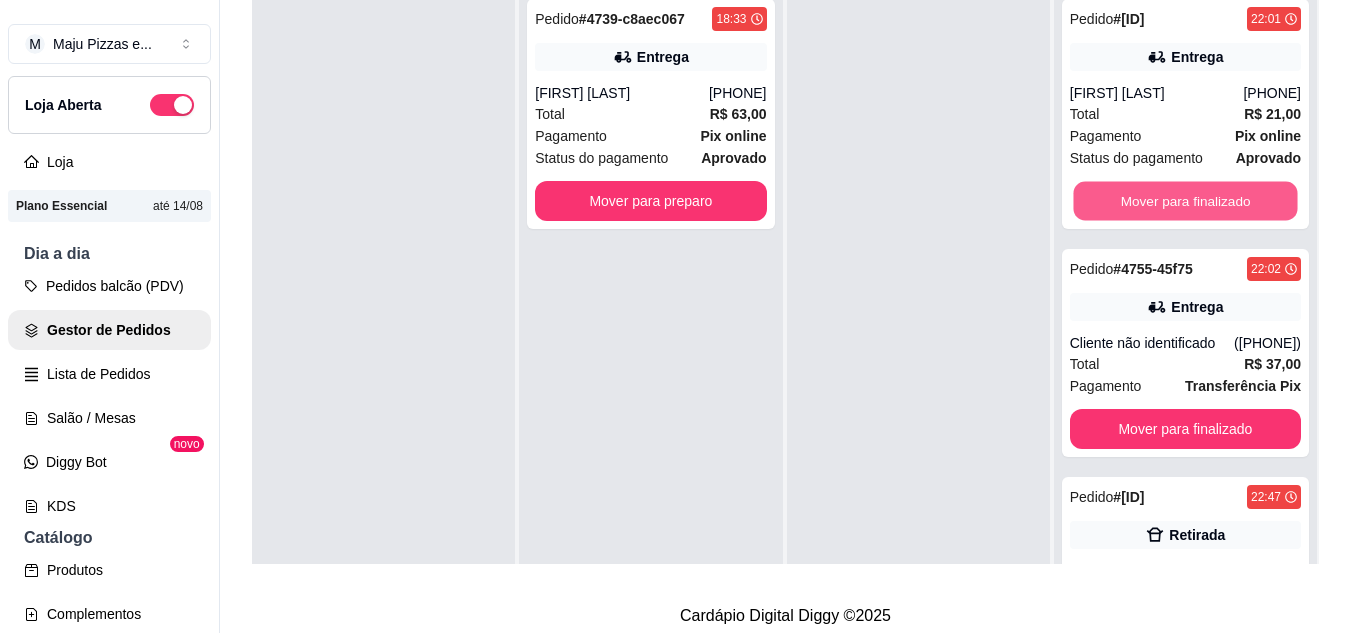 click on "Mover para finalizado" at bounding box center [1185, 201] 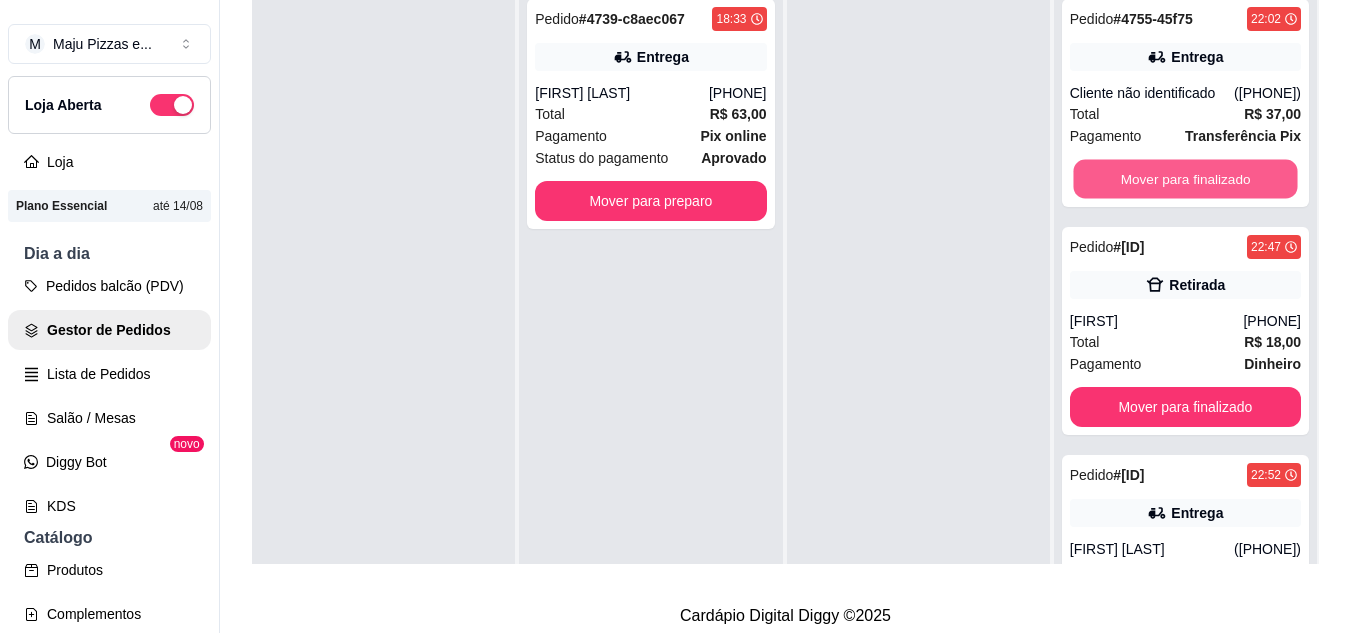 click on "Mover para finalizado" at bounding box center [1185, 179] 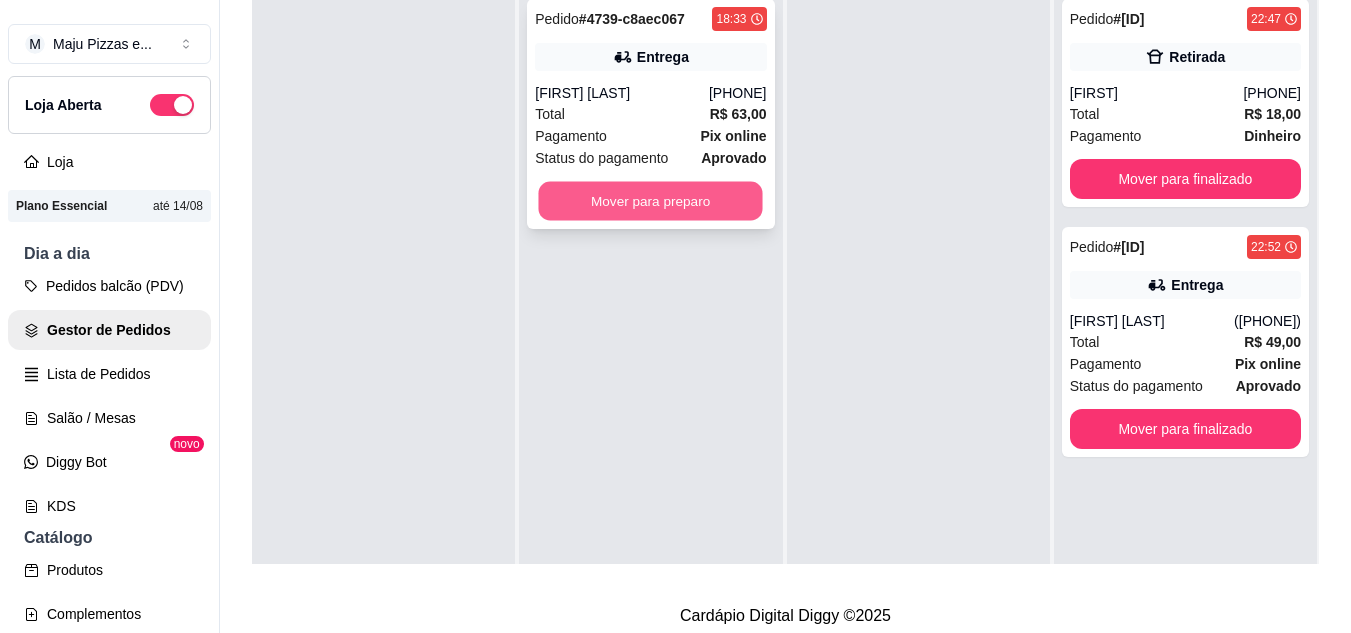 click on "Mover para preparo" at bounding box center [651, 201] 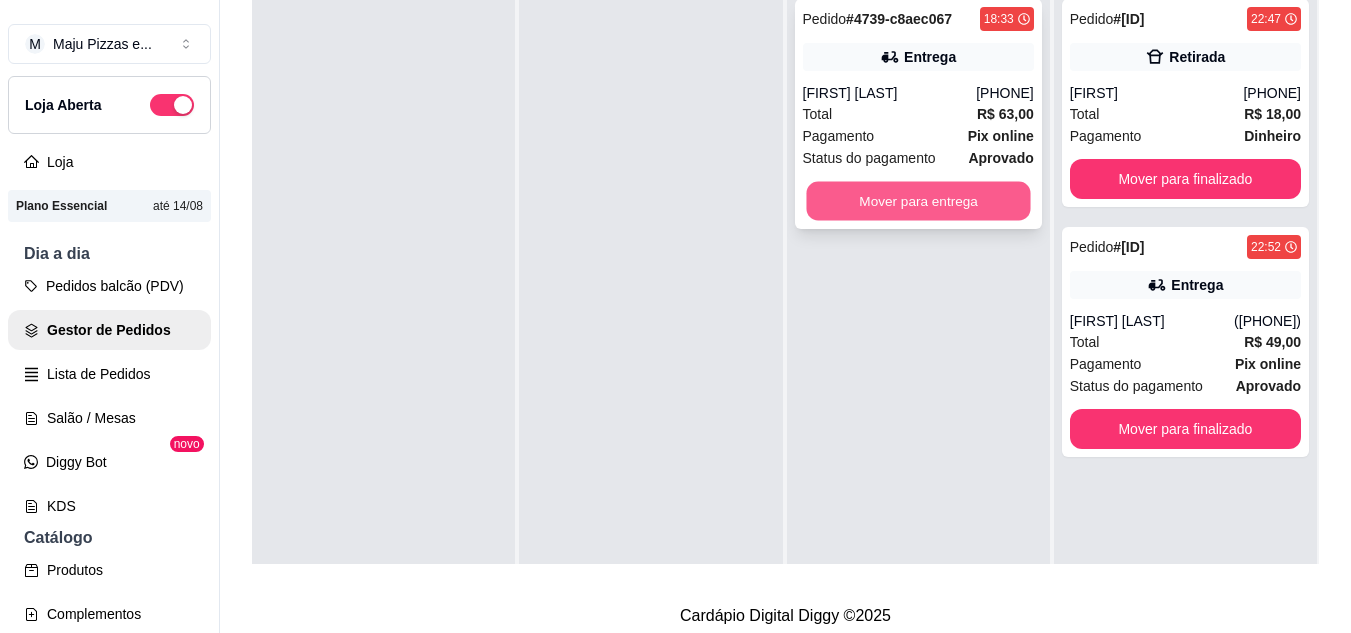 click on "Mover para entrega" at bounding box center (918, 201) 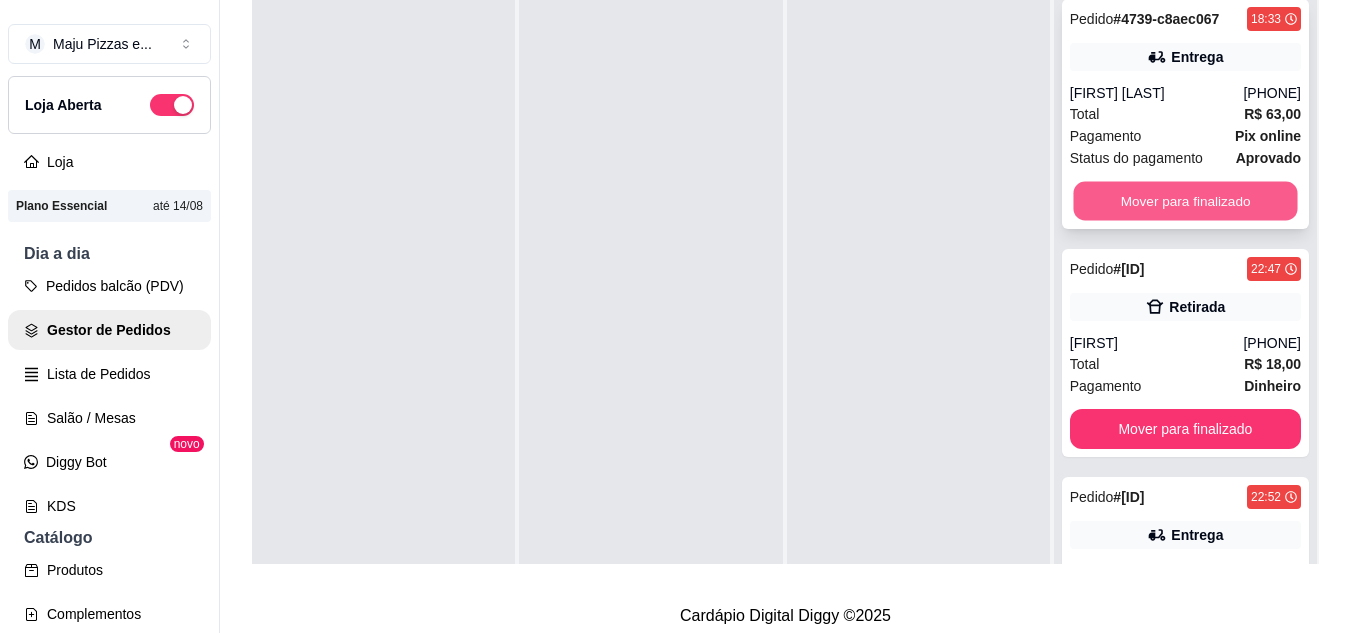 click on "Mover para finalizado" at bounding box center (1185, 201) 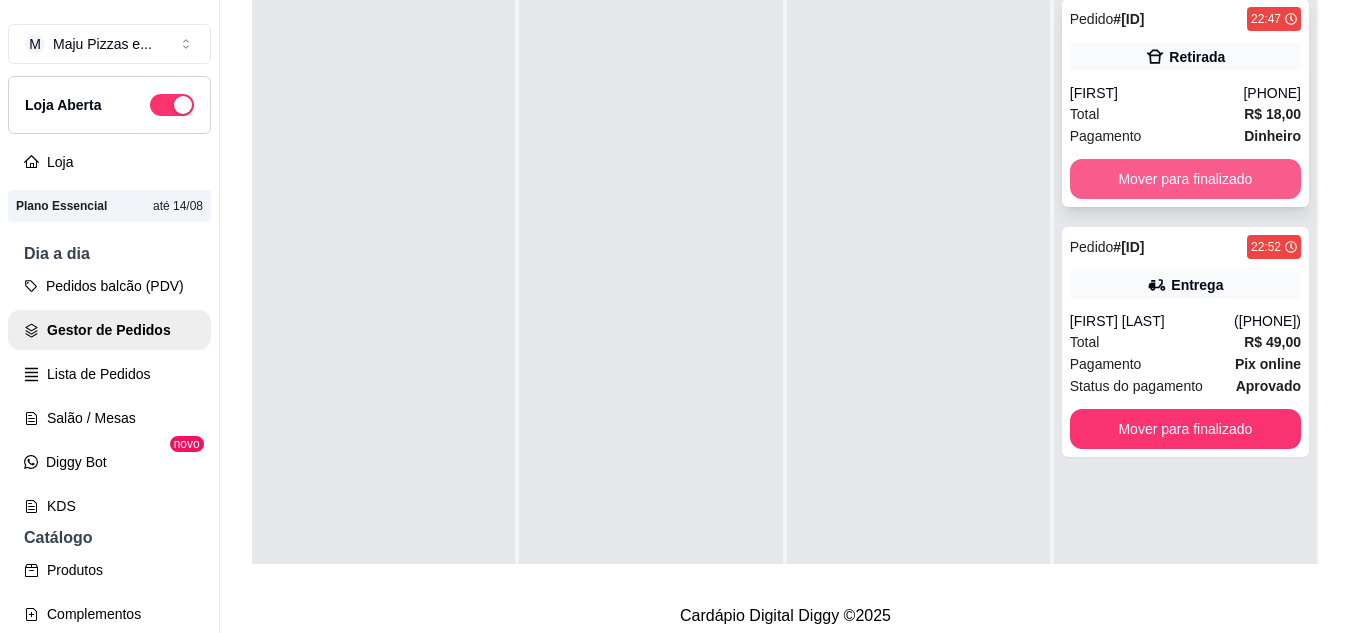 click on "Mover para finalizado" at bounding box center [1185, 179] 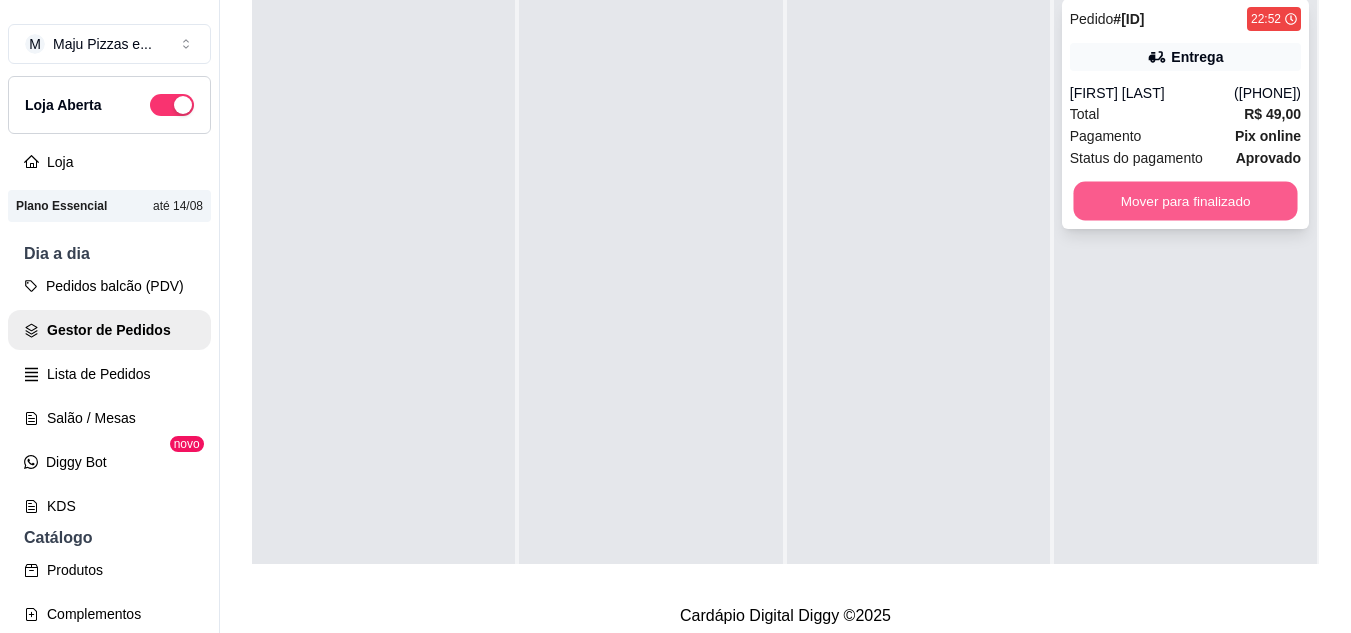 click on "Mover para finalizado" at bounding box center (1185, 201) 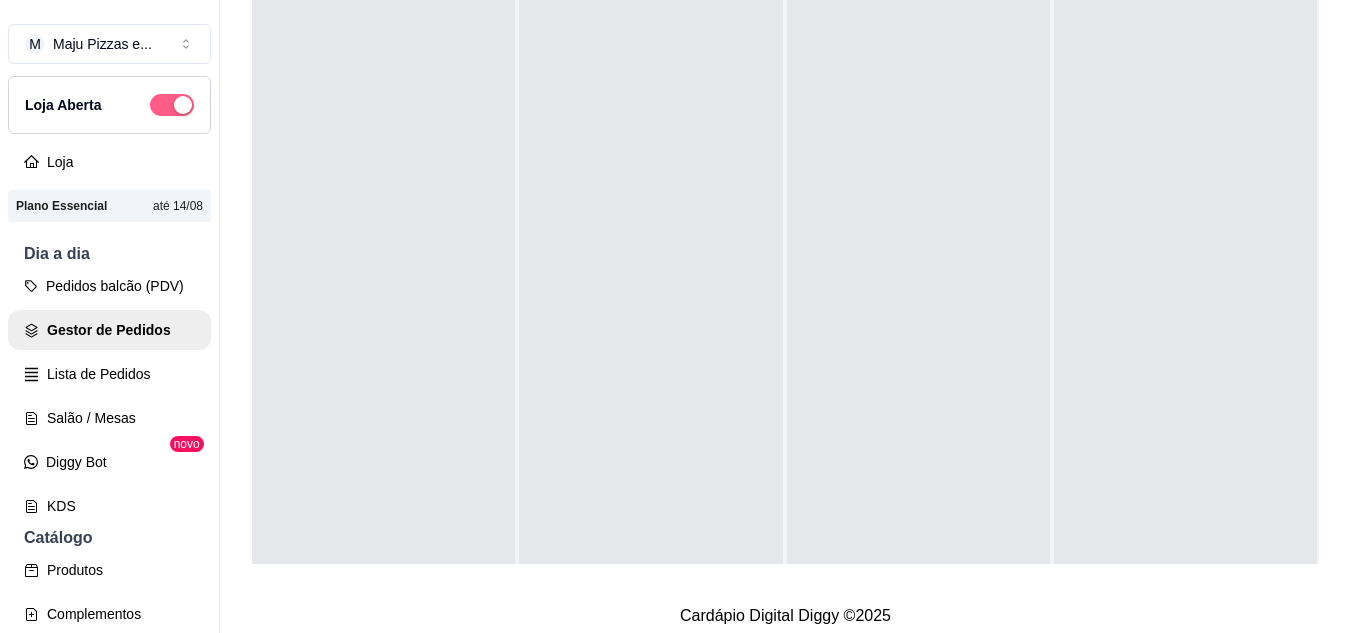 click at bounding box center [172, 105] 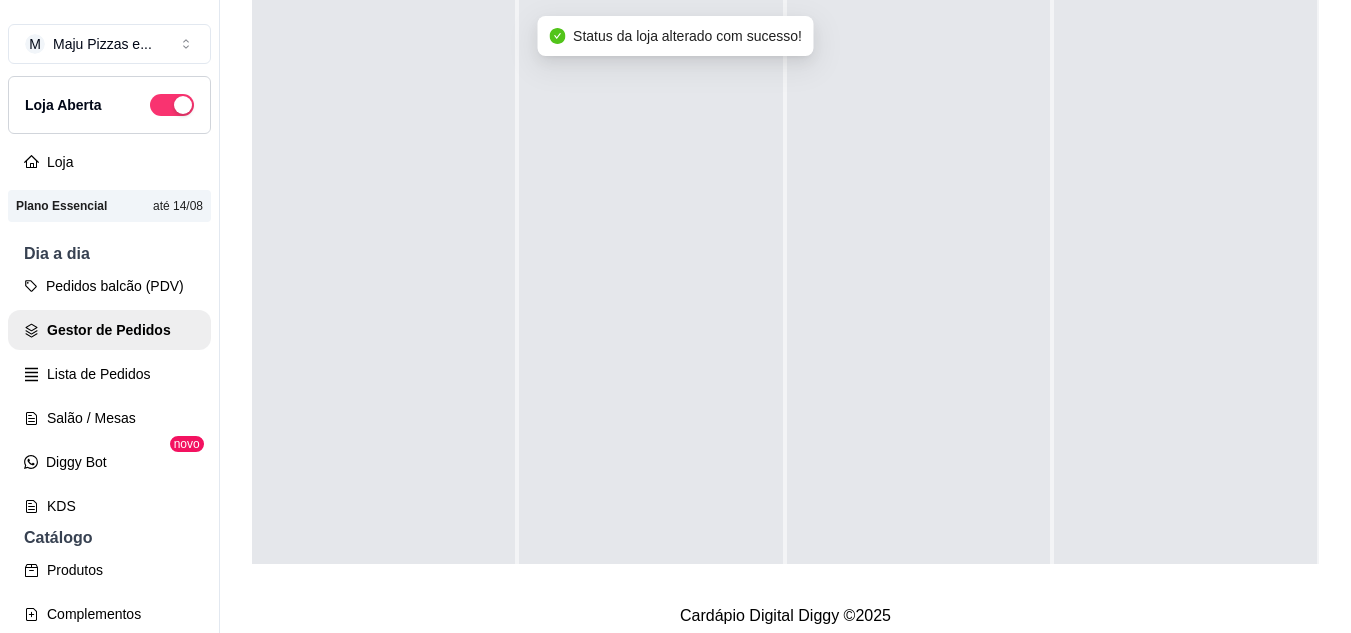 scroll, scrollTop: 553, scrollLeft: 0, axis: vertical 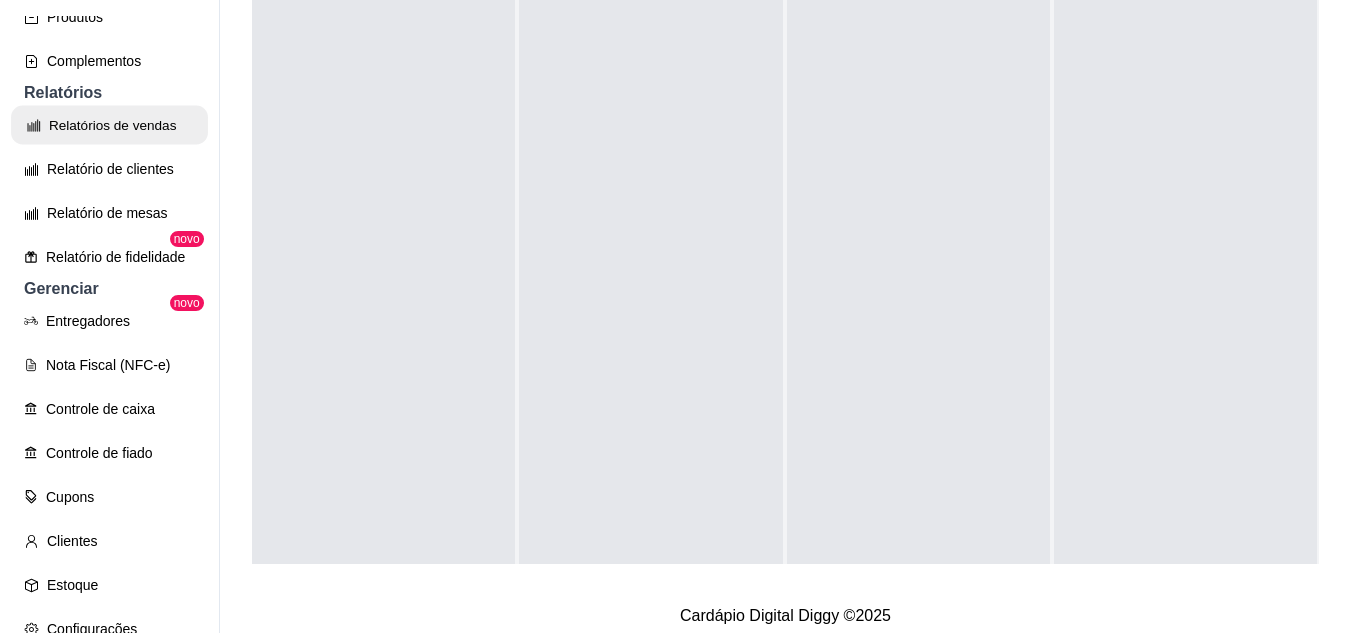 click on "Relatórios de vendas" at bounding box center (109, 125) 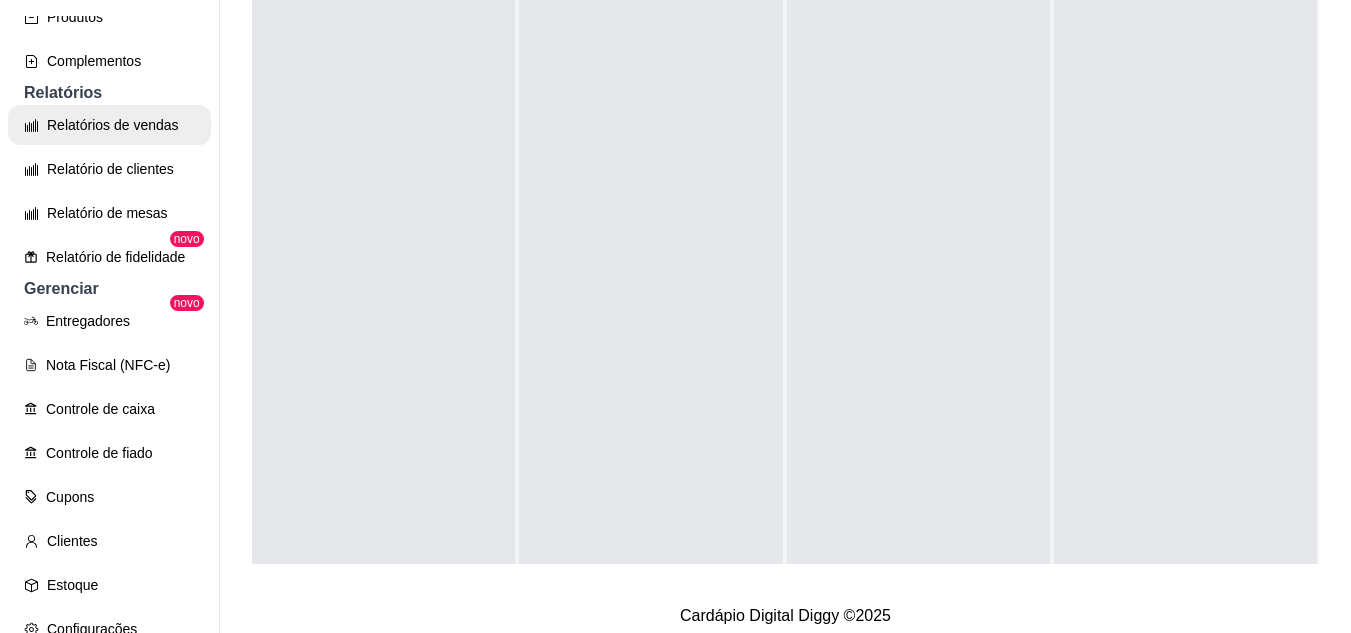 select on "ALL" 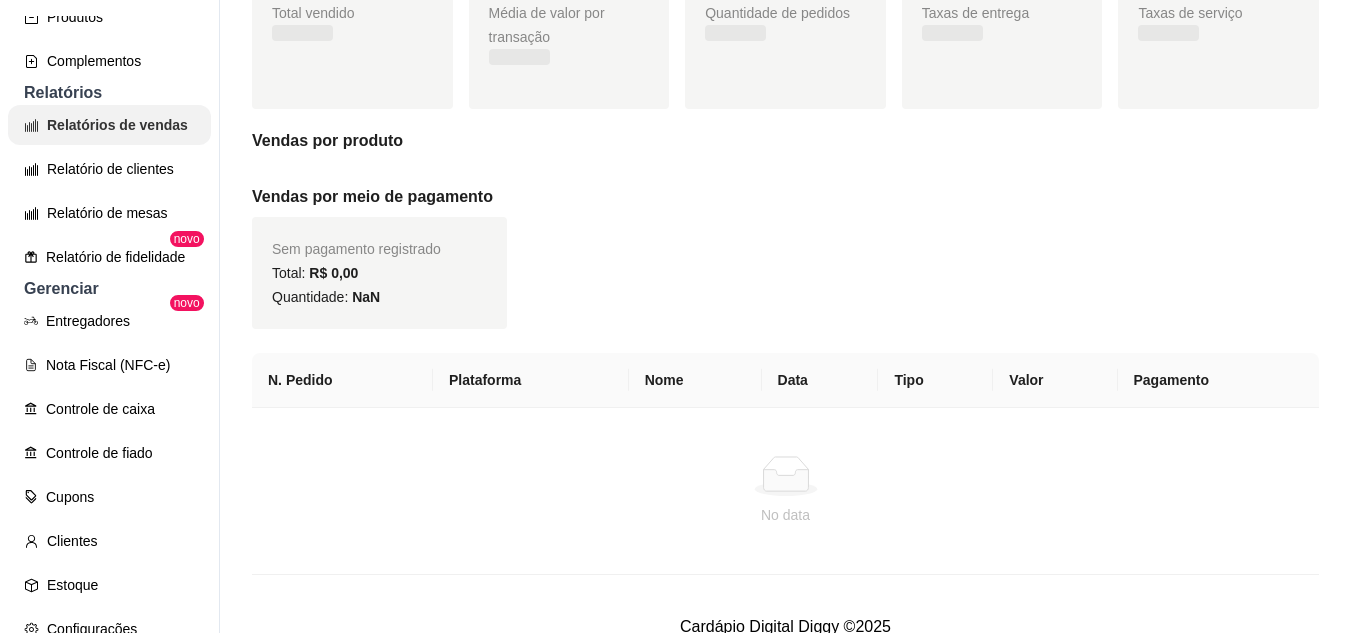 scroll, scrollTop: 0, scrollLeft: 0, axis: both 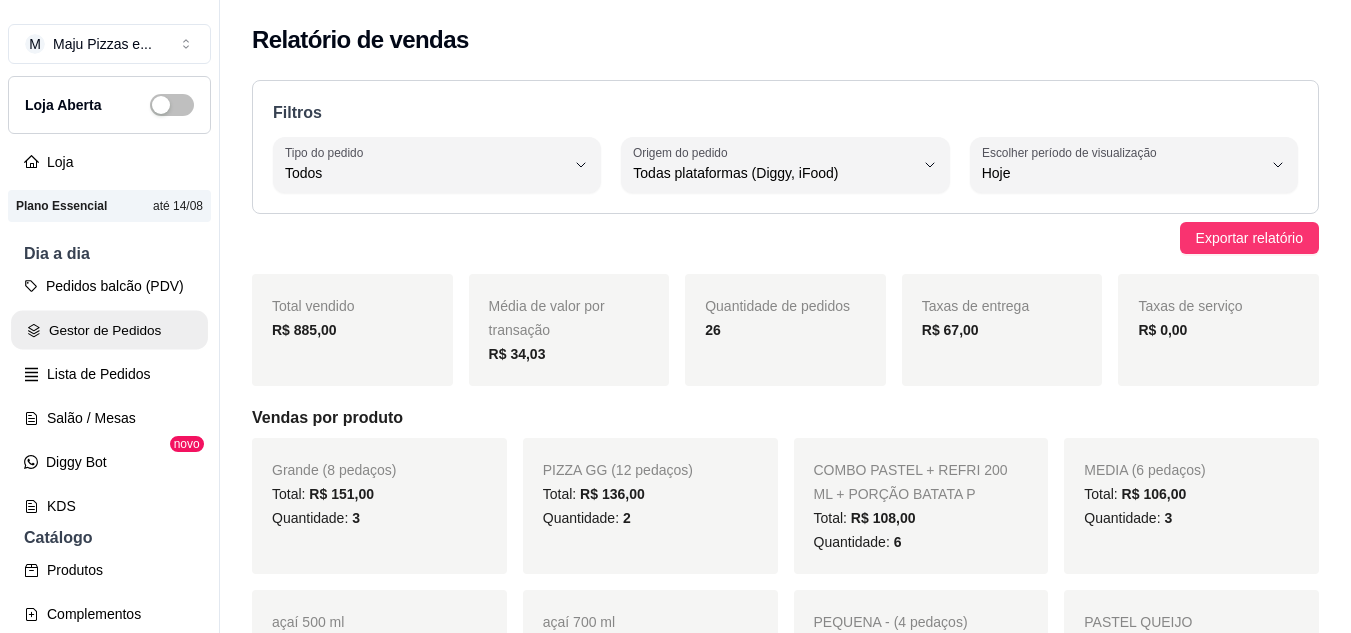 click on "Gestor de Pedidos" at bounding box center (109, 330) 